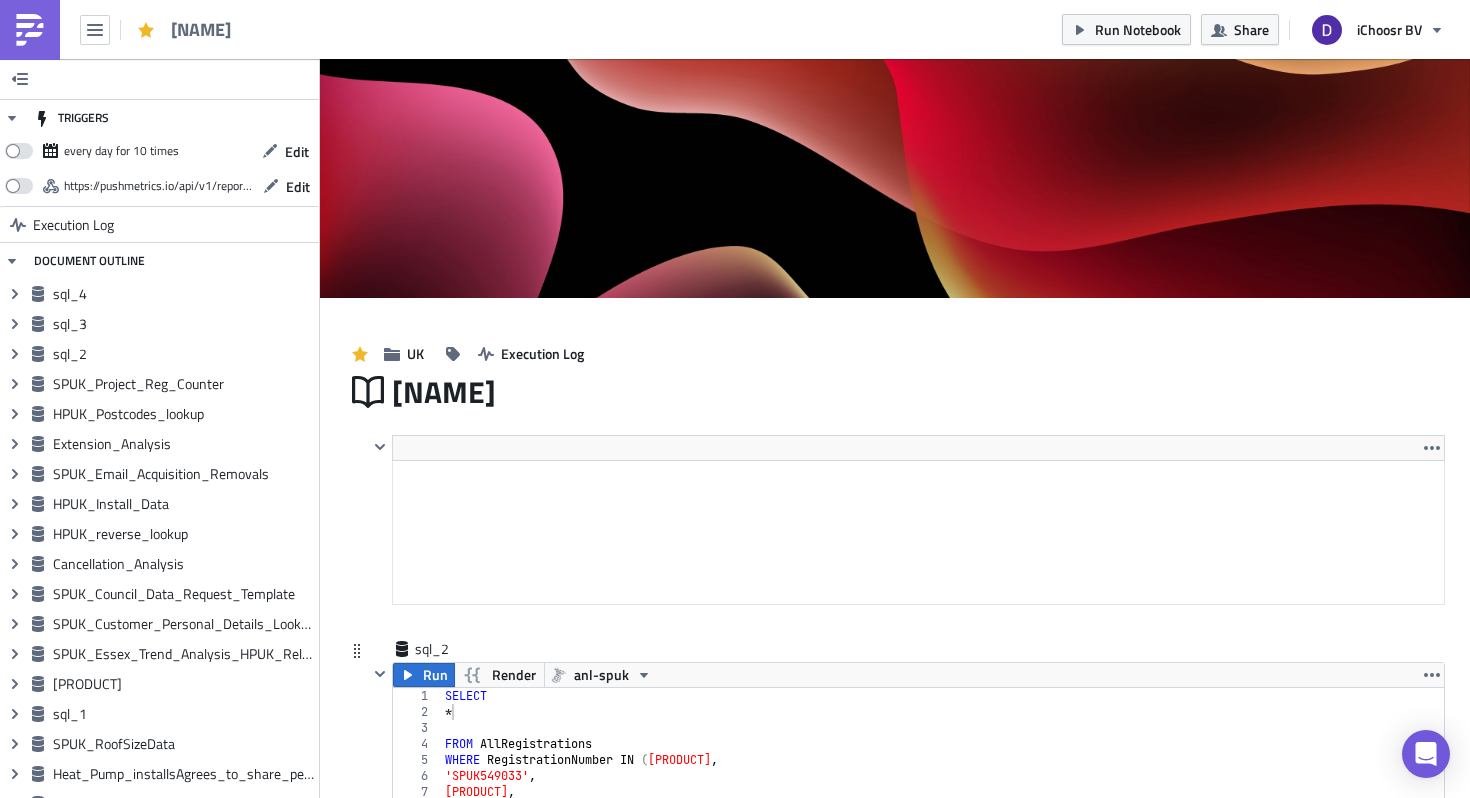 click on "SELECT * FROM AllRegistrations WHERE RegistrationNumber IN ( '[ID]' , '[ID]' , '[ID]' , '[ID]' , '[ID]' , '[ID]' , '[ID]' , '[ID]' ," at bounding box center (942, 786) 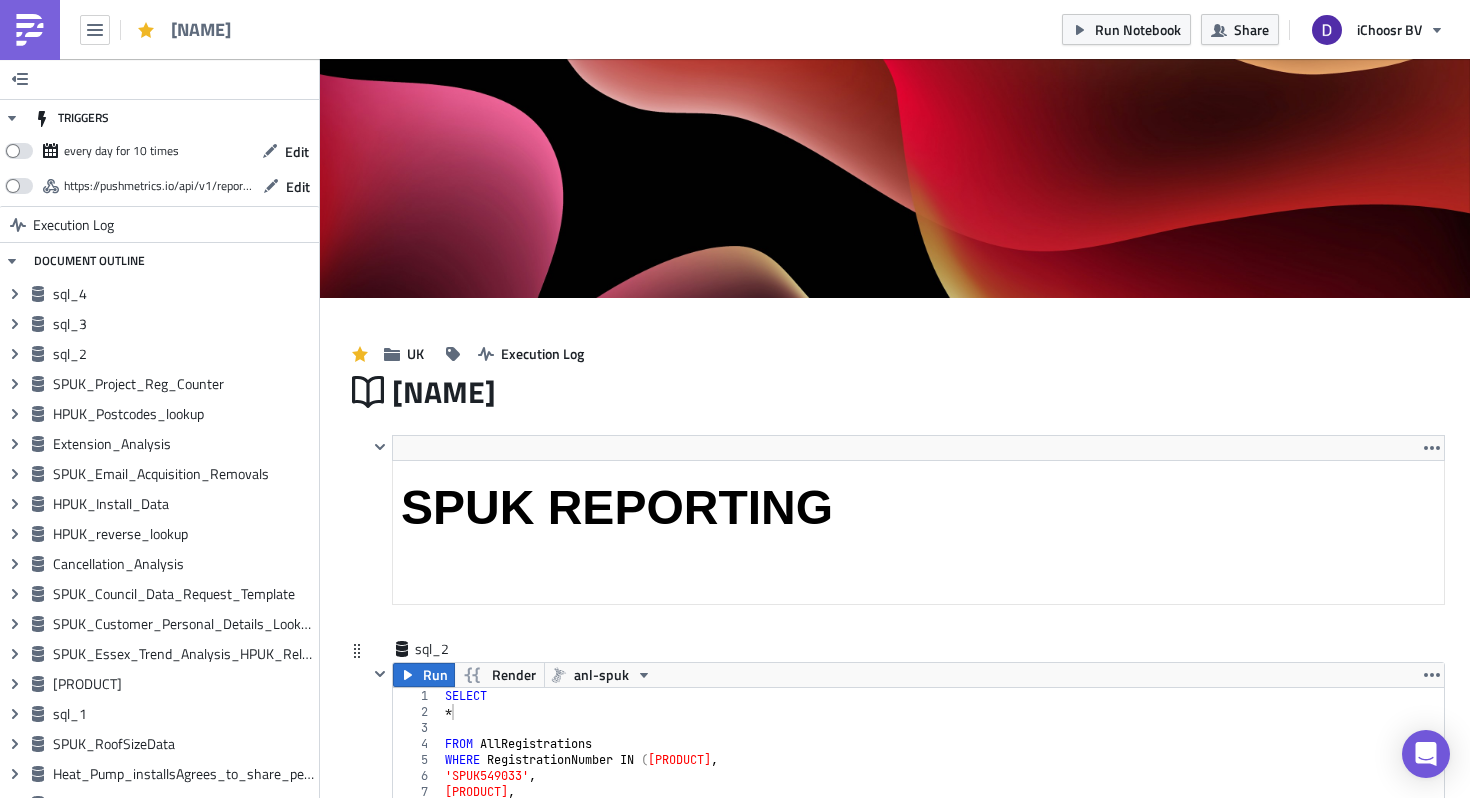 scroll, scrollTop: 424, scrollLeft: 0, axis: vertical 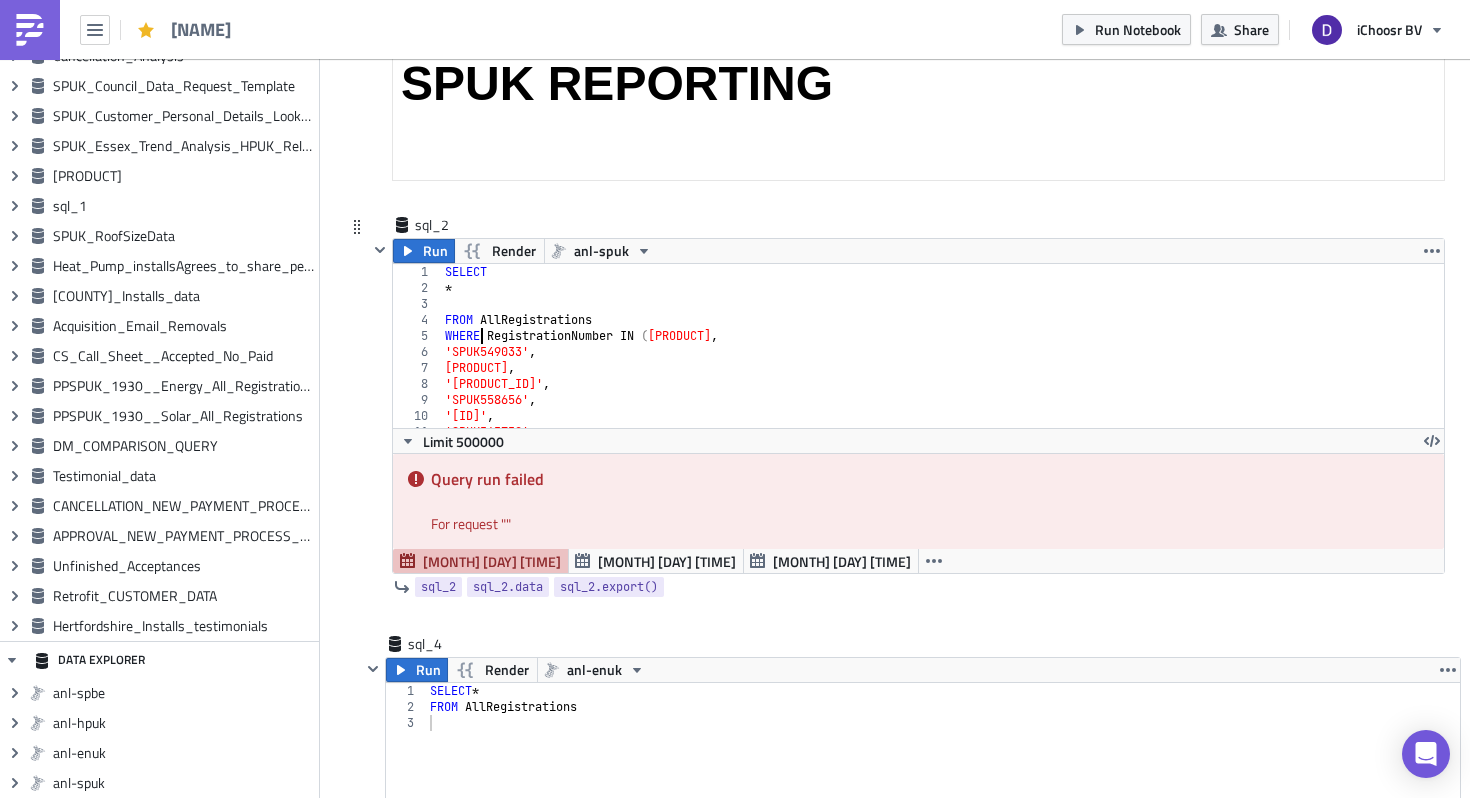 click on "SELECT * FROM AllRegistrations WHERE RegistrationNumber IN ( '[ID]' , '[ID]' , '[ID]' , '[ID]' , '[ID]' , '[ID]' , '[ID]' , '[ID]' ," at bounding box center (942, 362) 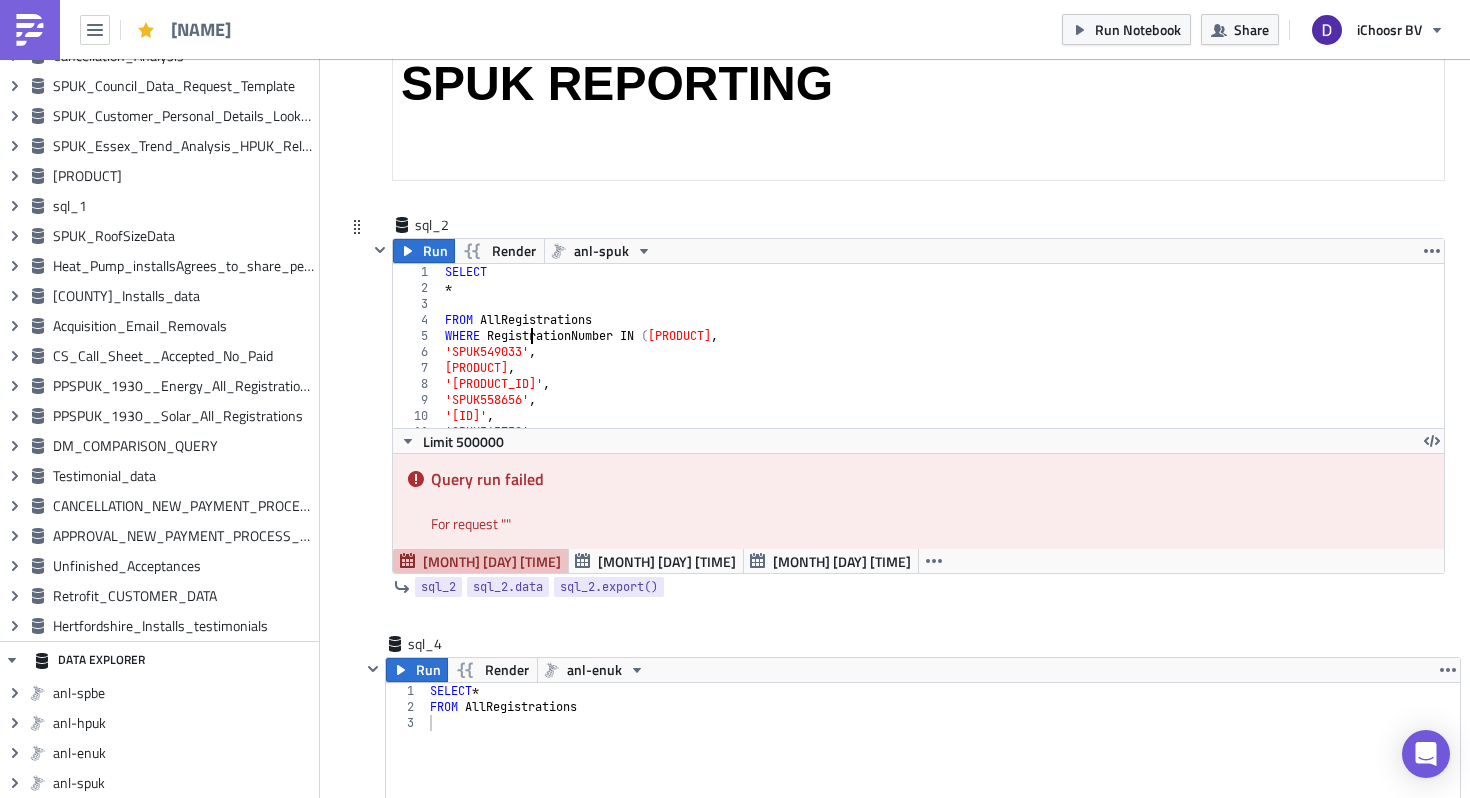 click on "SELECT * FROM AllRegistrations WHERE RegistrationNumber IN ( '[ID]' , '[ID]' , '[ID]' , '[ID]' , '[ID]' , '[ID]' , '[ID]' , '[ID]' ," at bounding box center [942, 362] 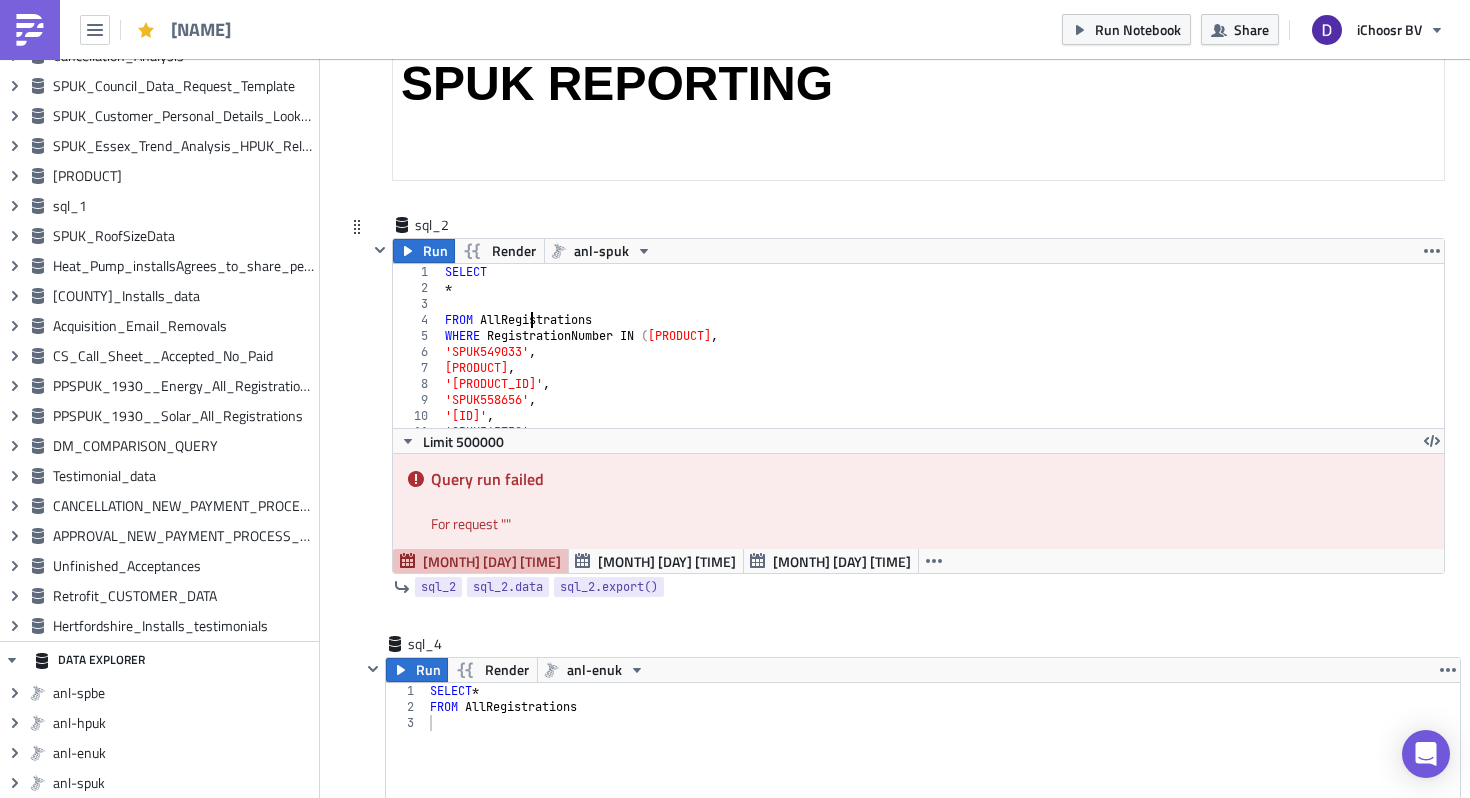 click on "SELECT * FROM AllRegistrations WHERE RegistrationNumber IN ( '[ID]' , '[ID]' , '[ID]' , '[ID]' , '[ID]' , '[ID]' , '[ID]' , '[ID]' ," at bounding box center [942, 362] 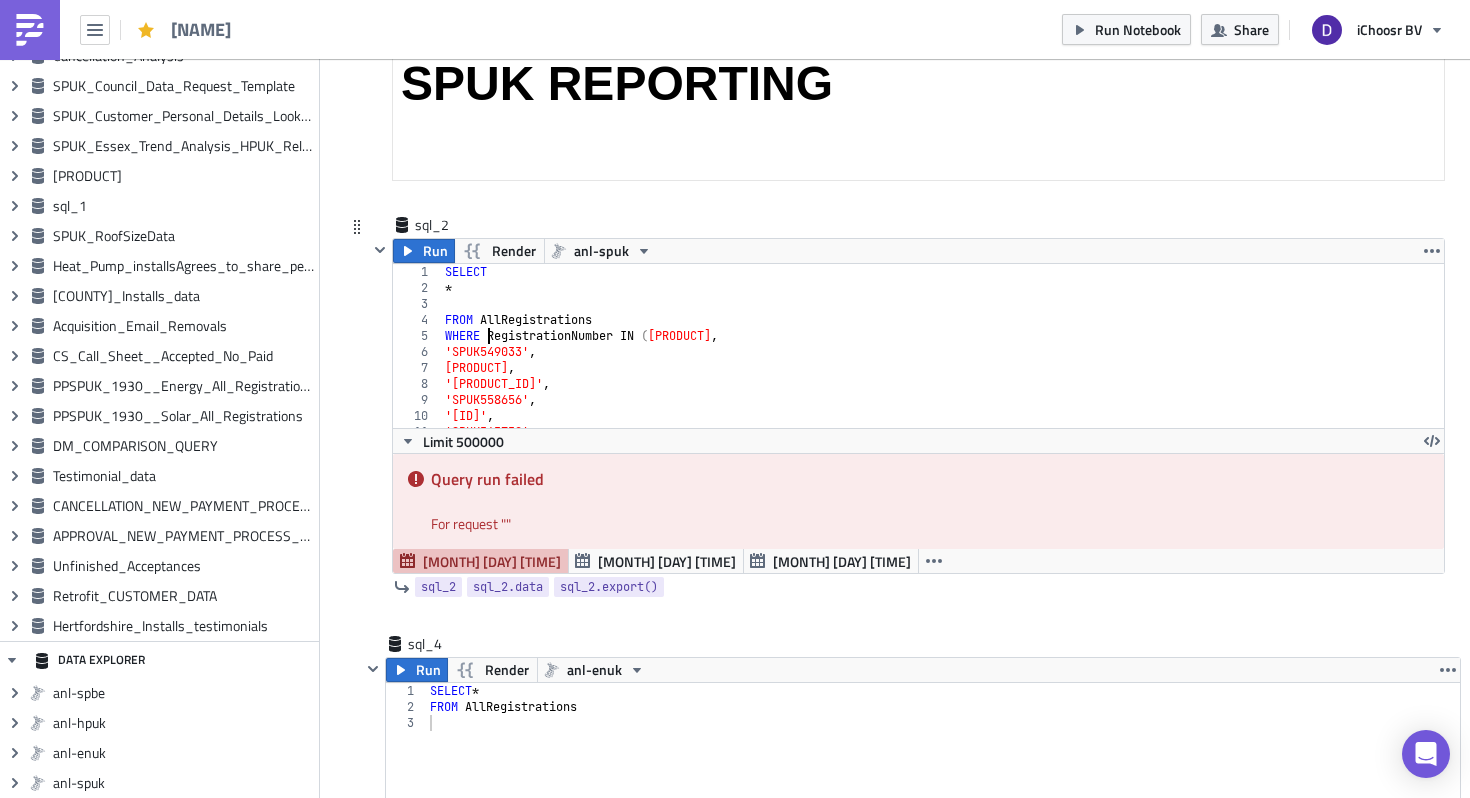 click on "SELECT * FROM AllRegistrations WHERE RegistrationNumber IN ( '[ID]' , '[ID]' , '[ID]' , '[ID]' , '[ID]' , '[ID]' , '[ID]' , '[ID]' ," at bounding box center [942, 362] 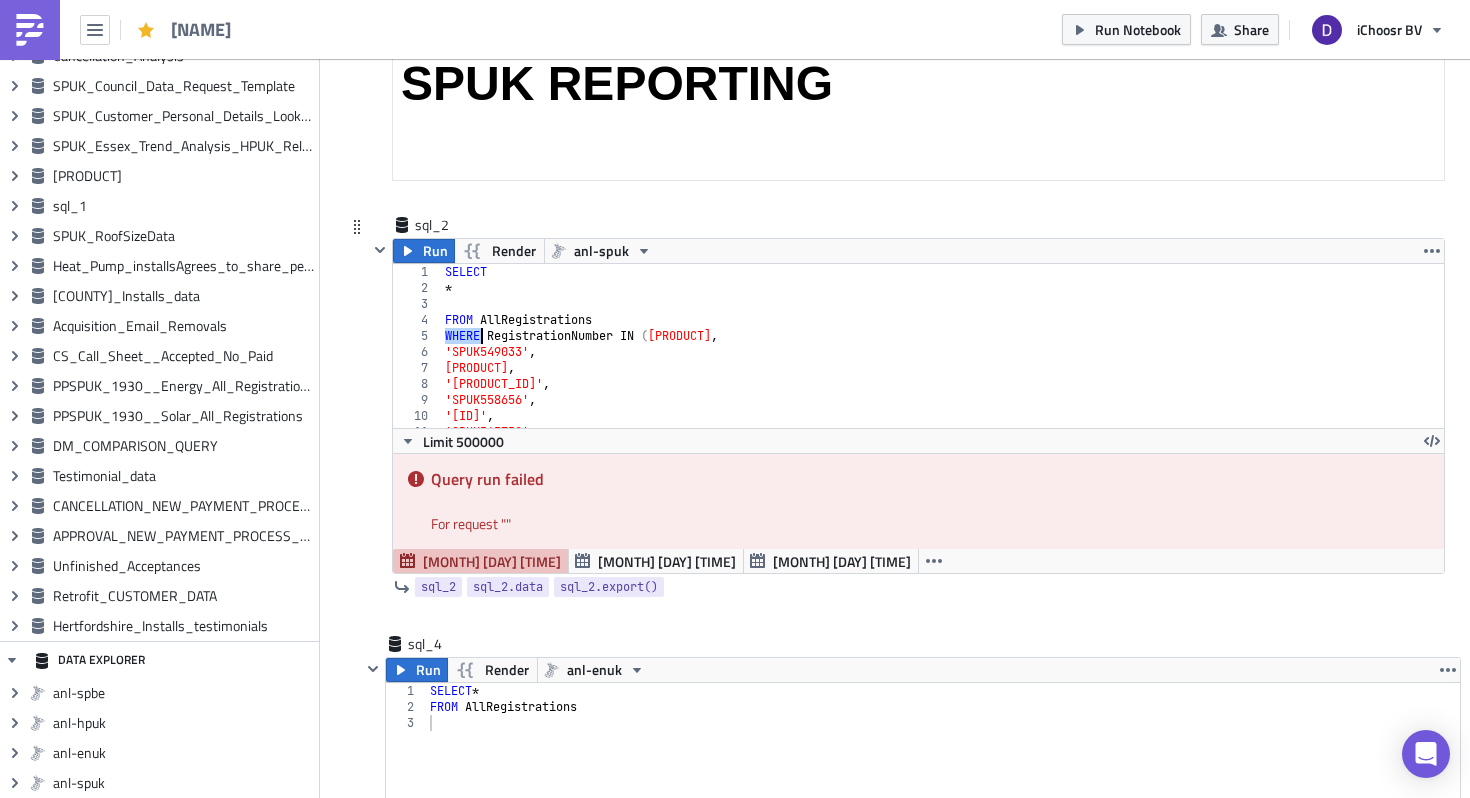 click on "SELECT * FROM AllRegistrations WHERE RegistrationNumber IN ( '[ID]' , '[ID]' , '[ID]' , '[ID]' , '[ID]' , '[ID]' , '[ID]' , '[ID]' ," at bounding box center [942, 362] 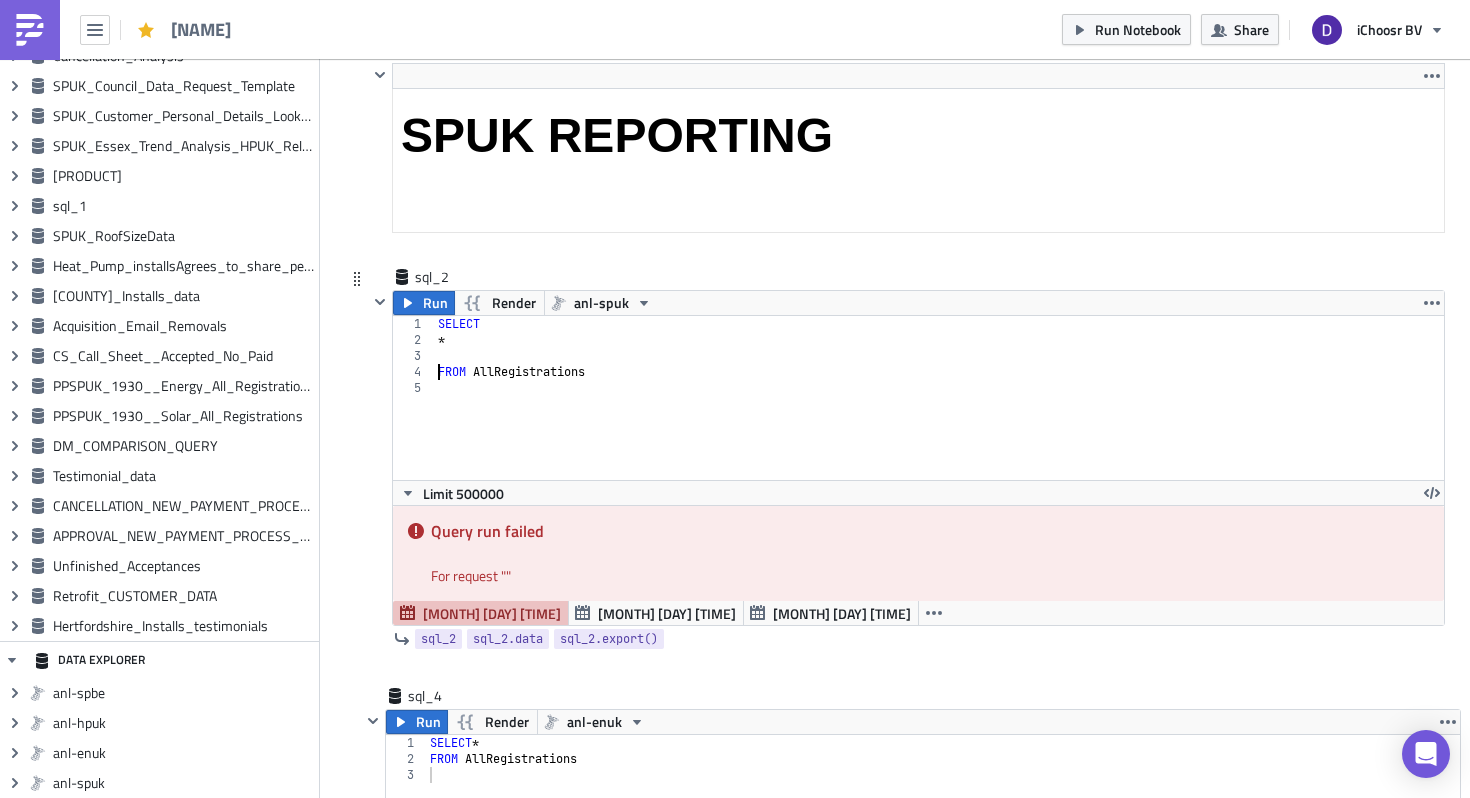 click on "SELECT * FROM   AllRegistrations" at bounding box center [939, 414] 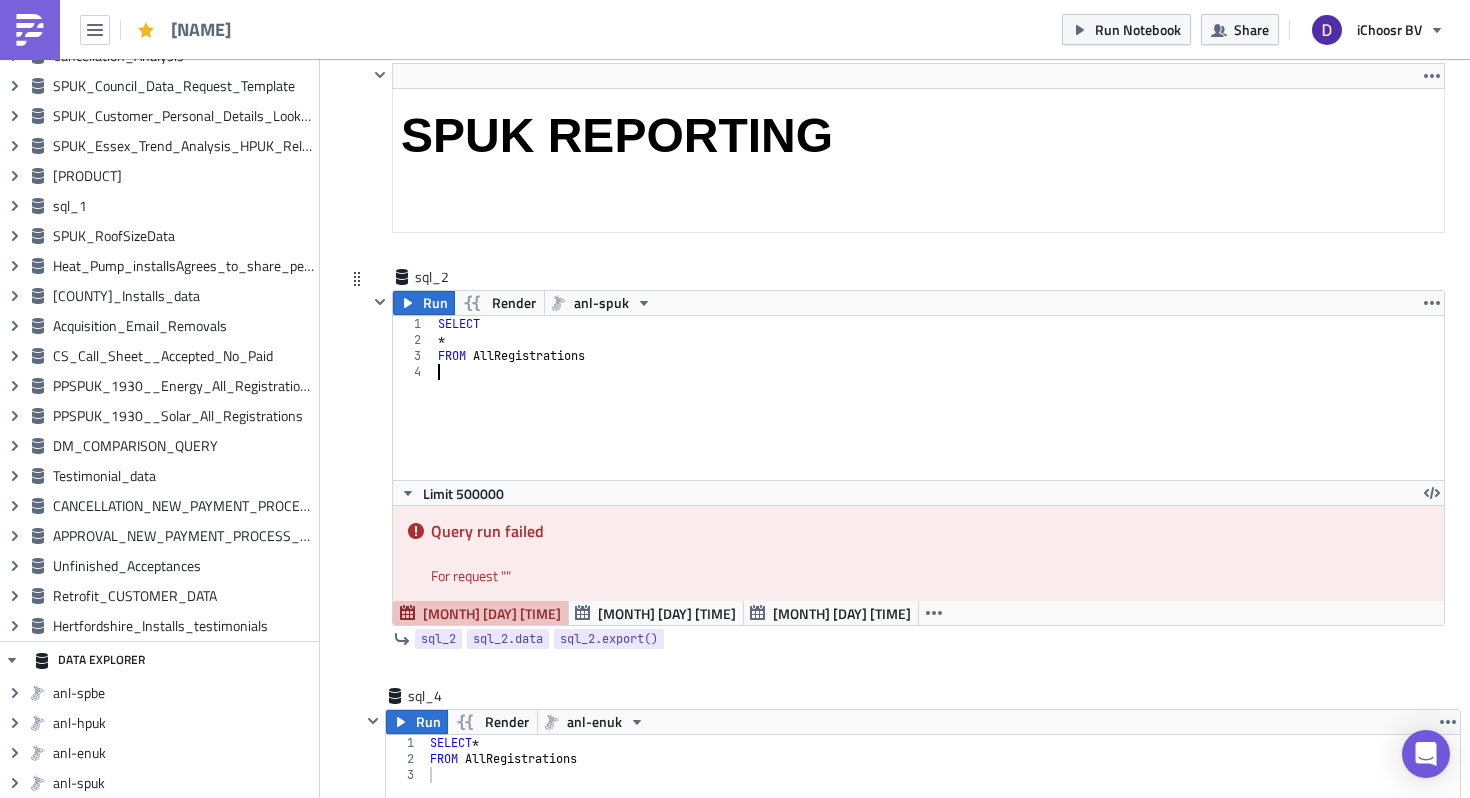 click on "SELECT * FROM   AllRegistrations" at bounding box center (939, 414) 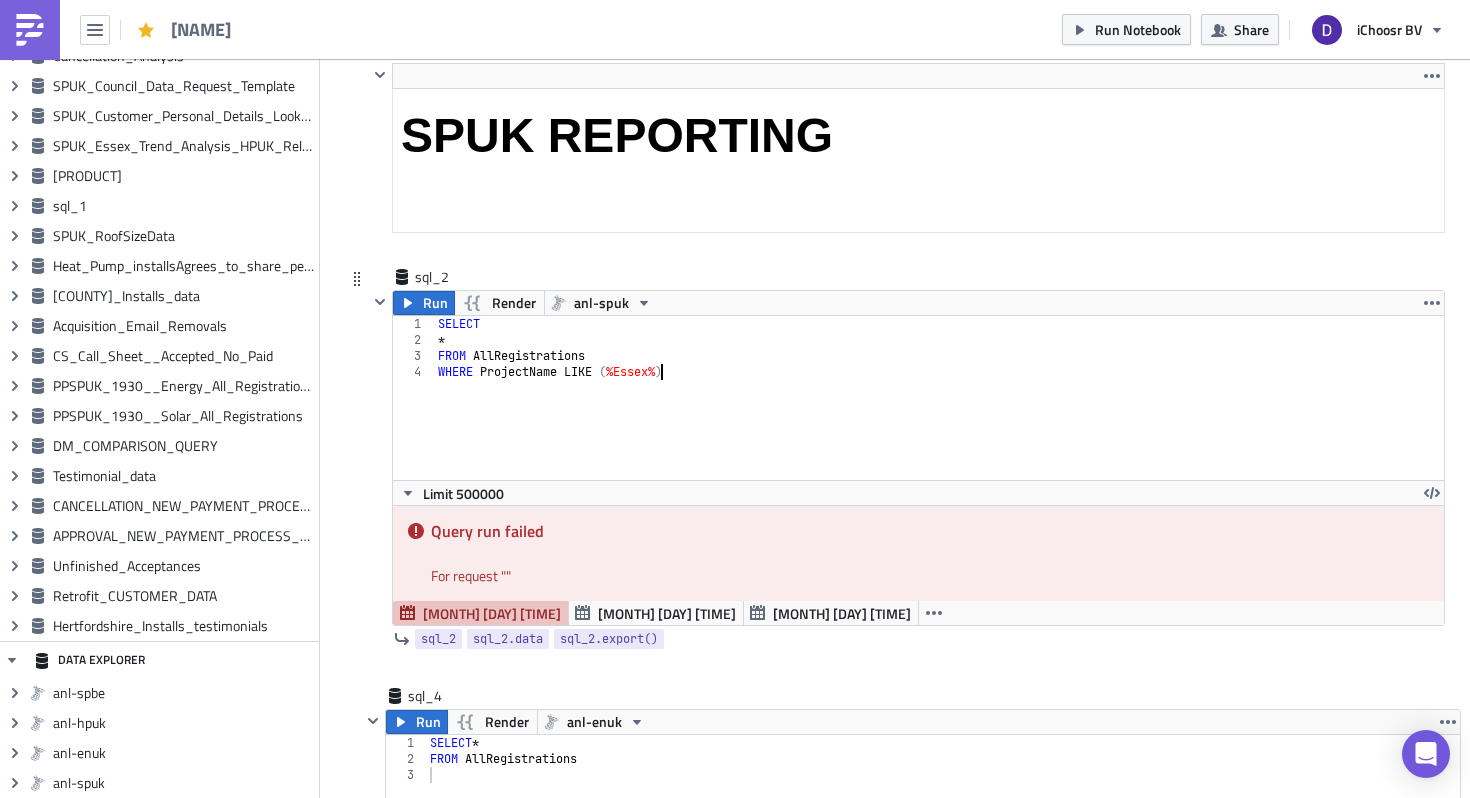 type on "WHERE ProjectName LIKE ('%[CITY]%')" 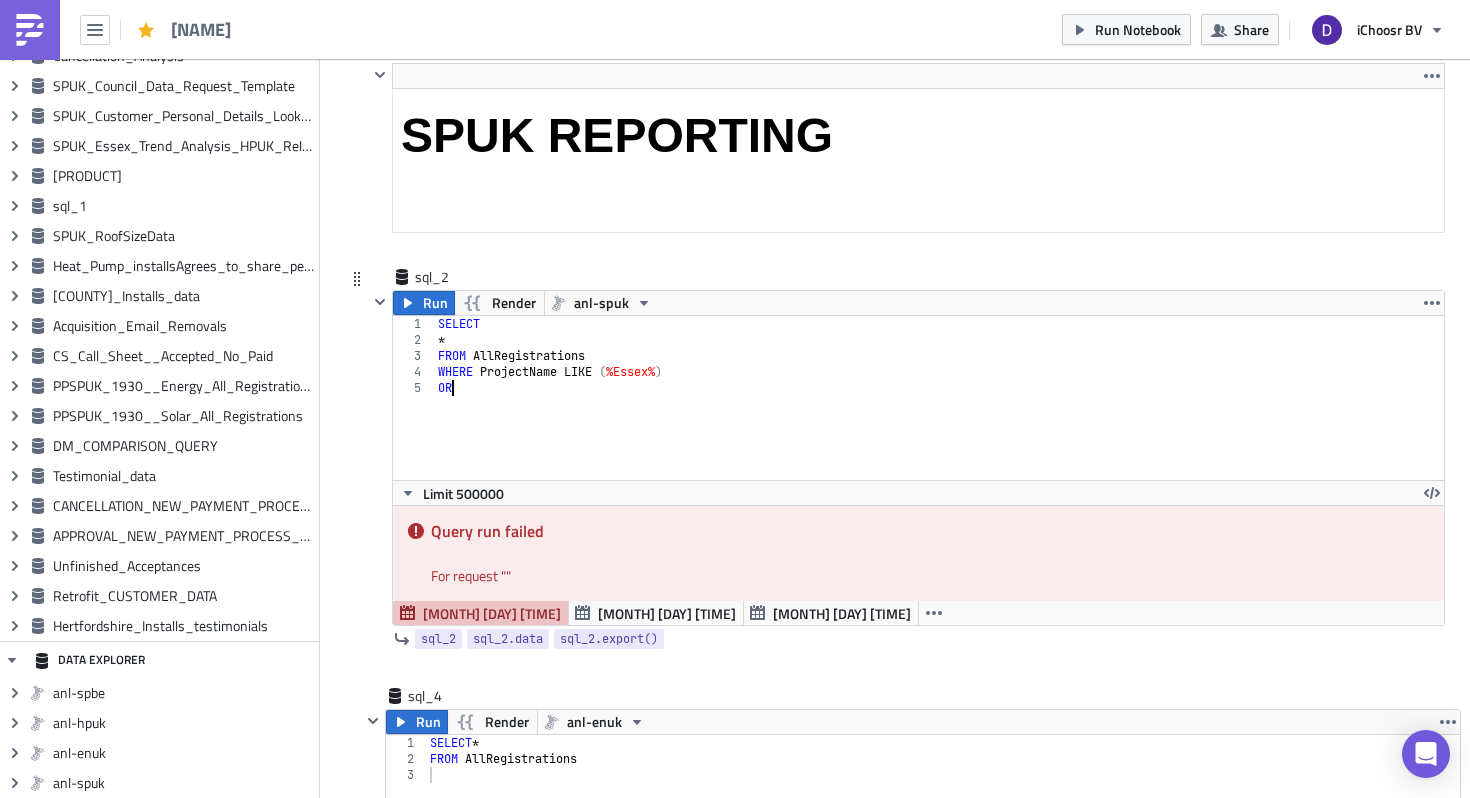 click on "[COUNTY]" at bounding box center [939, 414] 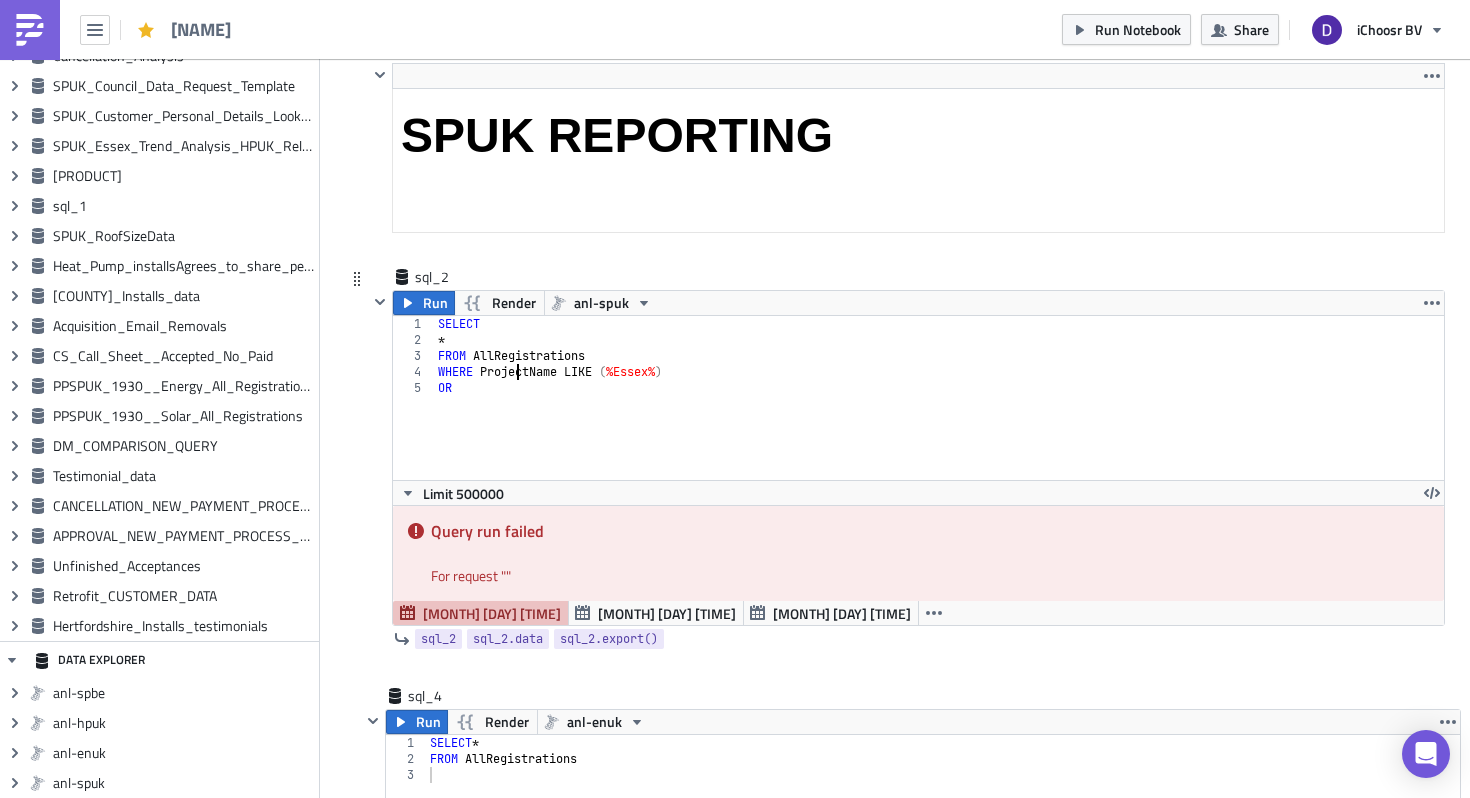 click on "[COUNTY]" at bounding box center [939, 414] 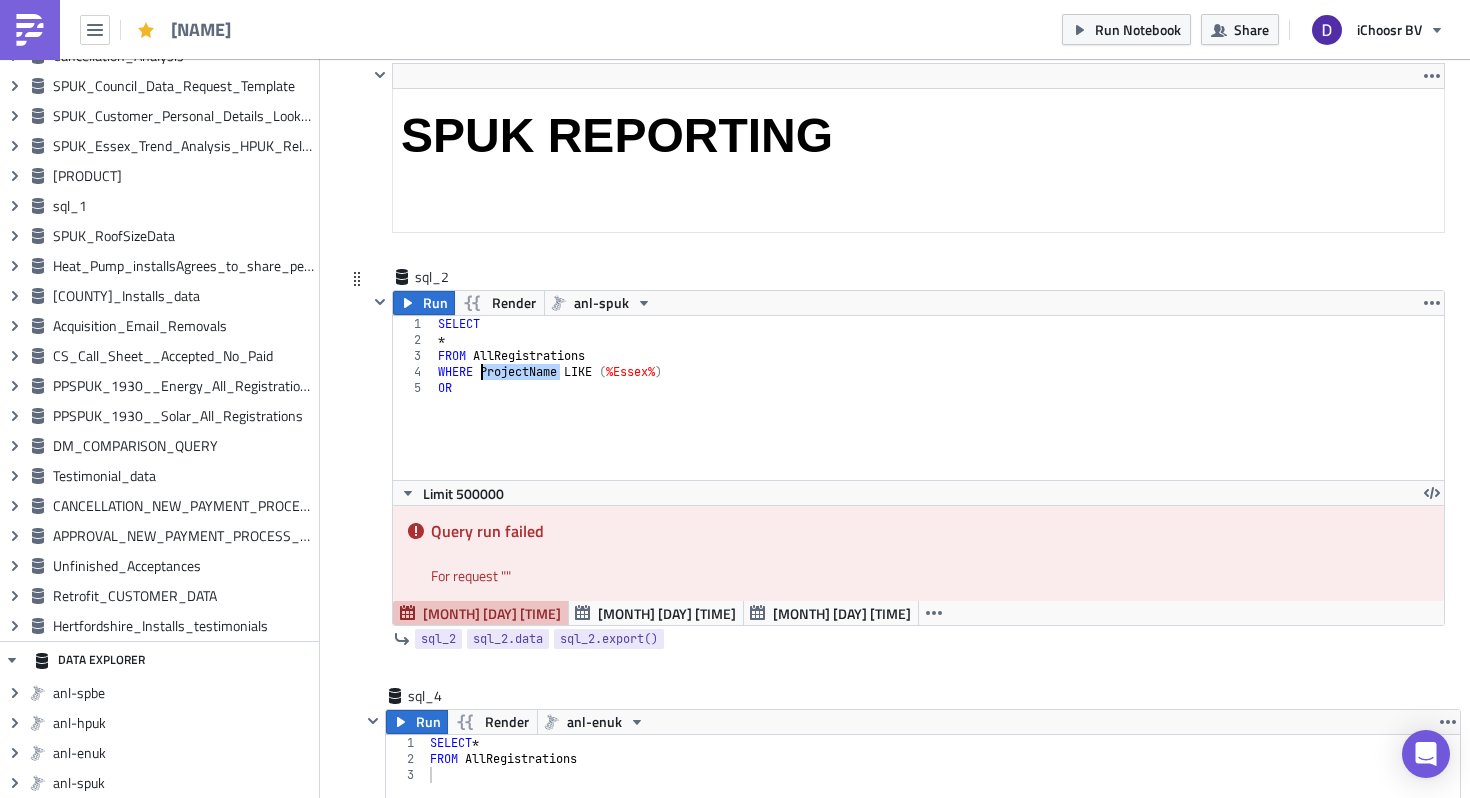 click on "[COUNTY]" at bounding box center [939, 414] 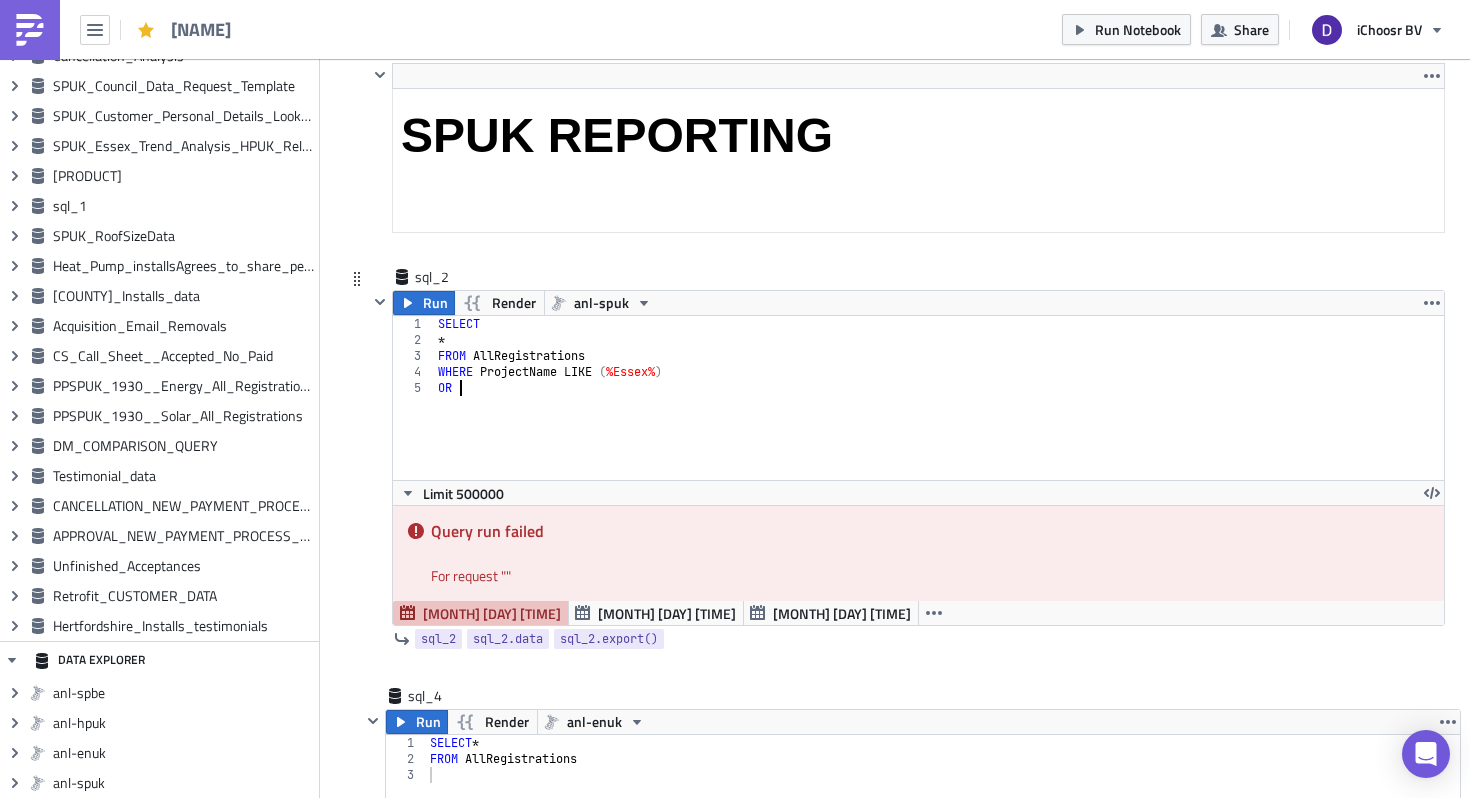 paste on "ProjectName" 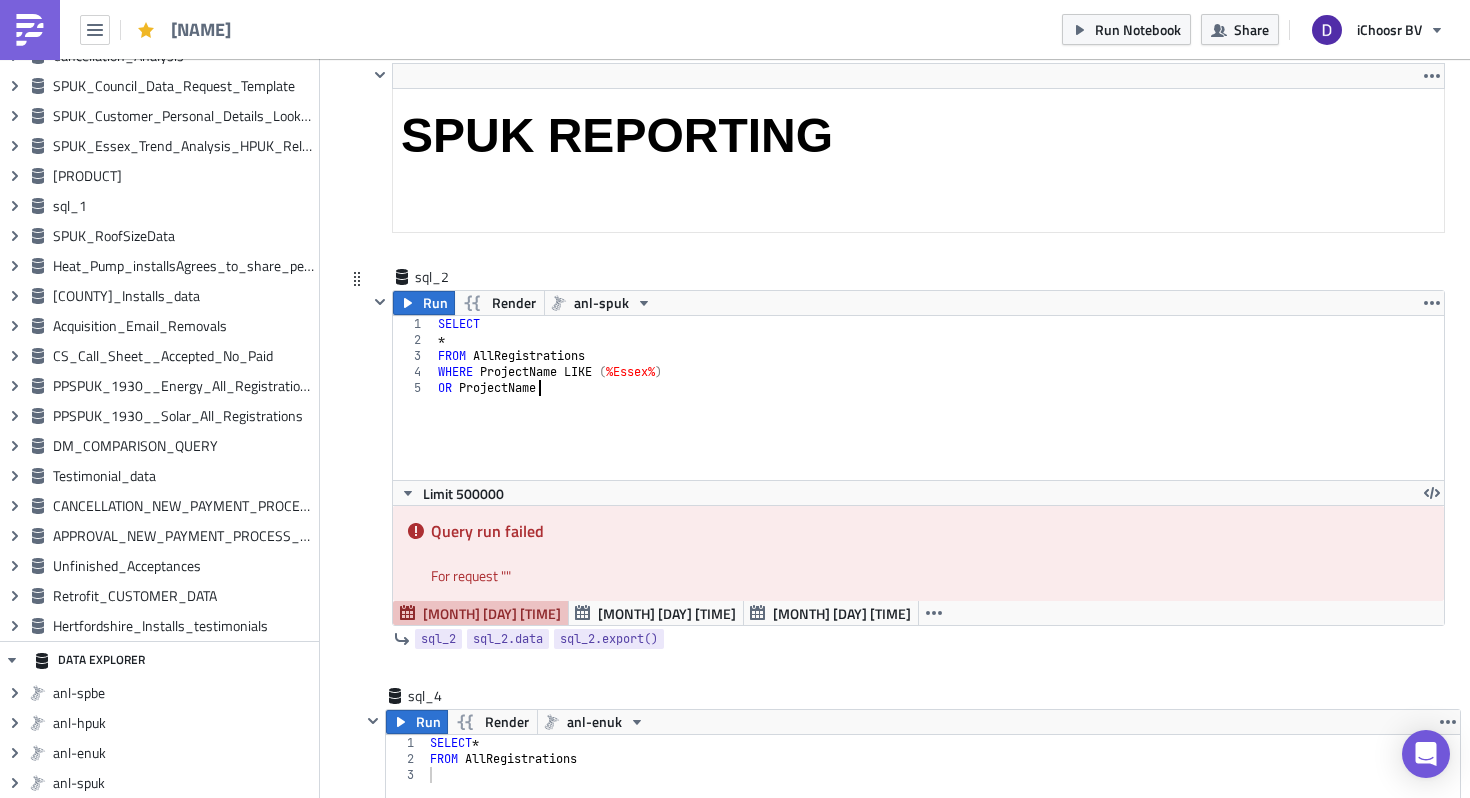 click on "SELECT * FROM   AllRegistrations WHERE   ProjectName   LIKE   ( '%Essex%' ) OR   ProjectName" at bounding box center (939, 414) 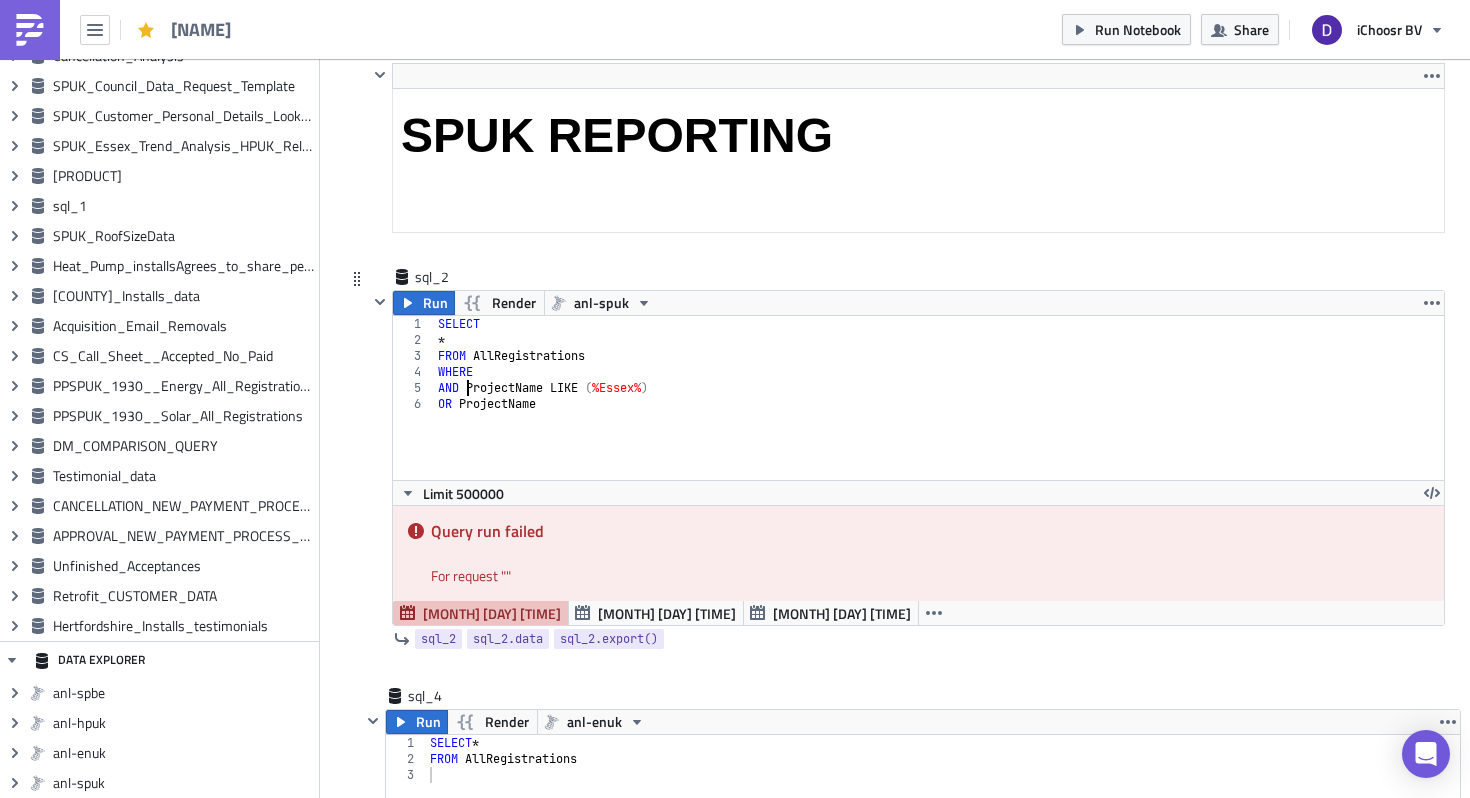 click on "SELECT * FROM   AllRegistrations WHERE   AND   ProjectName   LIKE   ( '%[CITY]%' ) OR   ProjectName" at bounding box center (939, 414) 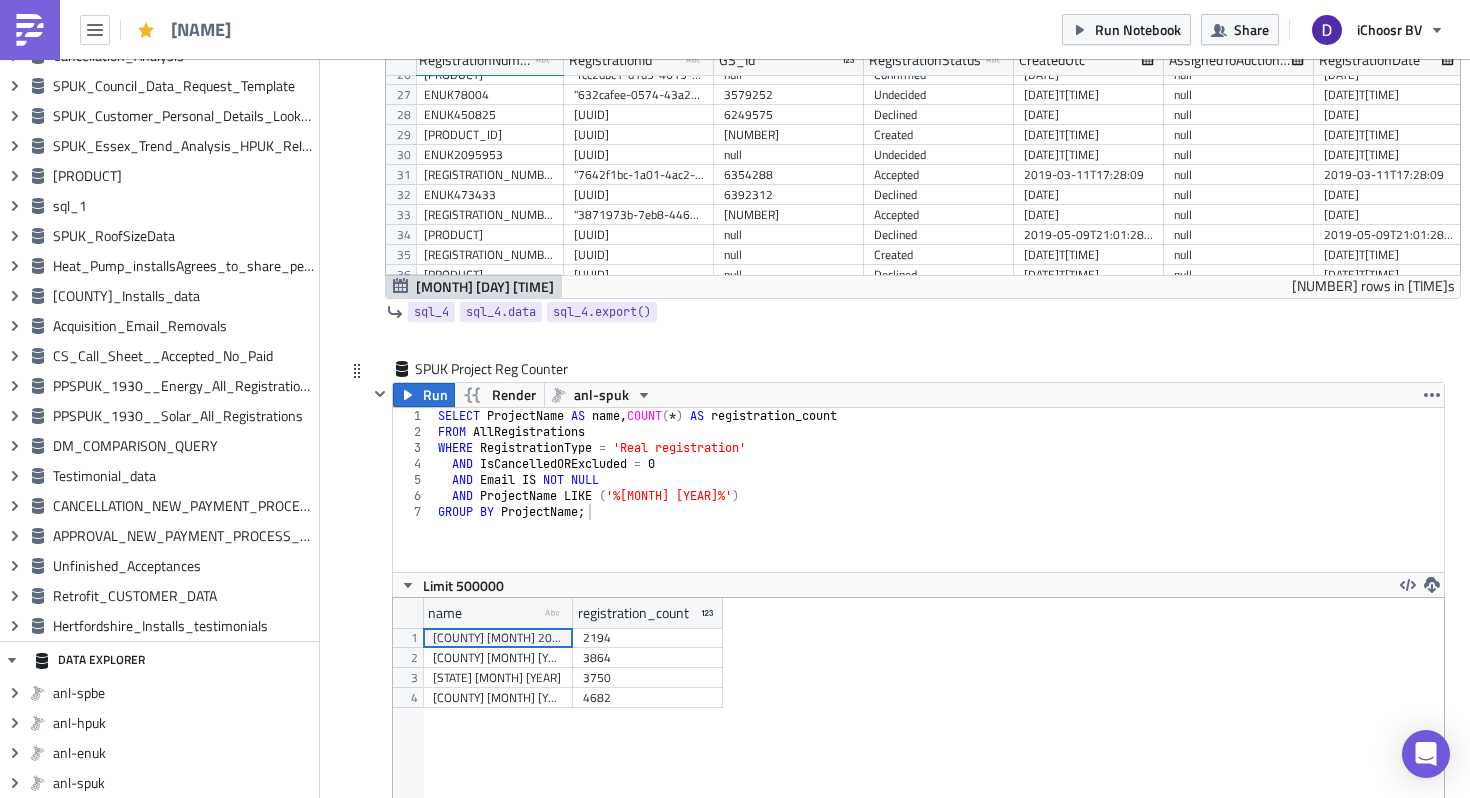 type on "WHERE" 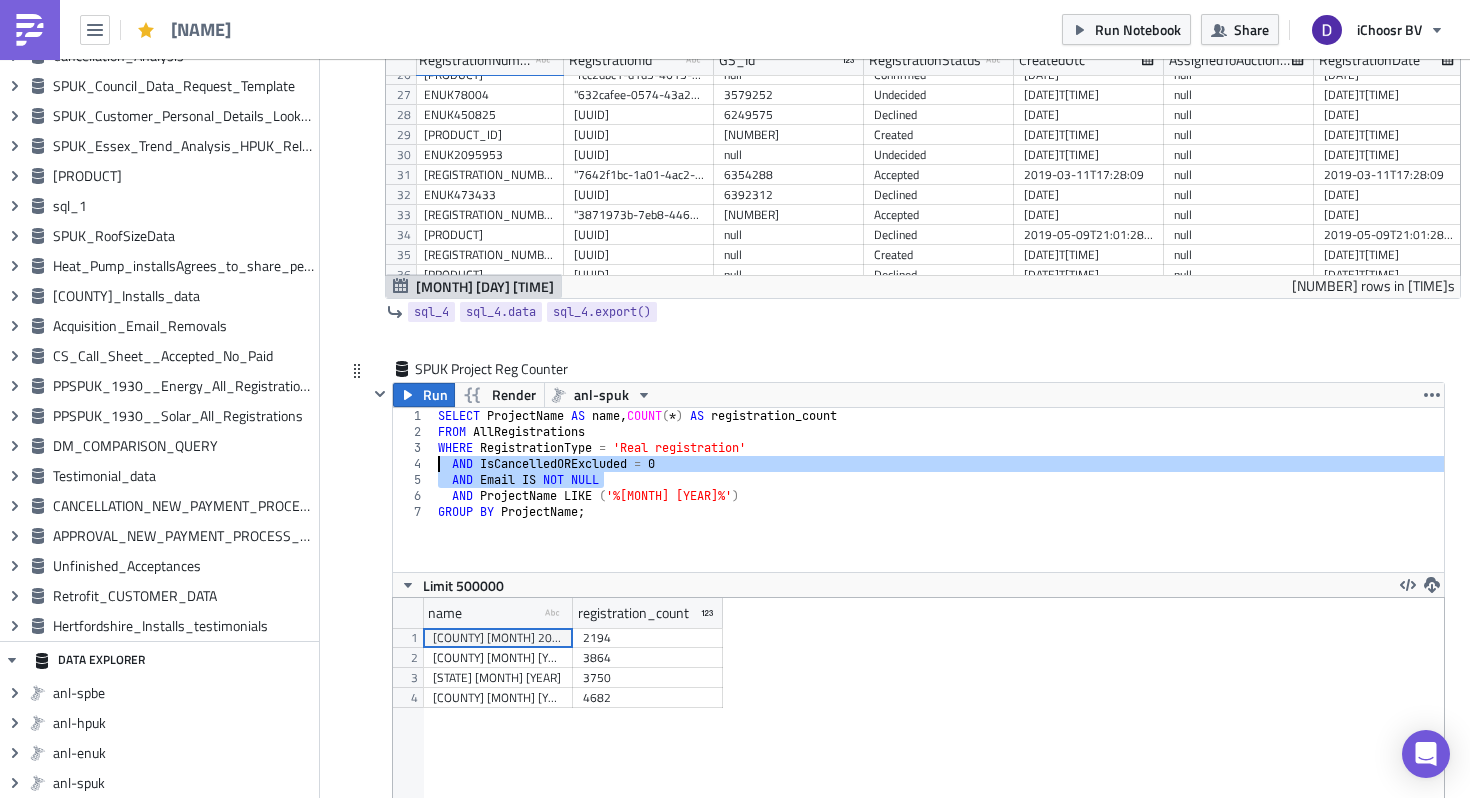 drag, startPoint x: 633, startPoint y: 483, endPoint x: 435, endPoint y: 464, distance: 198.90953 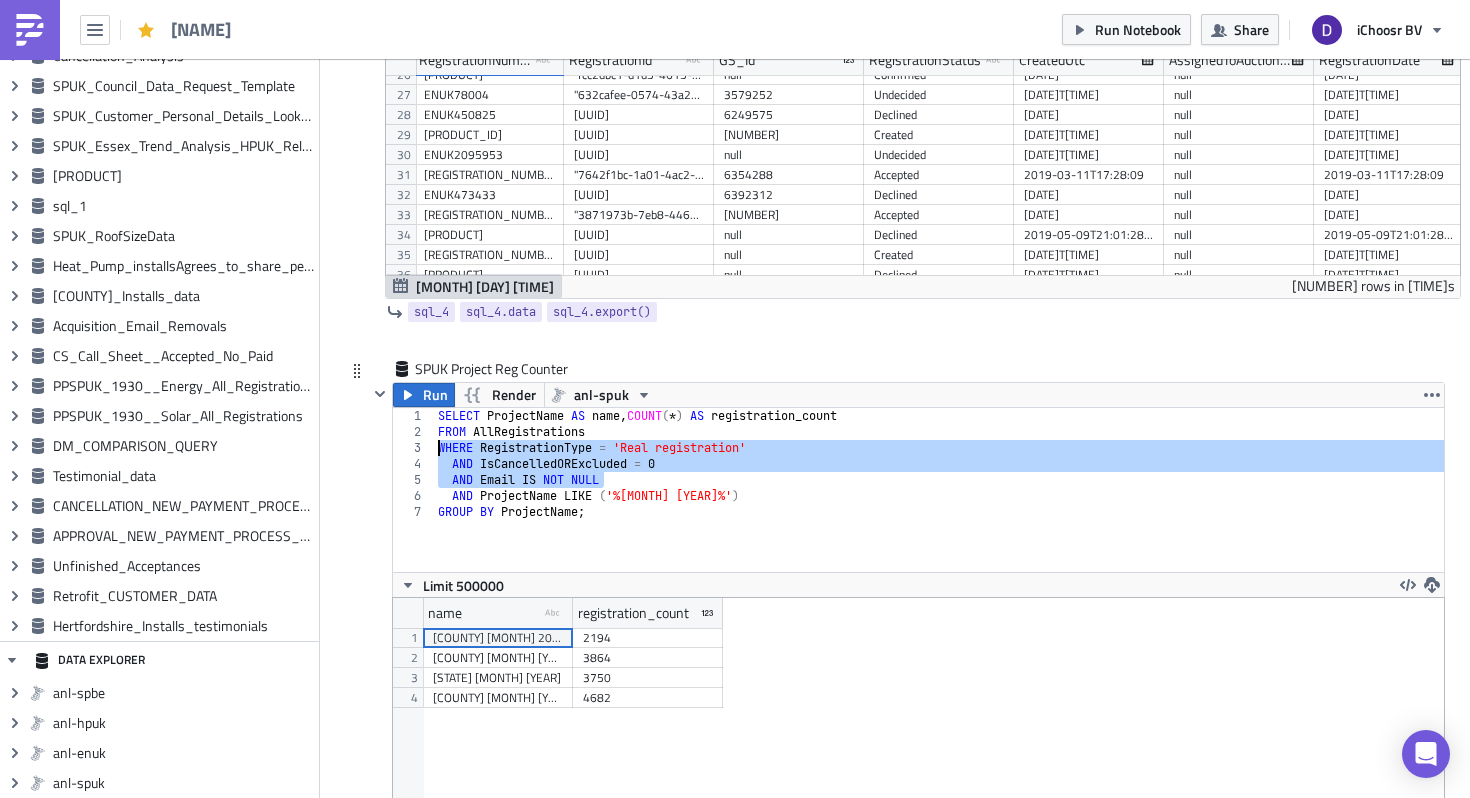 drag, startPoint x: 614, startPoint y: 481, endPoint x: 429, endPoint y: 444, distance: 188.66373 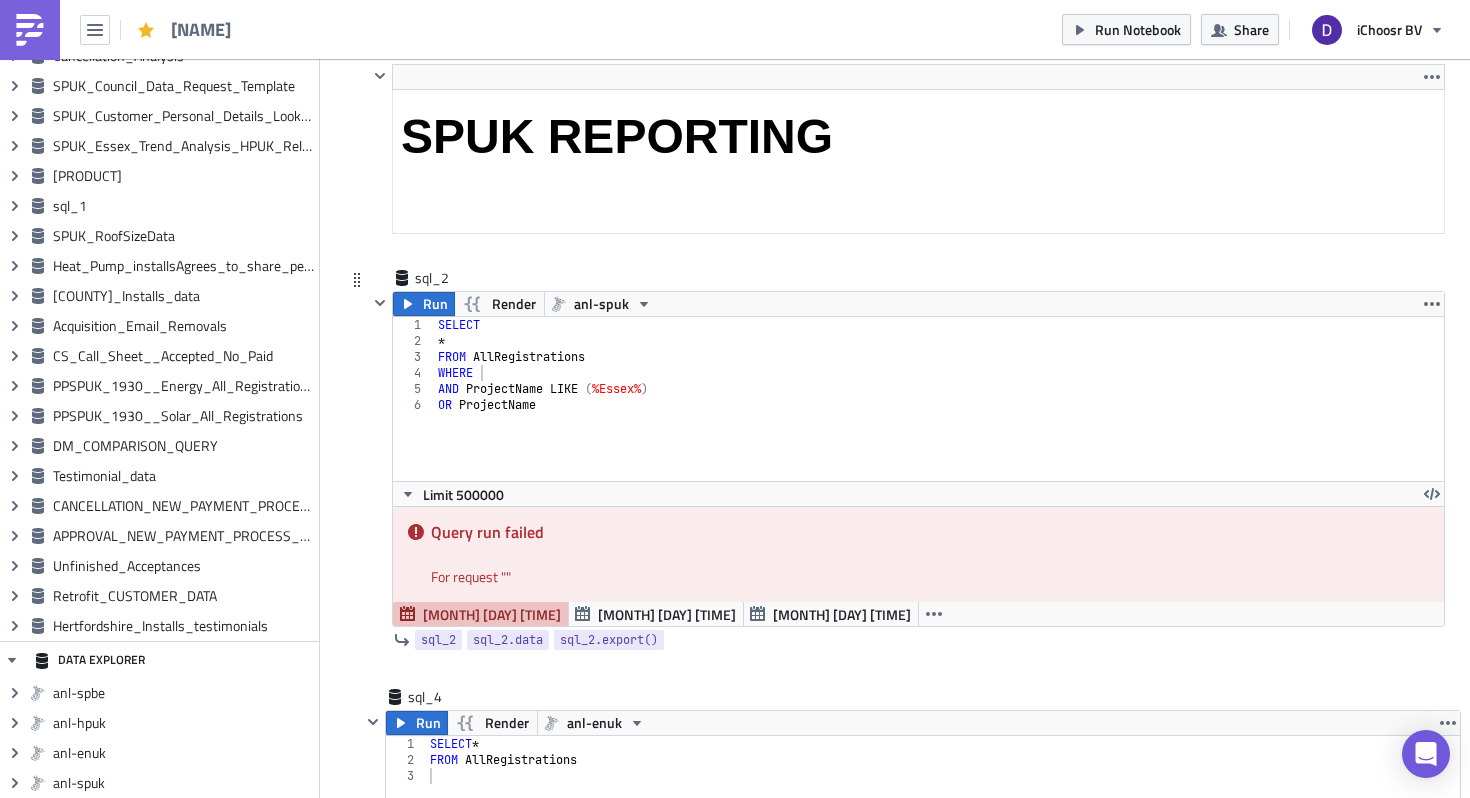 scroll, scrollTop: 499, scrollLeft: 0, axis: vertical 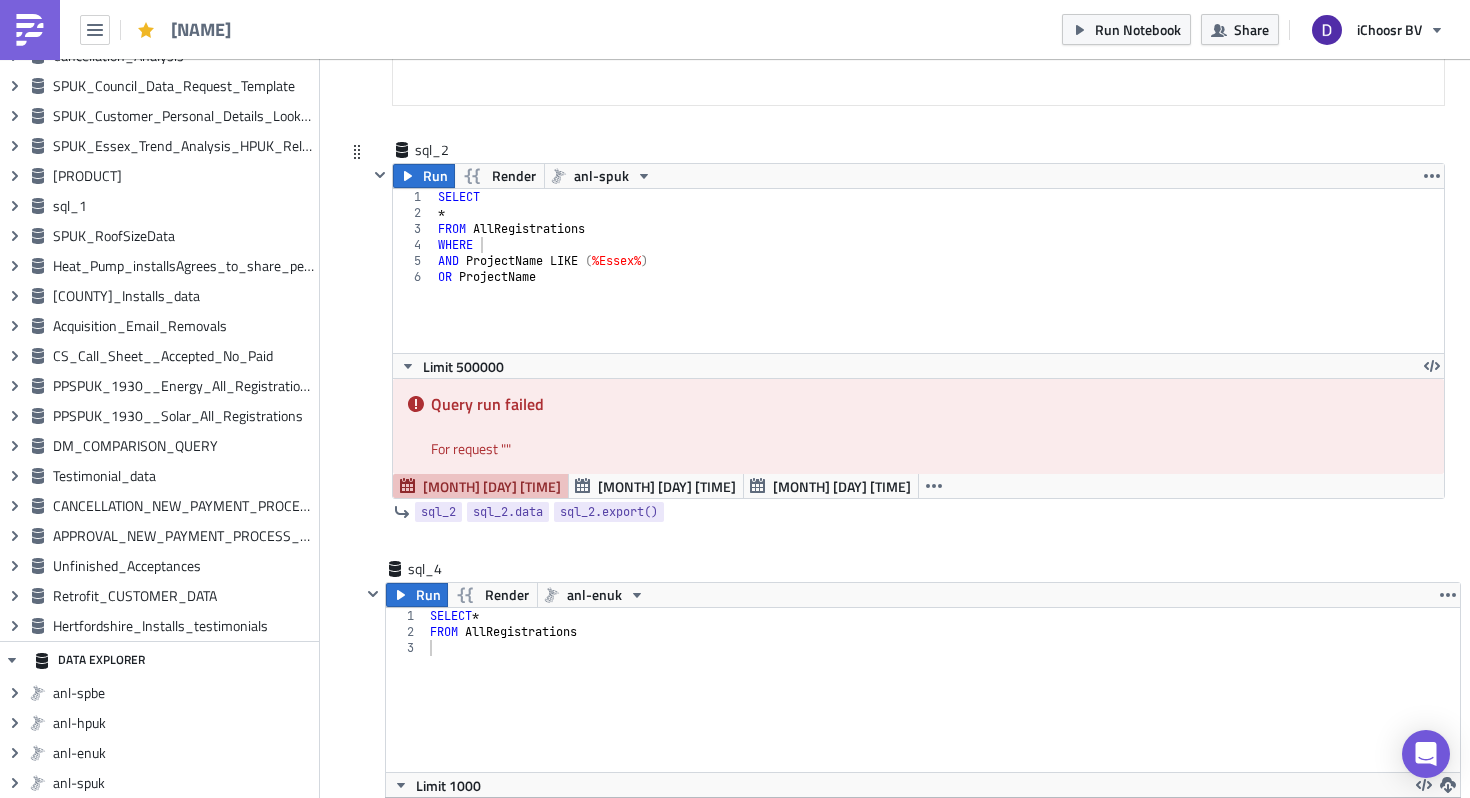 click on "SELECT * FROM   AllRegistrations WHERE   AND   ProjectName   LIKE   ( '%[CITY]%' ) OR   ProjectName" at bounding box center [939, 287] 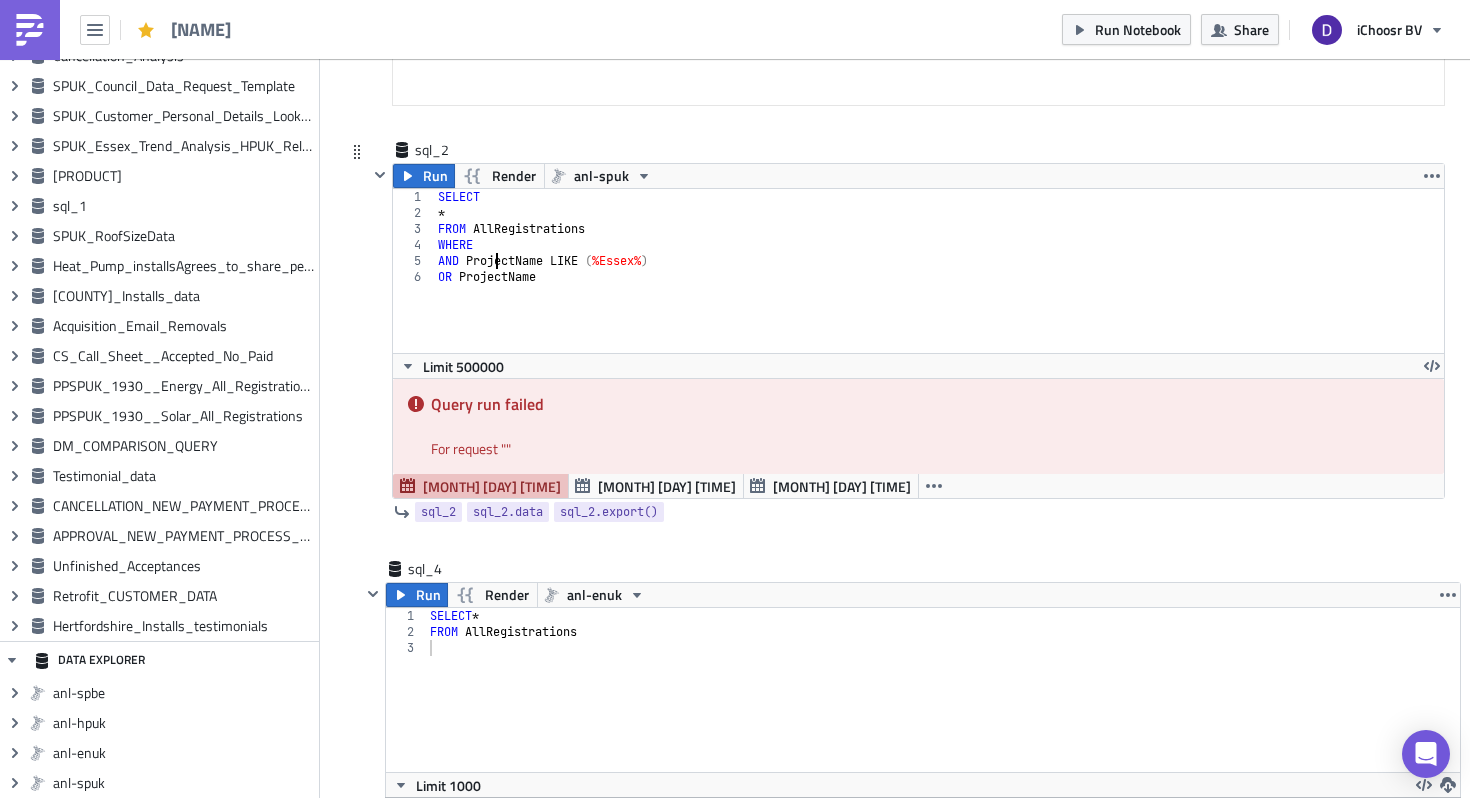 click on "SELECT * FROM   AllRegistrations WHERE   AND   ProjectName   LIKE   ( '%[CITY]%' ) OR   ProjectName" at bounding box center [939, 287] 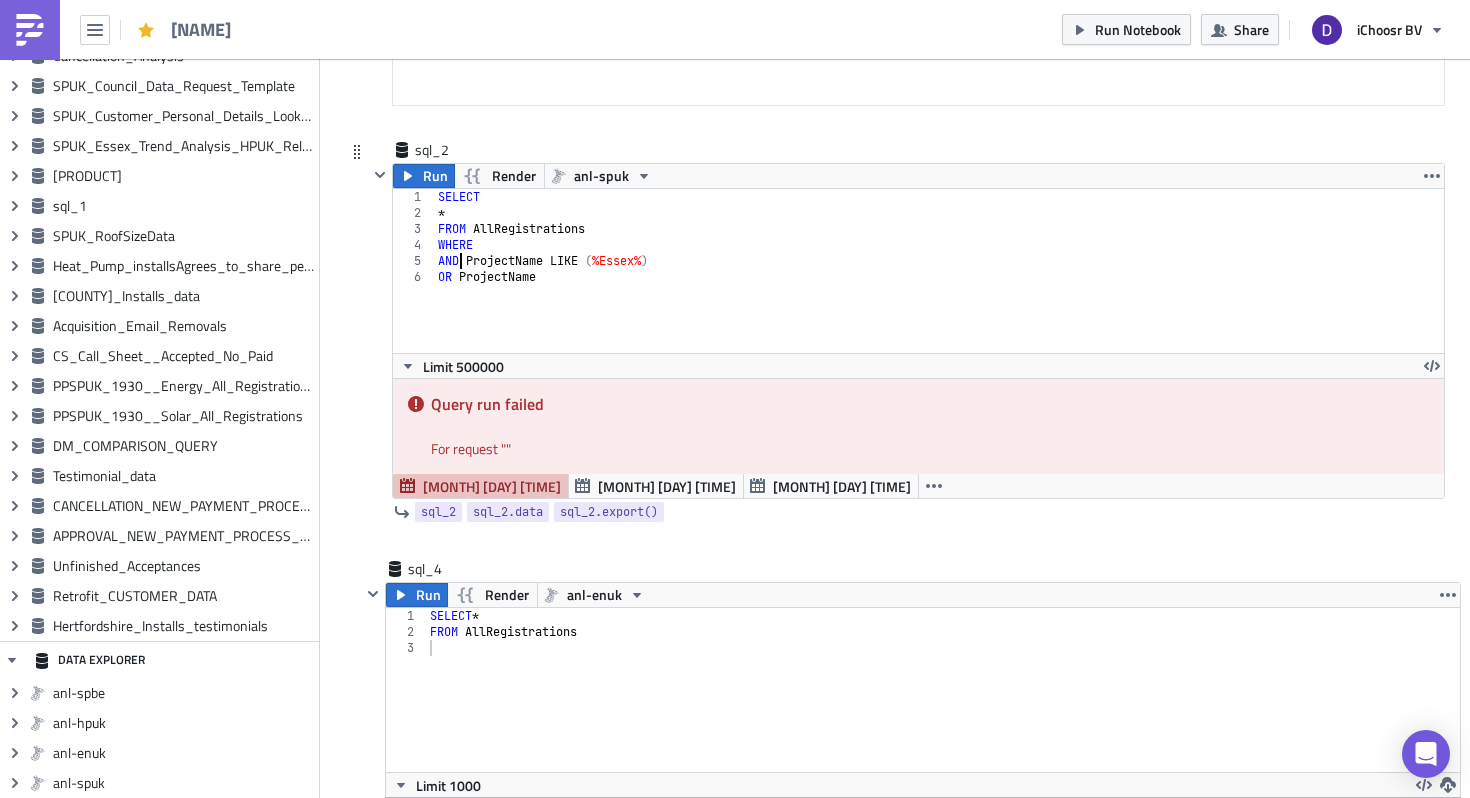 click on "SELECT * FROM   AllRegistrations WHERE   AND   ProjectName   LIKE   ( '%[CITY]%' ) OR   ProjectName" at bounding box center (939, 287) 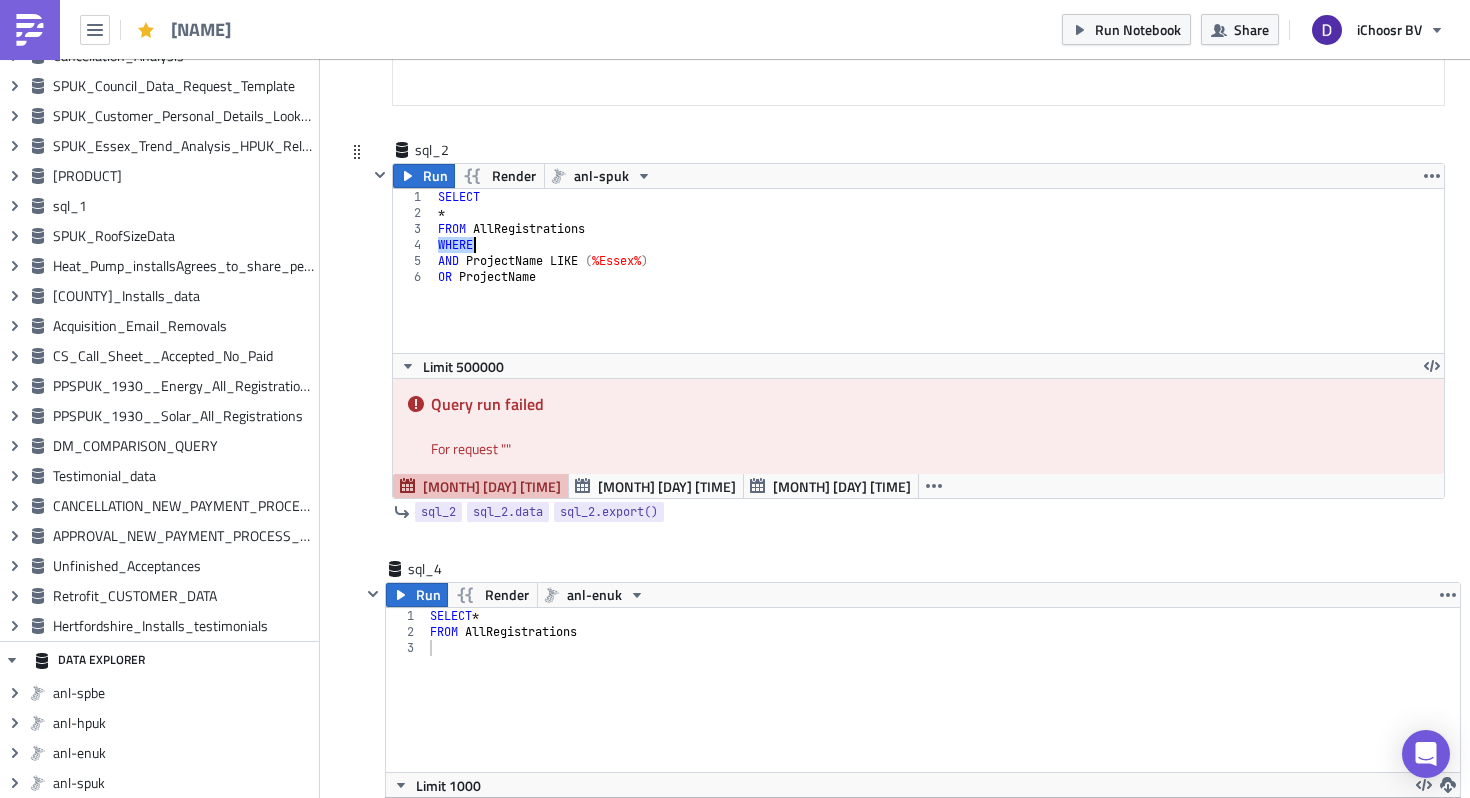 click on "SELECT * FROM   AllRegistrations WHERE   AND   ProjectName   LIKE   ( '%[CITY]%' ) OR   ProjectName" at bounding box center [939, 287] 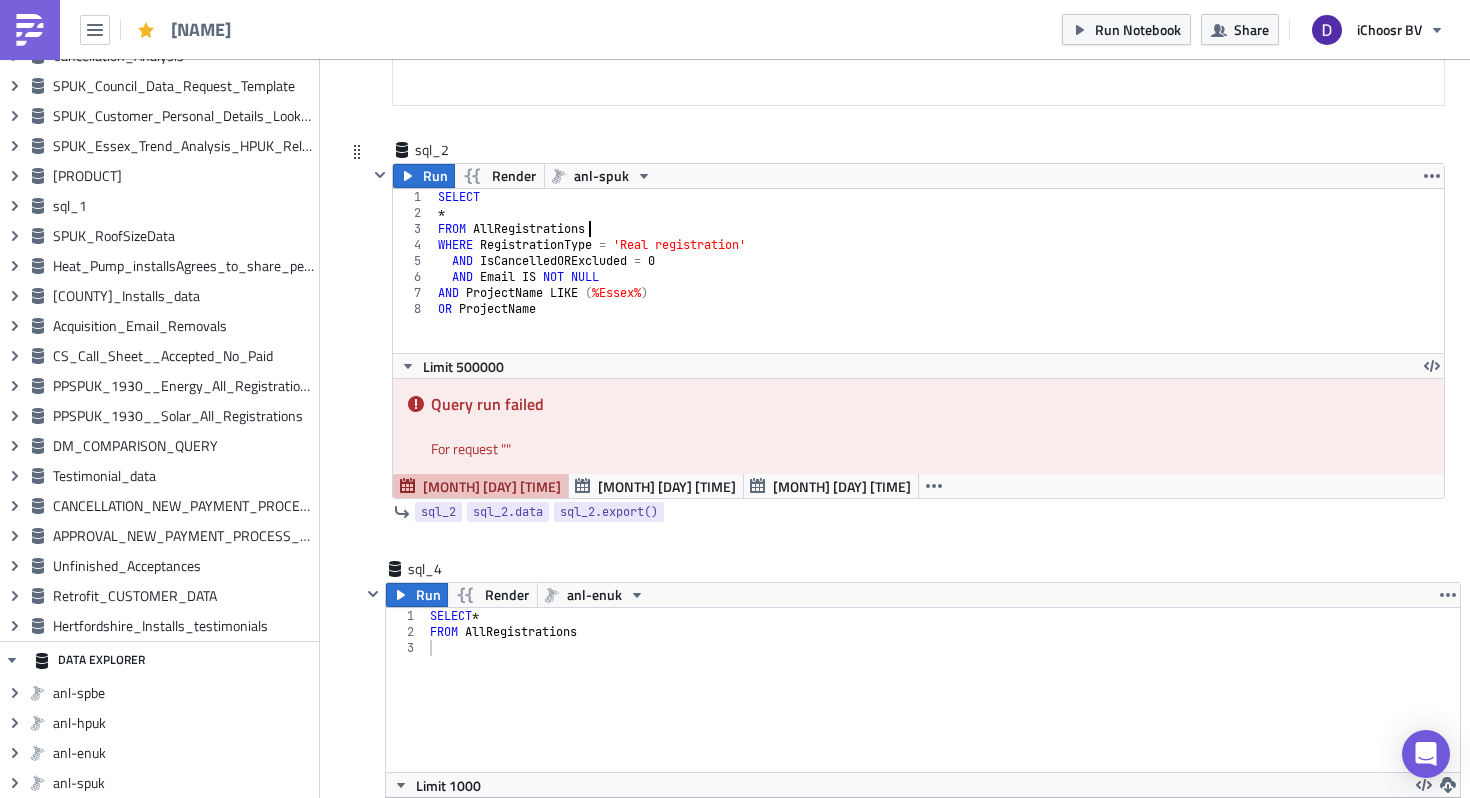 click on "SELECT * FROM   AllRegistrations WHERE   RegistrationType   =   'Real registration'    AND   IsCancelledORExcluded   =   0    AND   Email   IS   NOT   NULL   AND   ProjectName   LIKE   ( '%Essex%' ) OR   ProjectName" at bounding box center [939, 287] 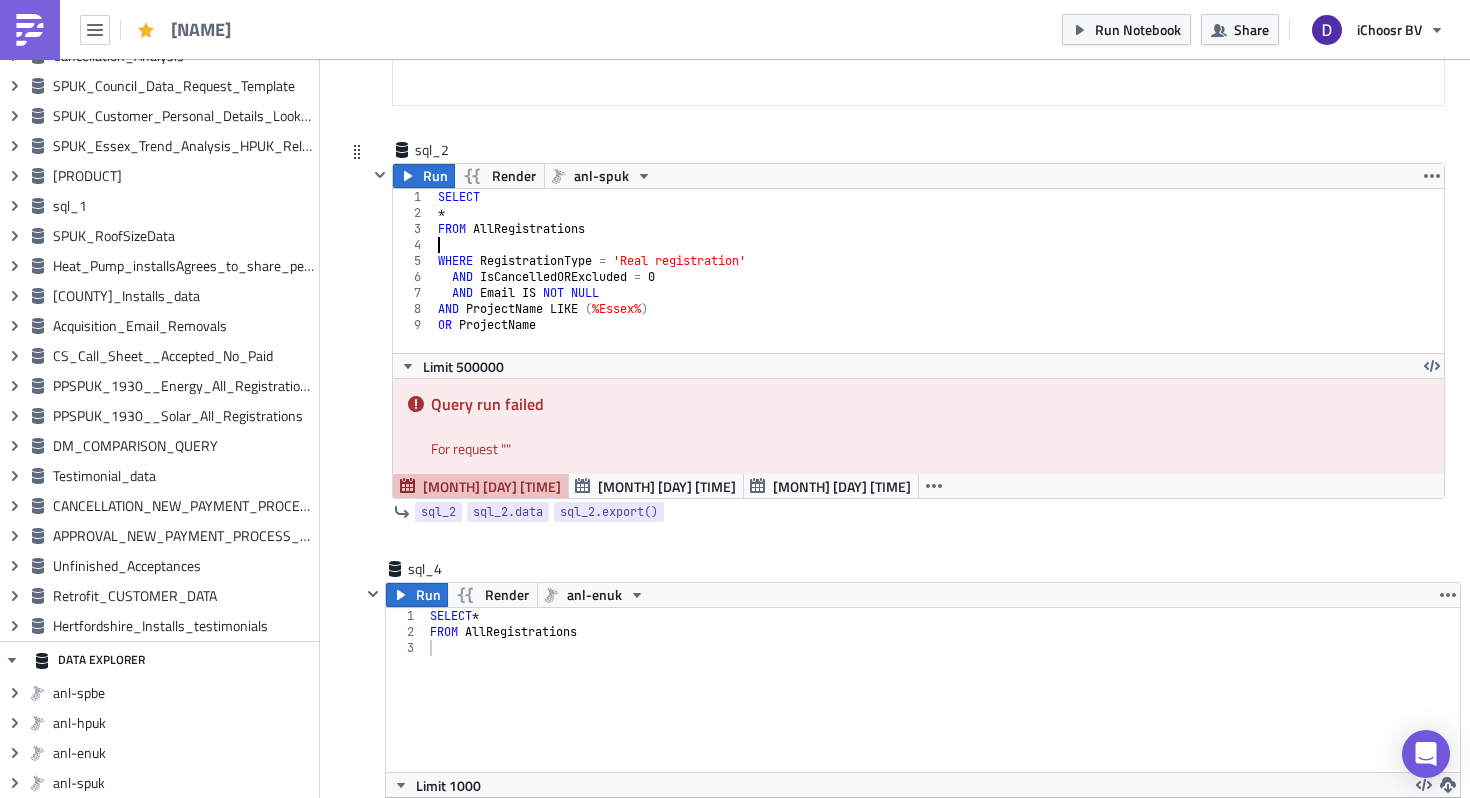 click on "SELECT * FROM   AllRegistrations WHERE   RegistrationType   =   'Real registration'    AND   IsCancelledORExcluded   =   0    AND   Email   IS   NOT   NULL   AND   ProjectName   LIKE   ( '%Essex%' ) OR   ProjectName" at bounding box center (939, 287) 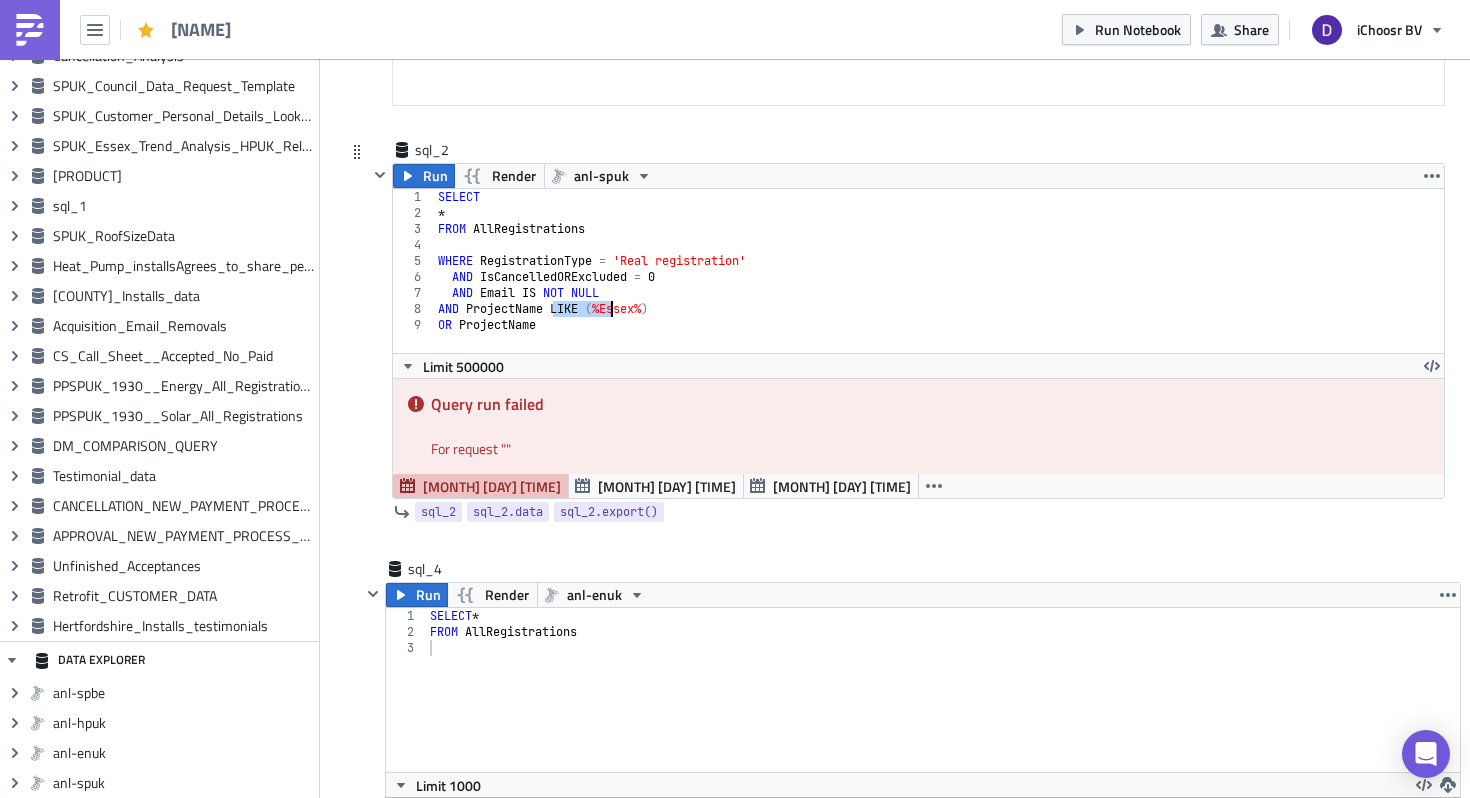 drag, startPoint x: 569, startPoint y: 308, endPoint x: 675, endPoint y: 308, distance: 106 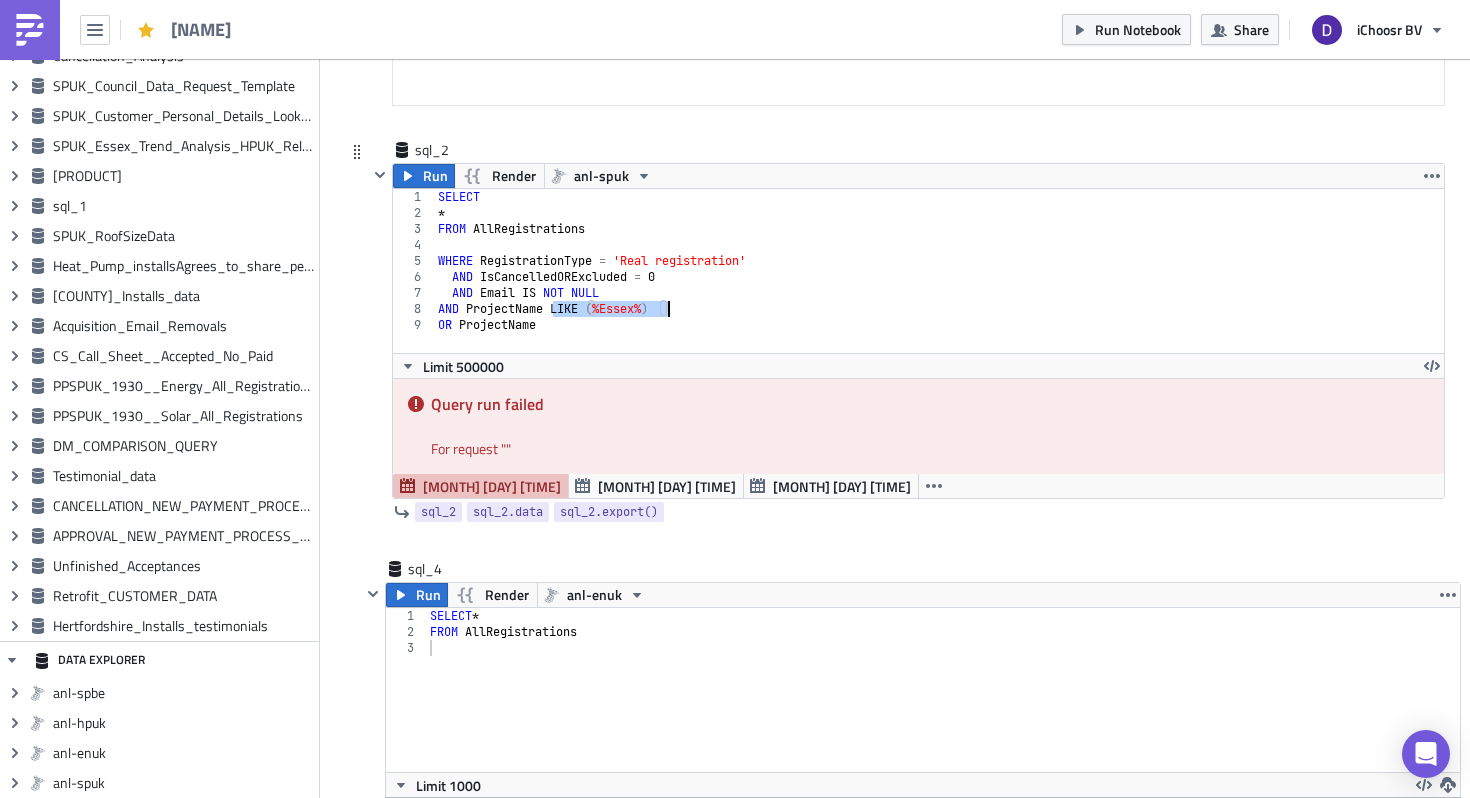 click on "SELECT * FROM   AllRegistrations WHERE   RegistrationType   =   'Real registration'    AND   IsCancelledORExcluded   =   0    AND   Email   IS   NOT   NULL   AND   ProjectName   LIKE   ( '%Essex%' ) OR   ProjectName" at bounding box center (939, 287) 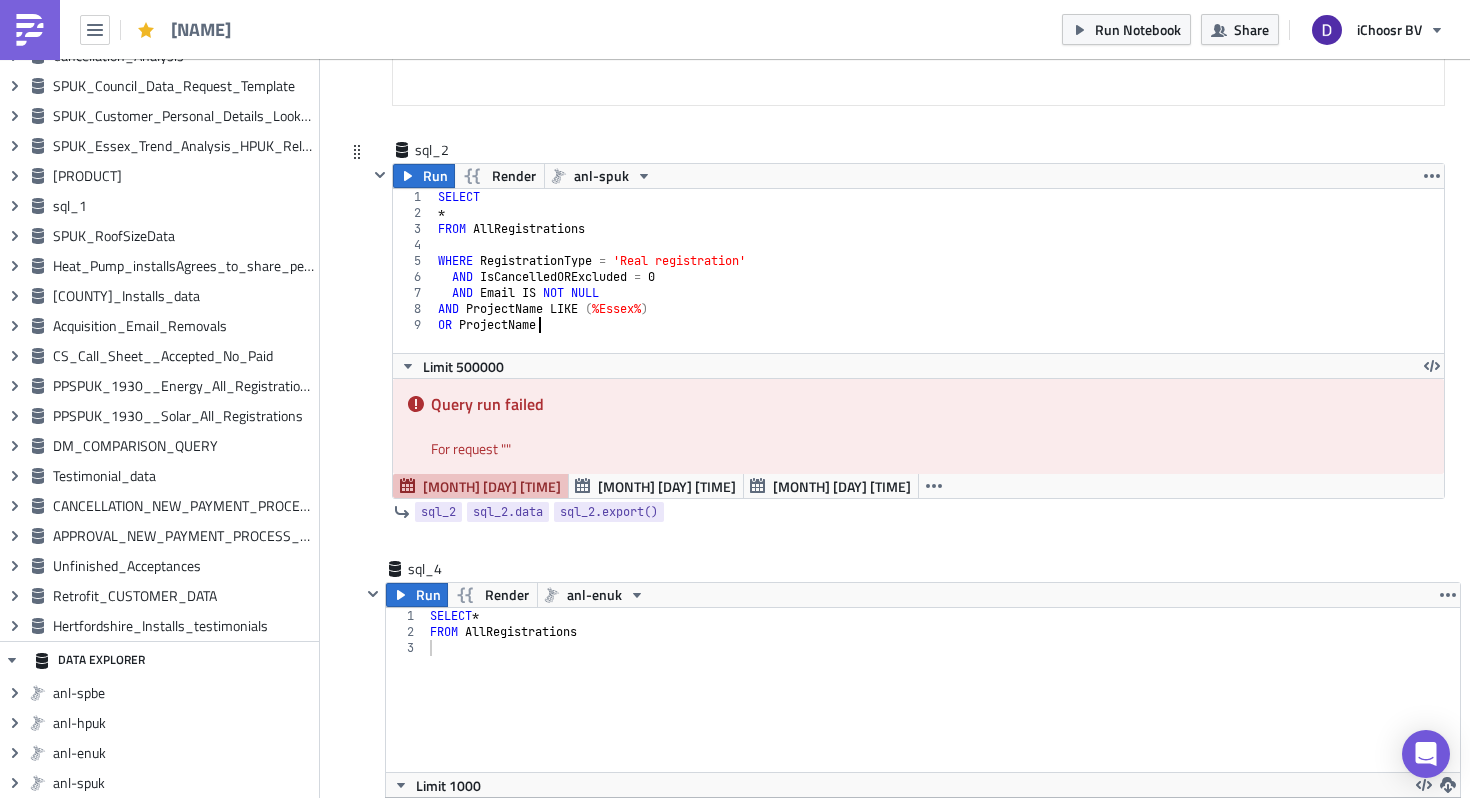 paste on "LIKE ('%Essex%')" 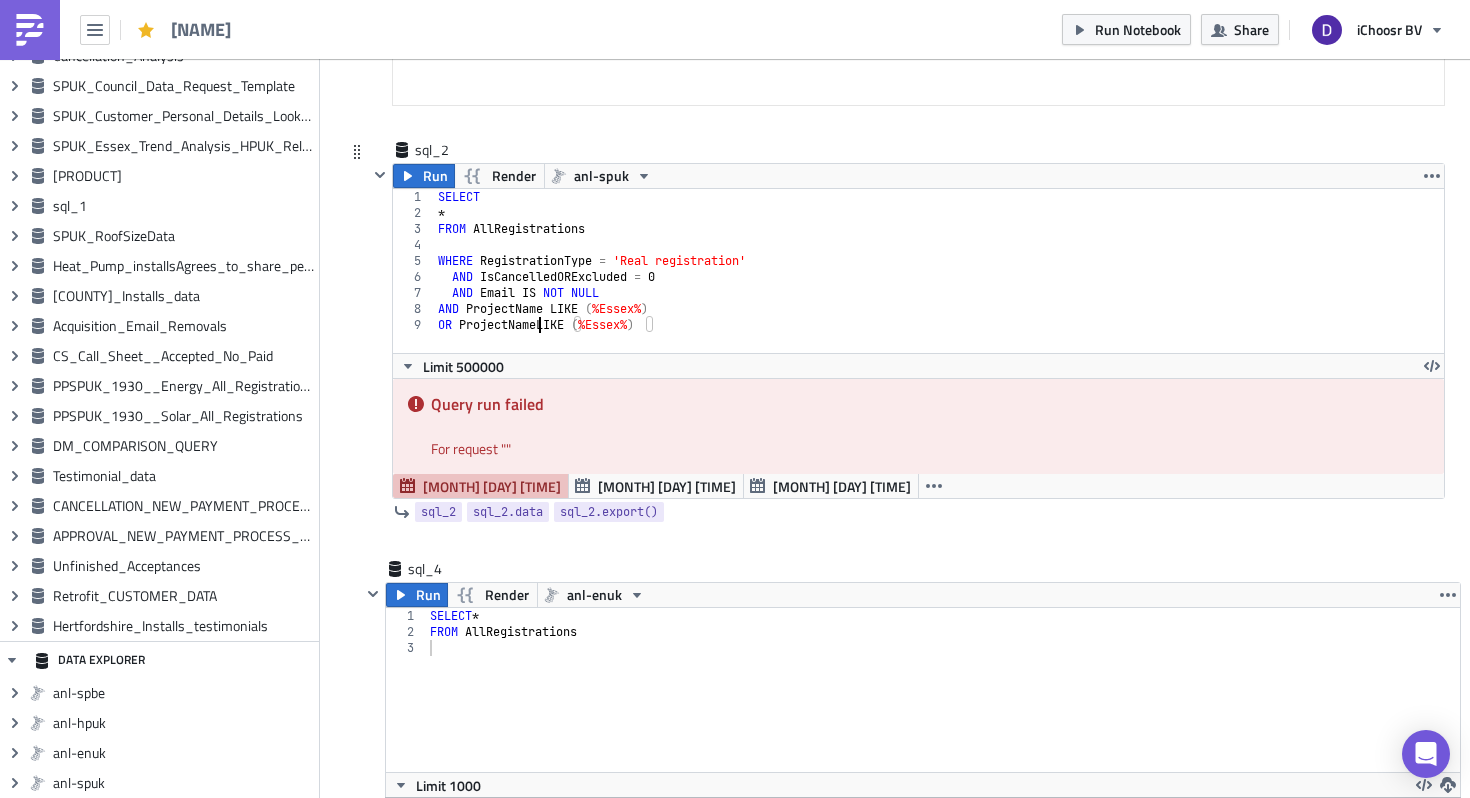 click on "SELECT * FROM   AllRegistrations WHERE   RegistrationType   =   'Real registration'    AND   IsCancelledORExcluded   =   0    AND   Email   IS   NOT   NULL   AND   ProjectName   LIKE   ( '%Essex%' ) OR   ProjectNameLIKE   ( '%Essex%' )" at bounding box center (939, 287) 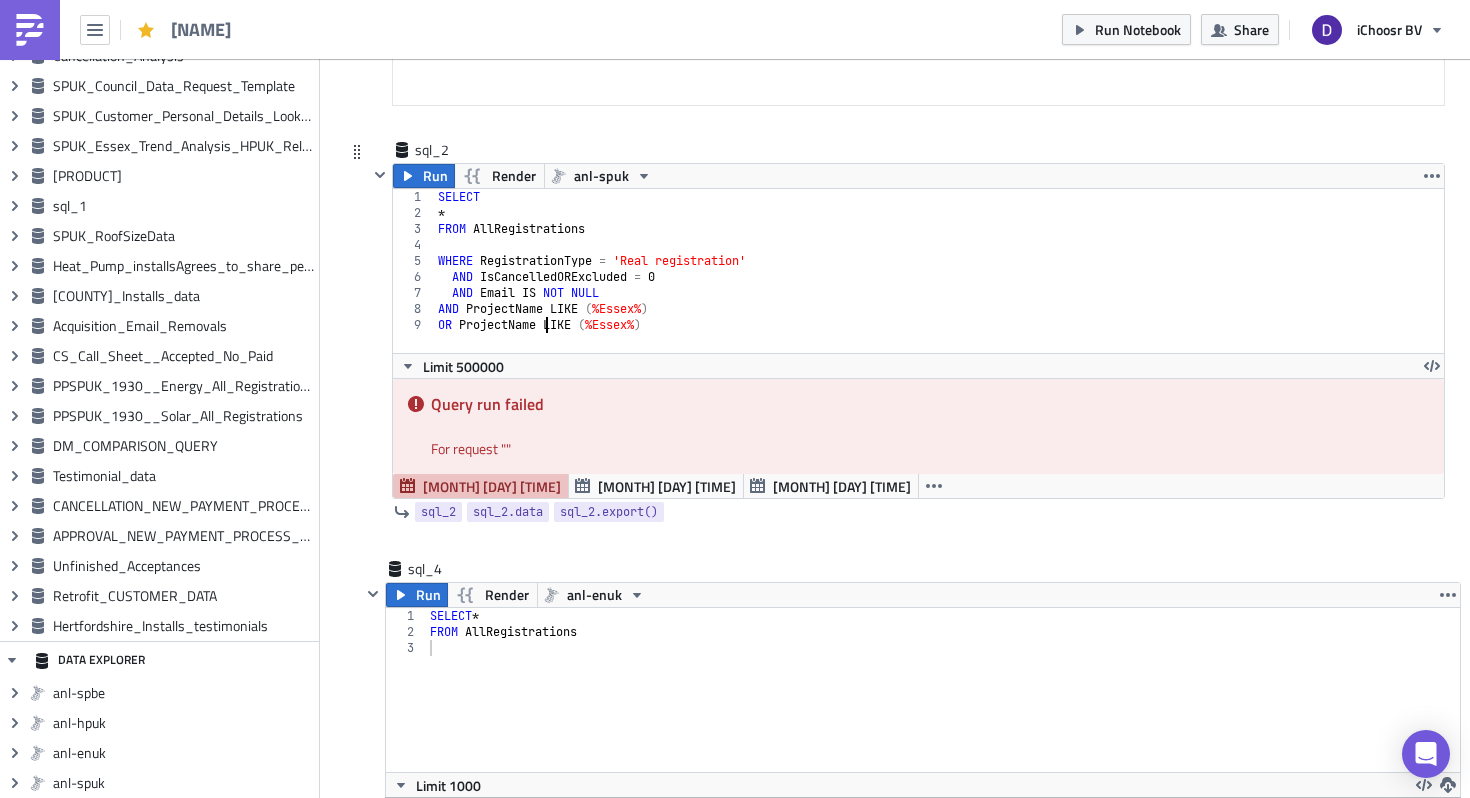 scroll, scrollTop: 0, scrollLeft: 8, axis: horizontal 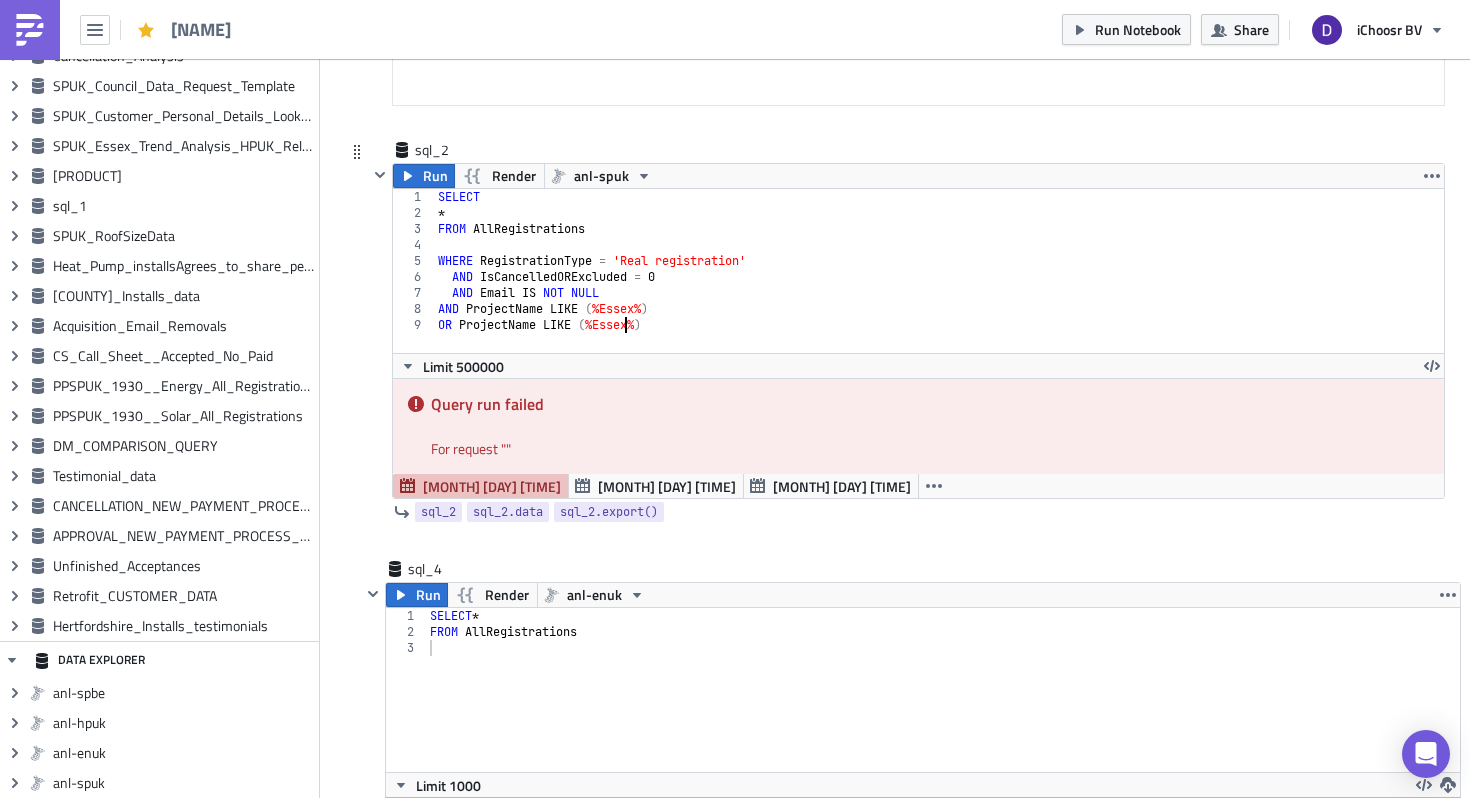 click on "SELECT * FROM   AllRegistrations WHERE   RegistrationType   =   'Real registration'    AND   IsCancelledORExcluded   =   0    AND   Email   IS   NOT   NULL   AND   ProjectName   LIKE   ( '%Essex%' ) OR   ProjectName   LIKE   ( '%Essex%' )" at bounding box center [939, 287] 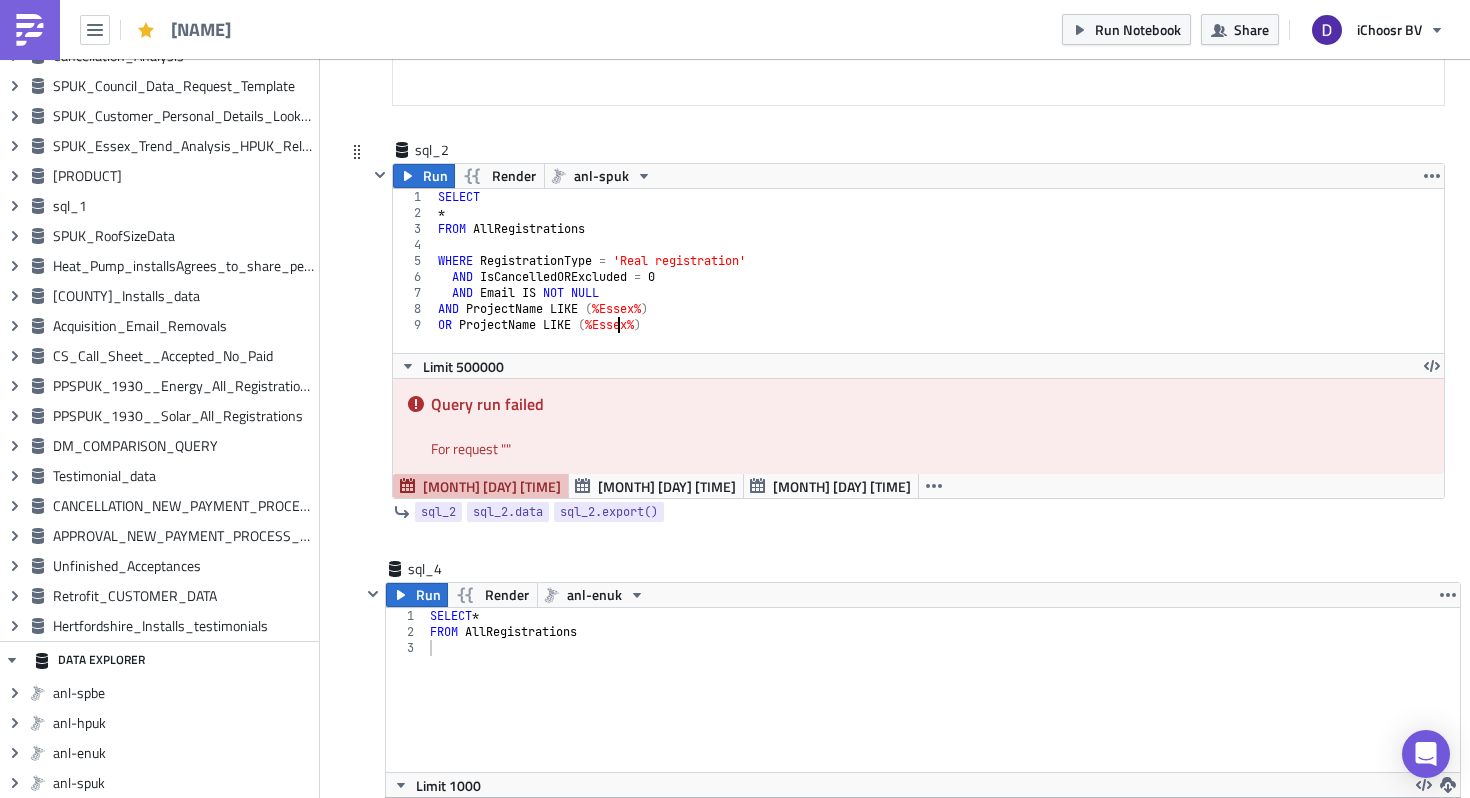 click on "SELECT * FROM   AllRegistrations WHERE   RegistrationType   =   'Real registration'    AND   IsCancelledORExcluded   =   0    AND   Email   IS   NOT   NULL   AND   ProjectName   LIKE   ( '%Essex%' ) OR   ProjectName   LIKE   ( '%Essex%' )" at bounding box center (939, 287) 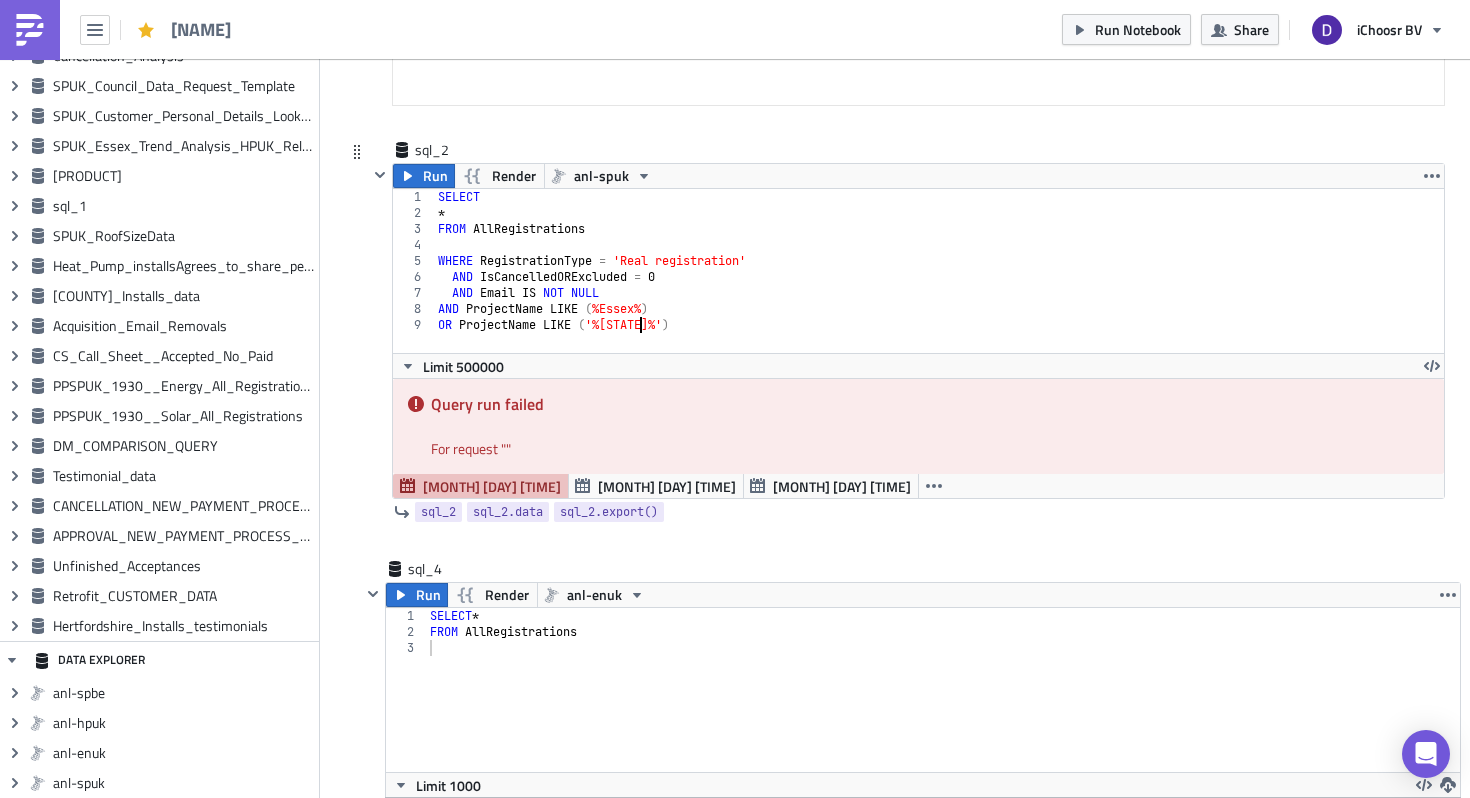 scroll, scrollTop: 0, scrollLeft: 17, axis: horizontal 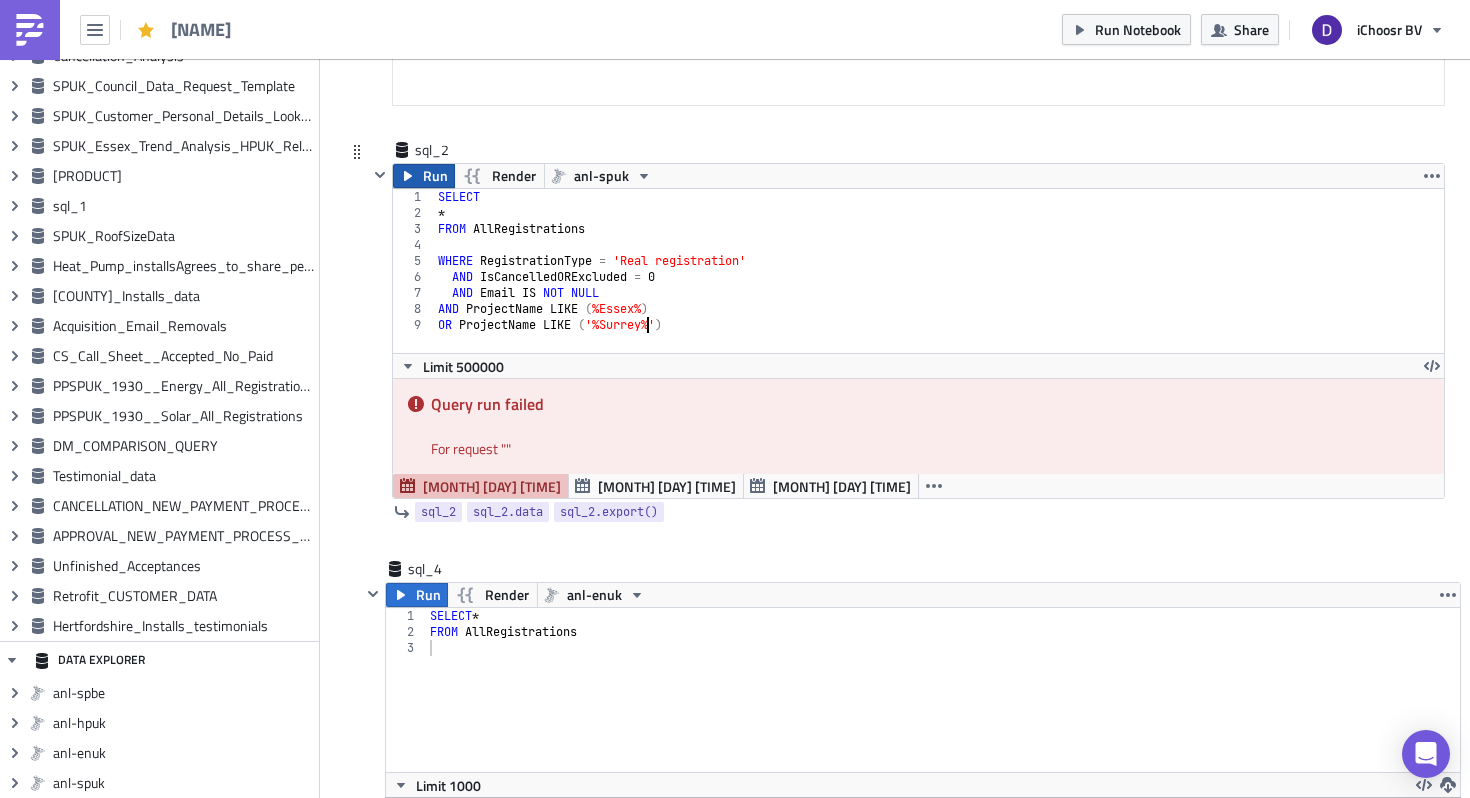 type on "OR ProjectName LIKE ('%Surrey%')" 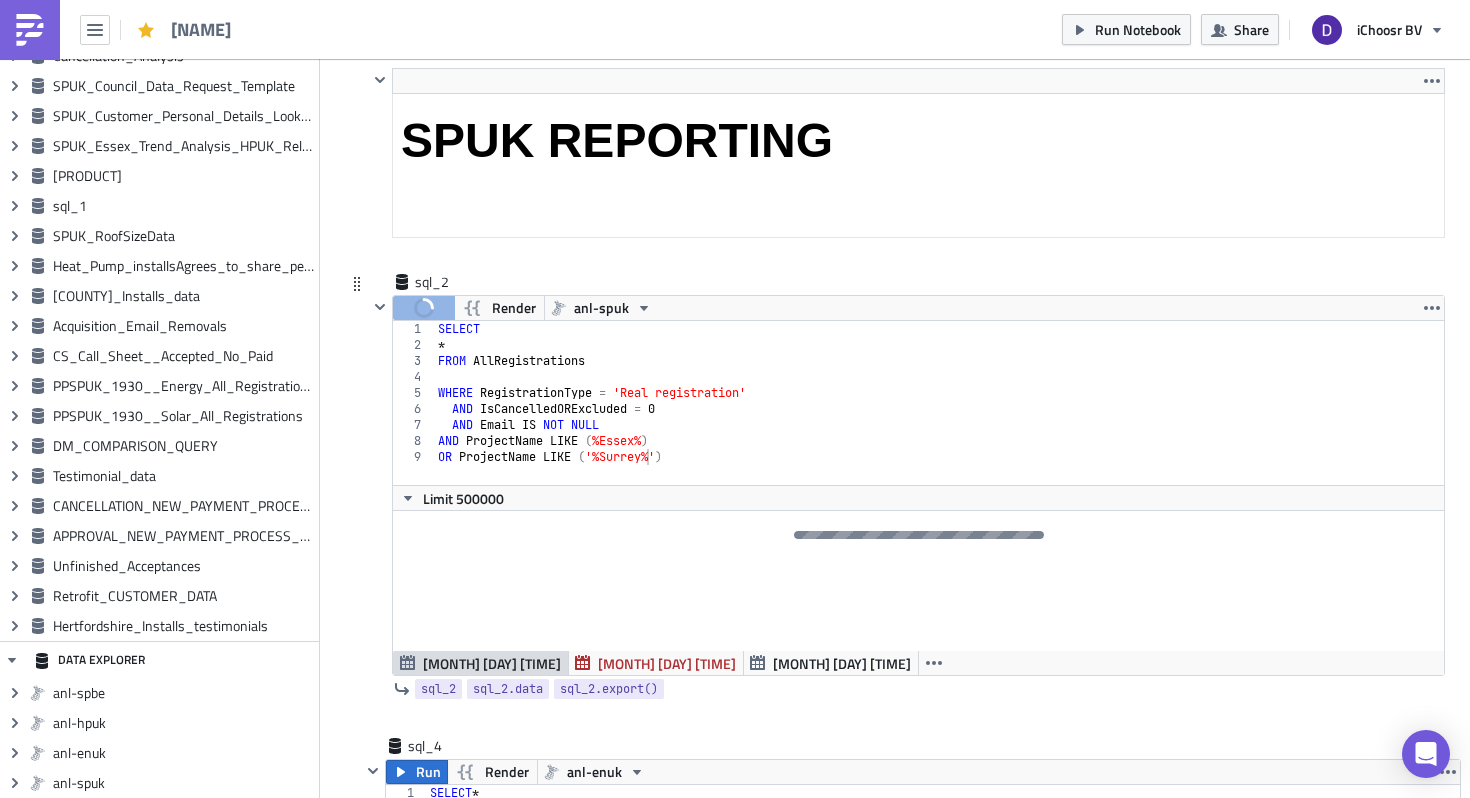 scroll, scrollTop: 368, scrollLeft: 0, axis: vertical 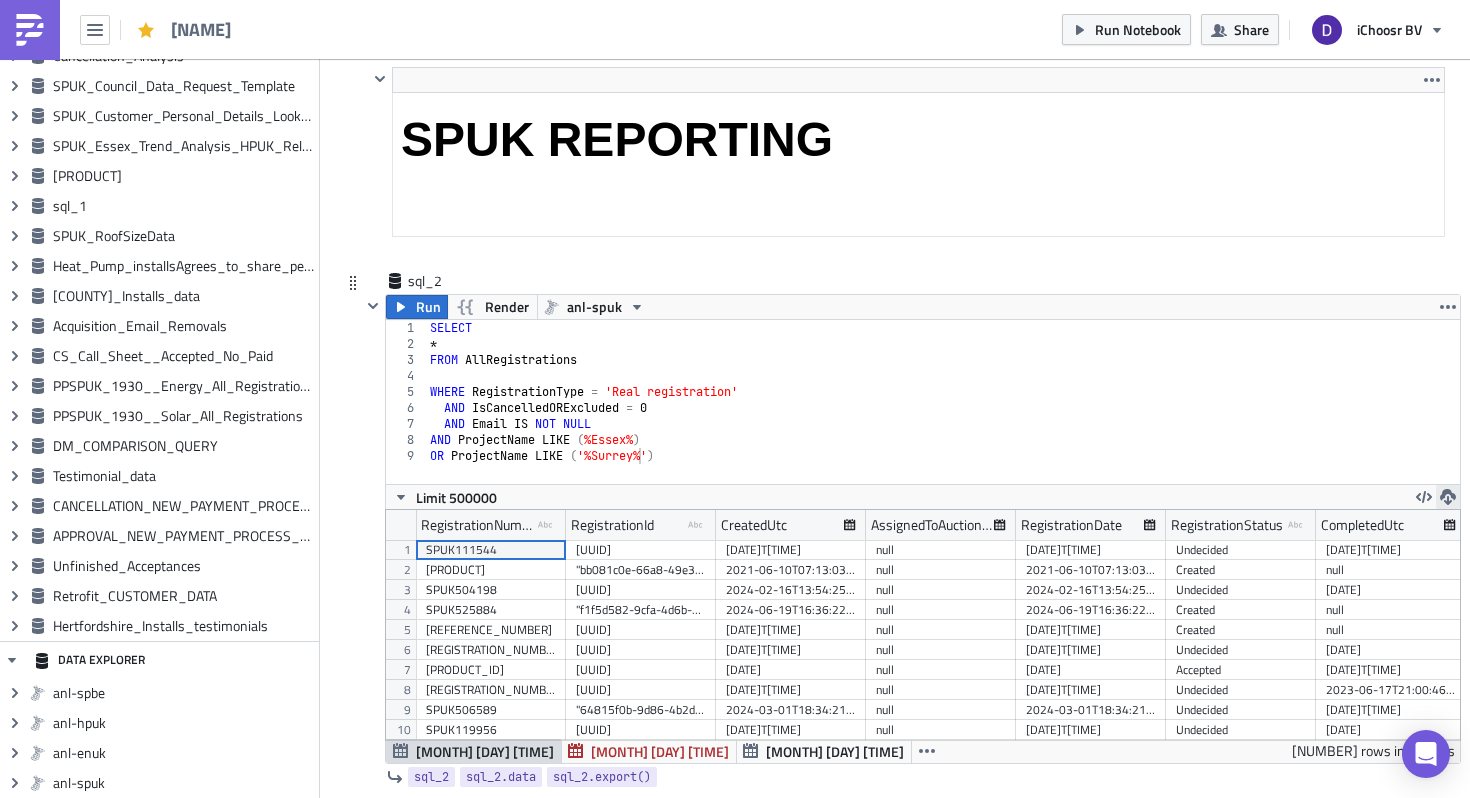 click 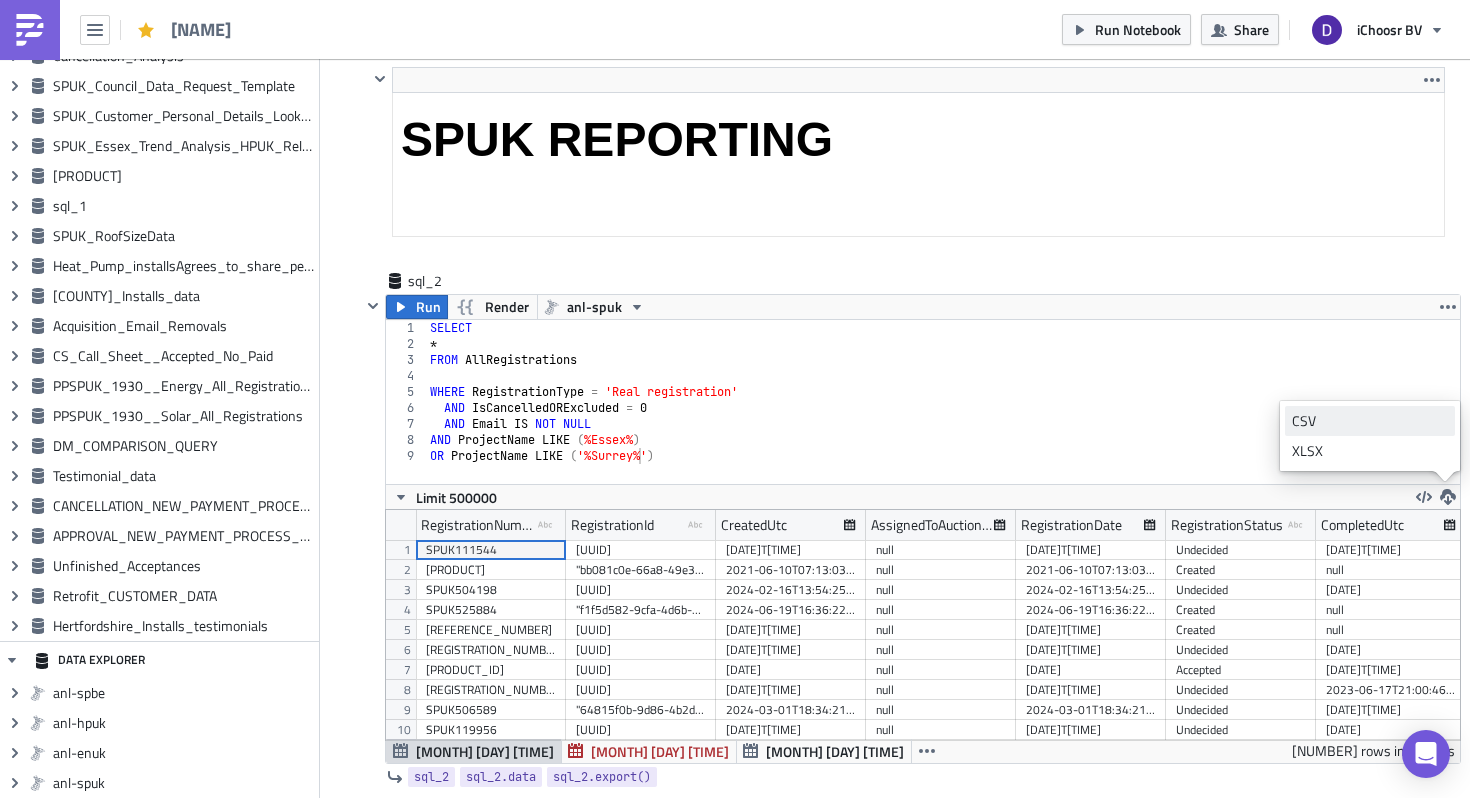 click on "CSV" at bounding box center [1370, 421] 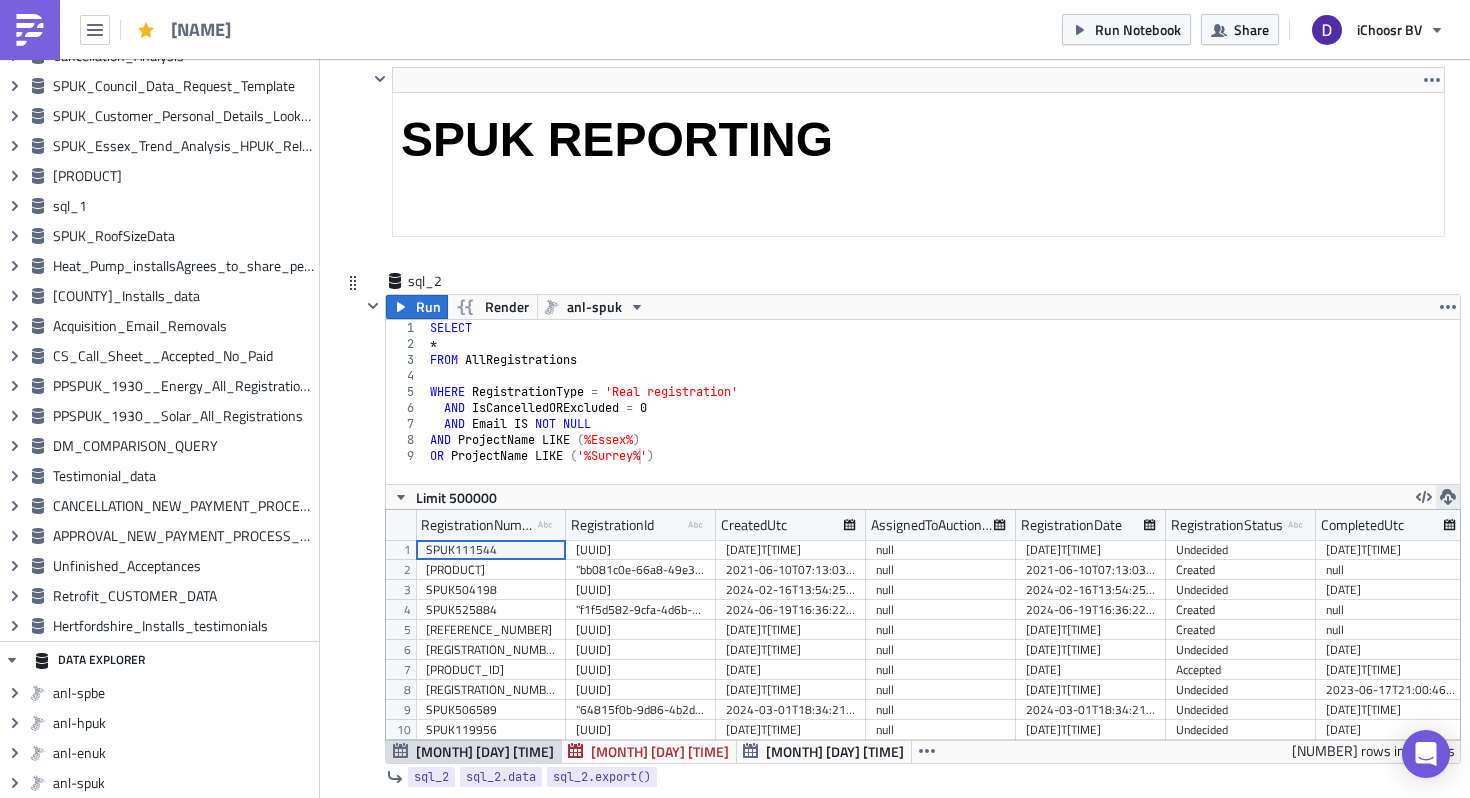 click 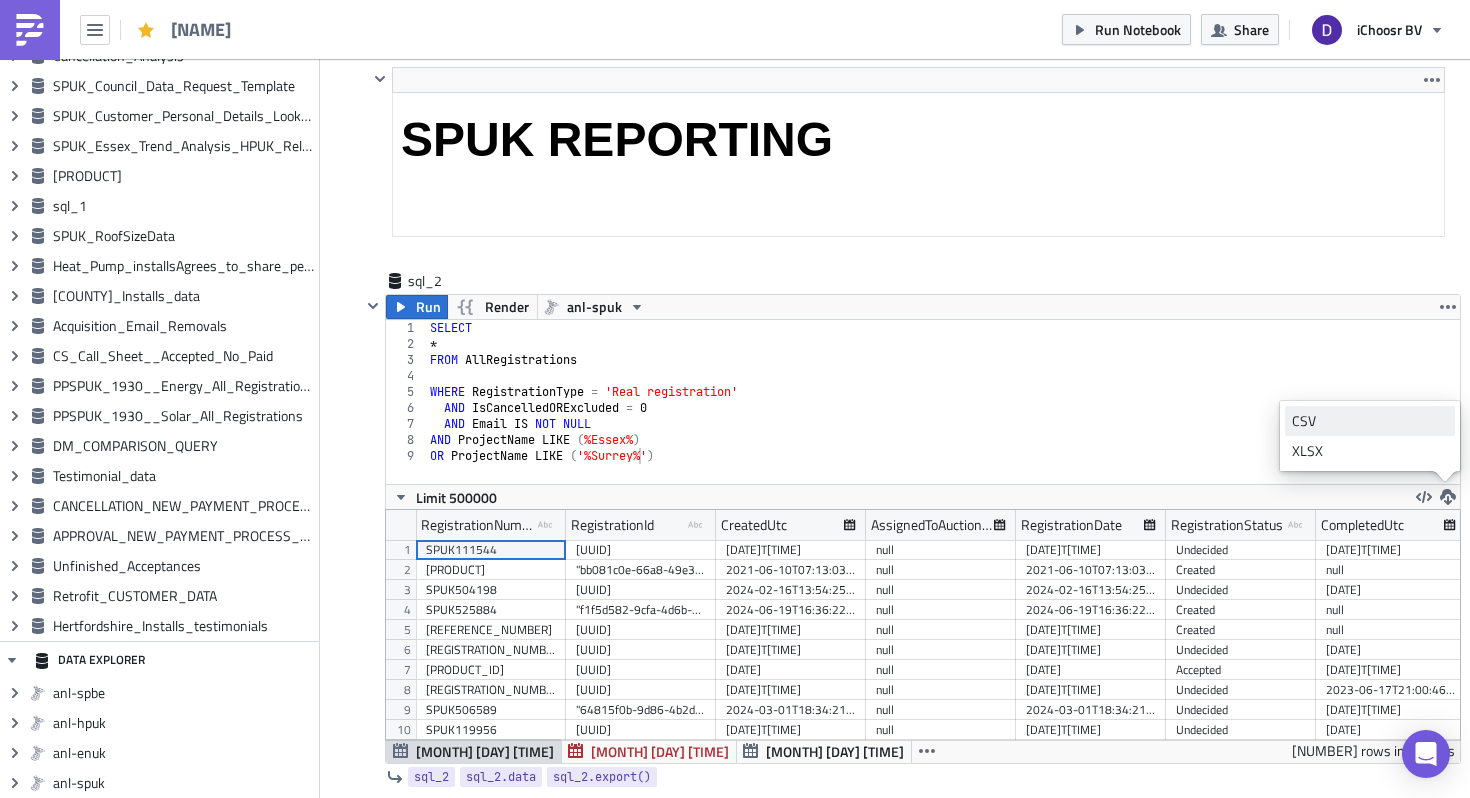 click on "CSV" at bounding box center (1370, 421) 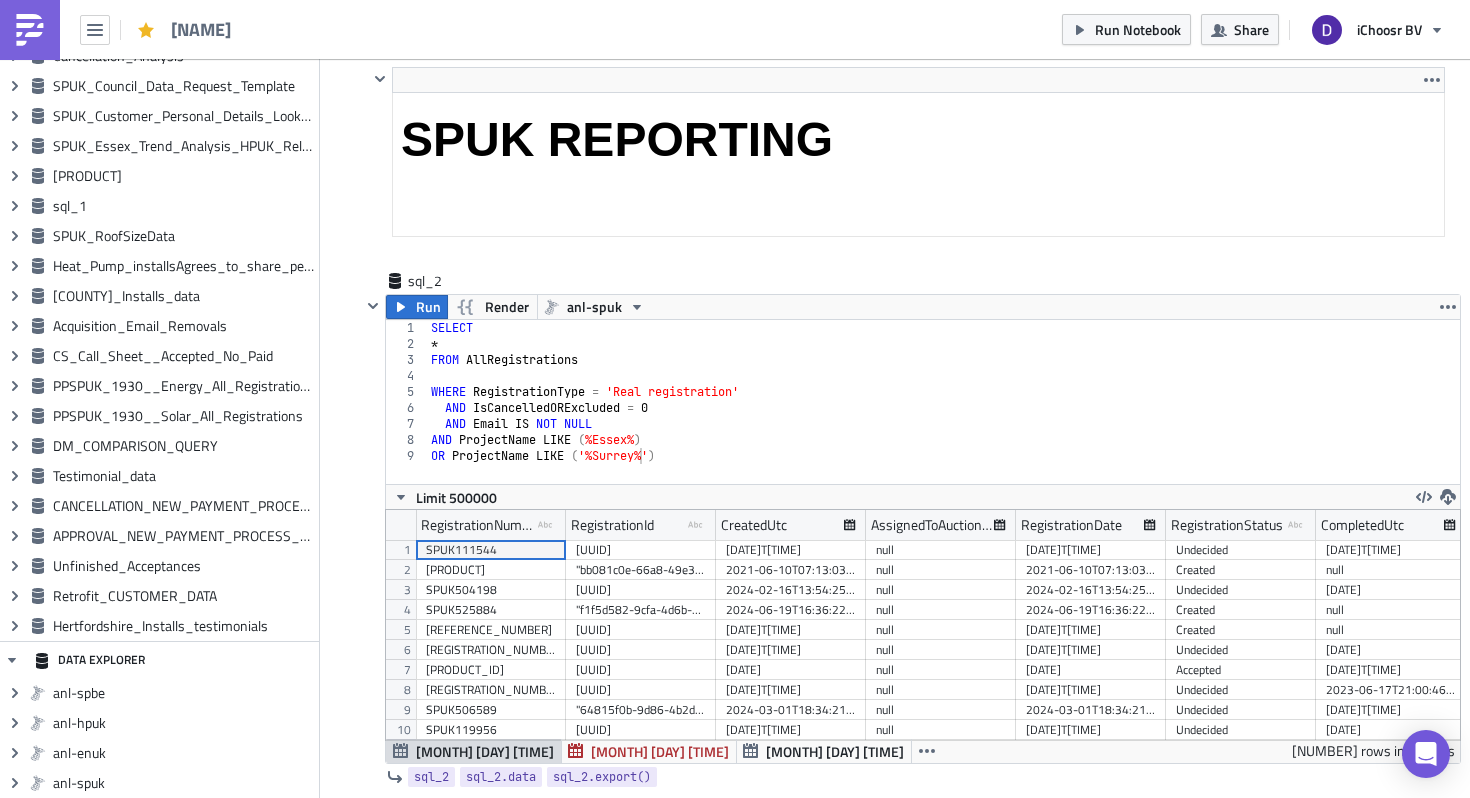 scroll, scrollTop: 368, scrollLeft: 0, axis: vertical 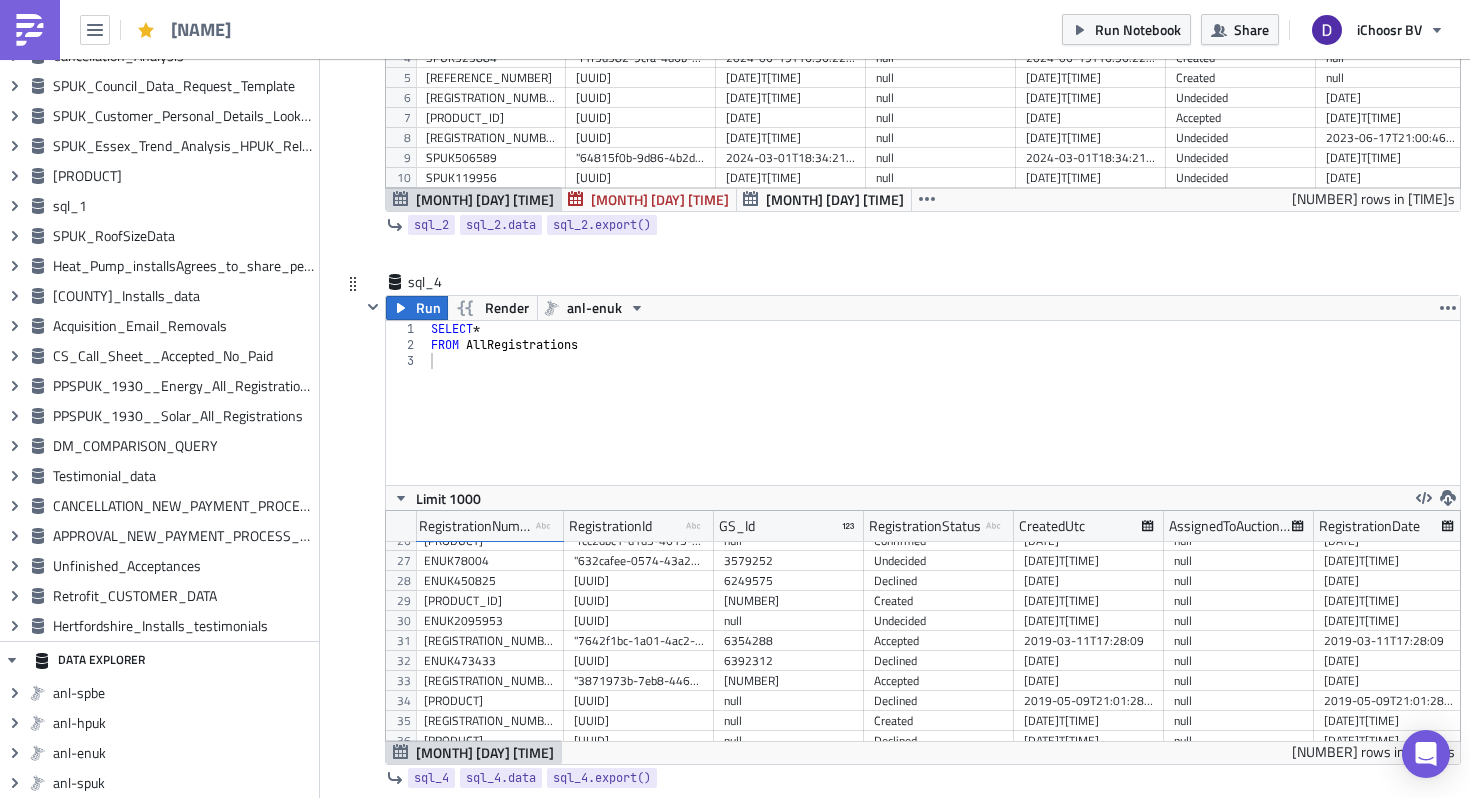 click on "SELECT * FROM AllRegistrations" at bounding box center (943, 419) 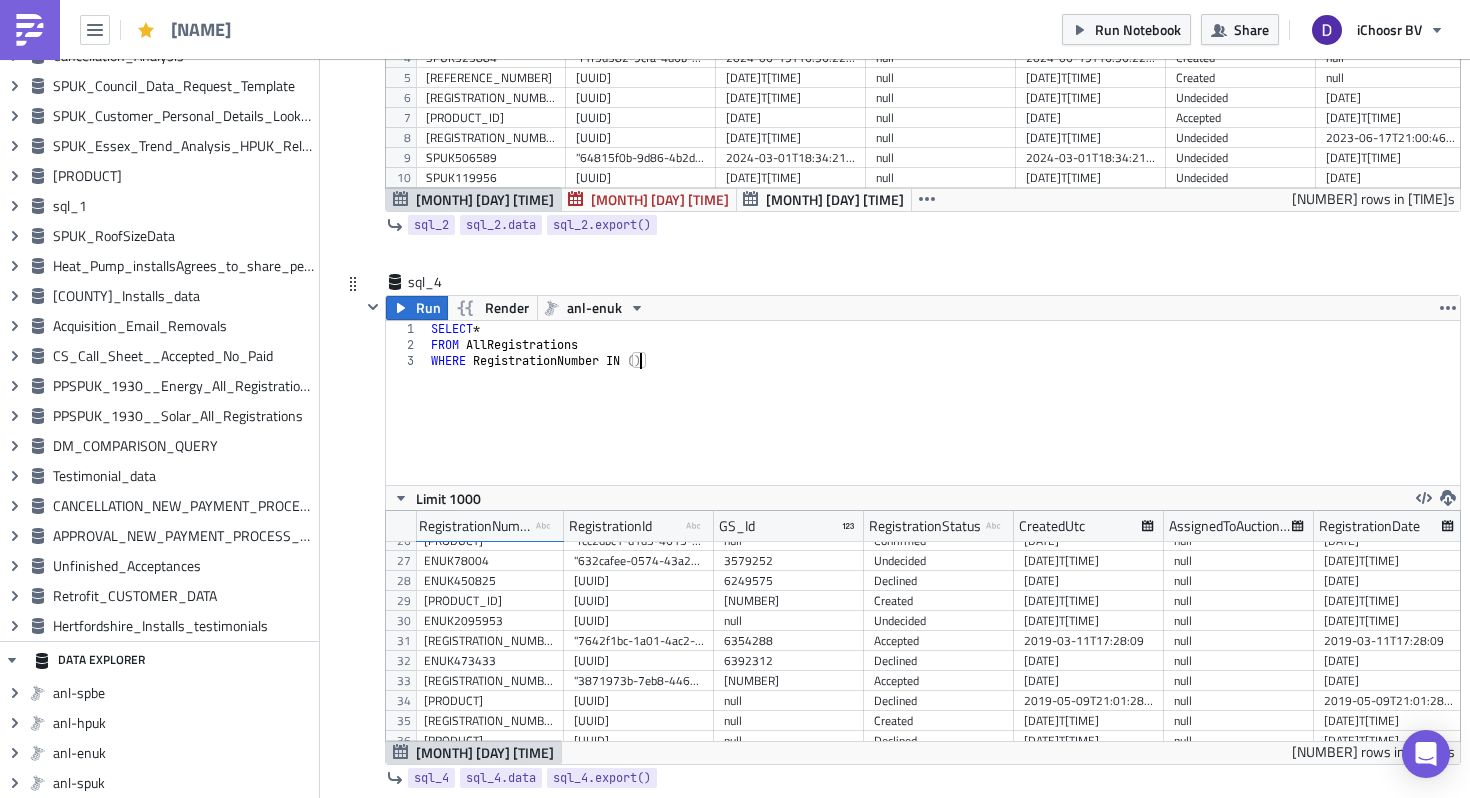 paste on "'ENUK2191843, )" 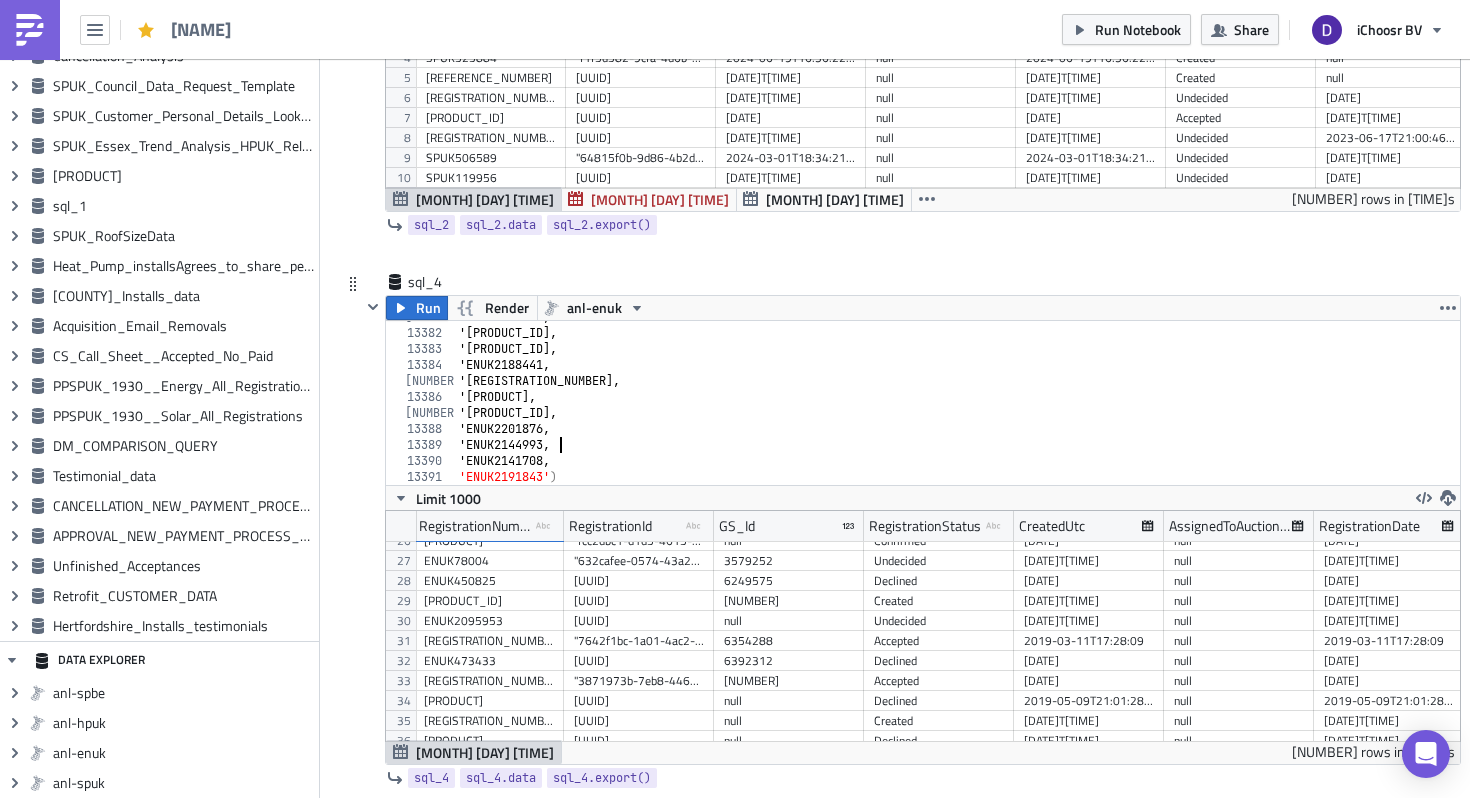 click on "SELECT   RegistrationNumber    IN   ( [REGISTRATION_NUMBER] ,  [REGISTRATION_NUMBER] ,  [REGISTRATION_NUMBER] ,  [REGISTRATION_NUMBER] ,  [REGISTRATION_NUMBER] ,  [REGISTRATION_NUMBER] ,  [REGISTRATION_NUMBER] ,  [REGISTRATION_NUMBER] ,  [REGISTRATION_NUMBER] ,  [REGISTRATION_NUMBER] ," at bounding box center [957, 407] 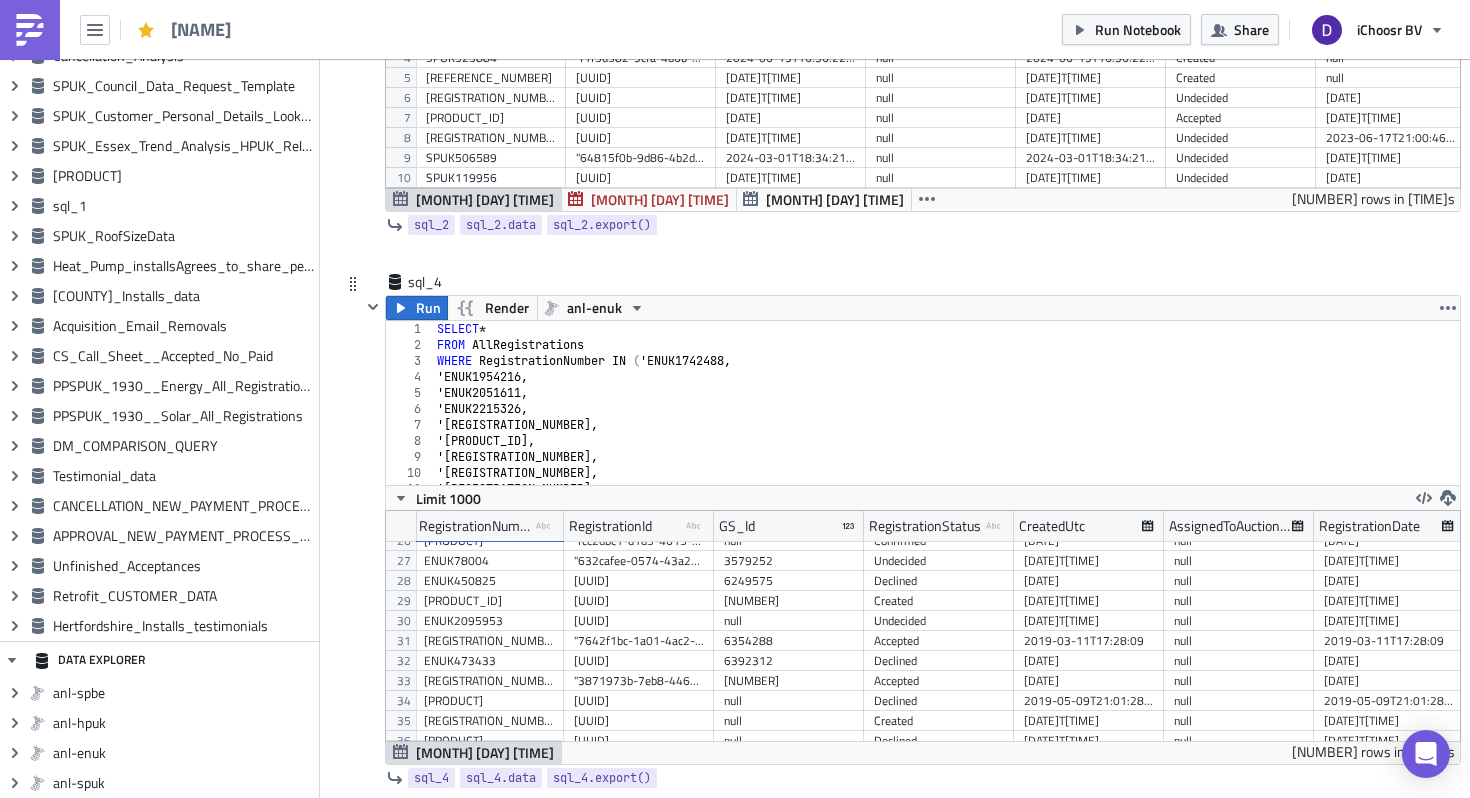 click on "SELECT TOP 10 RegistrationNumber ,  Contact_BuildingName    ,  Contact_BuildingNumber      ,  Contact_SubBuilding ,  Contact_Thoroughfare    ,  Contact_DependentThoroughfare   ,  Contact_DependentLocality   ,  Contact_DoubleDependentLocality   ,  Contact_Town    ,  Contact_County      ,  Contact_Postcode      ,  ZipTruncated ,  BrandName ,  CommunityName FROM   AllRegistrations
/* [PushMetrics]
task_id: [UUID]
report: Dan's Notebook (DzrW4N9LkP)
query: sql_4 (PpXo2okx0g)
user_id: [USER_ID]
https://pushmetrics.io/r/edit/DzrW4N9LkP */" at bounding box center (946, 419) 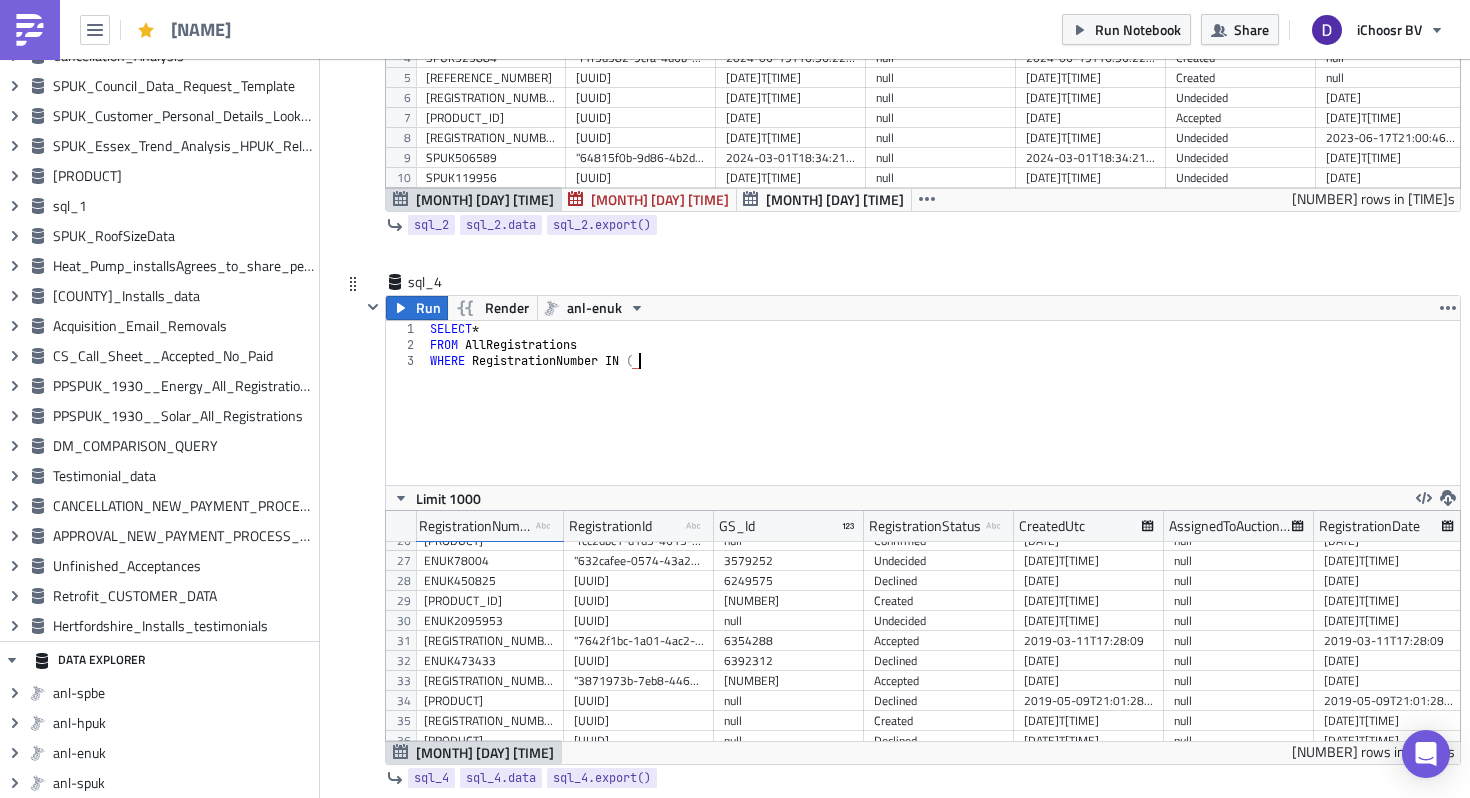 paste on "'[PRODUCT_ID]'," 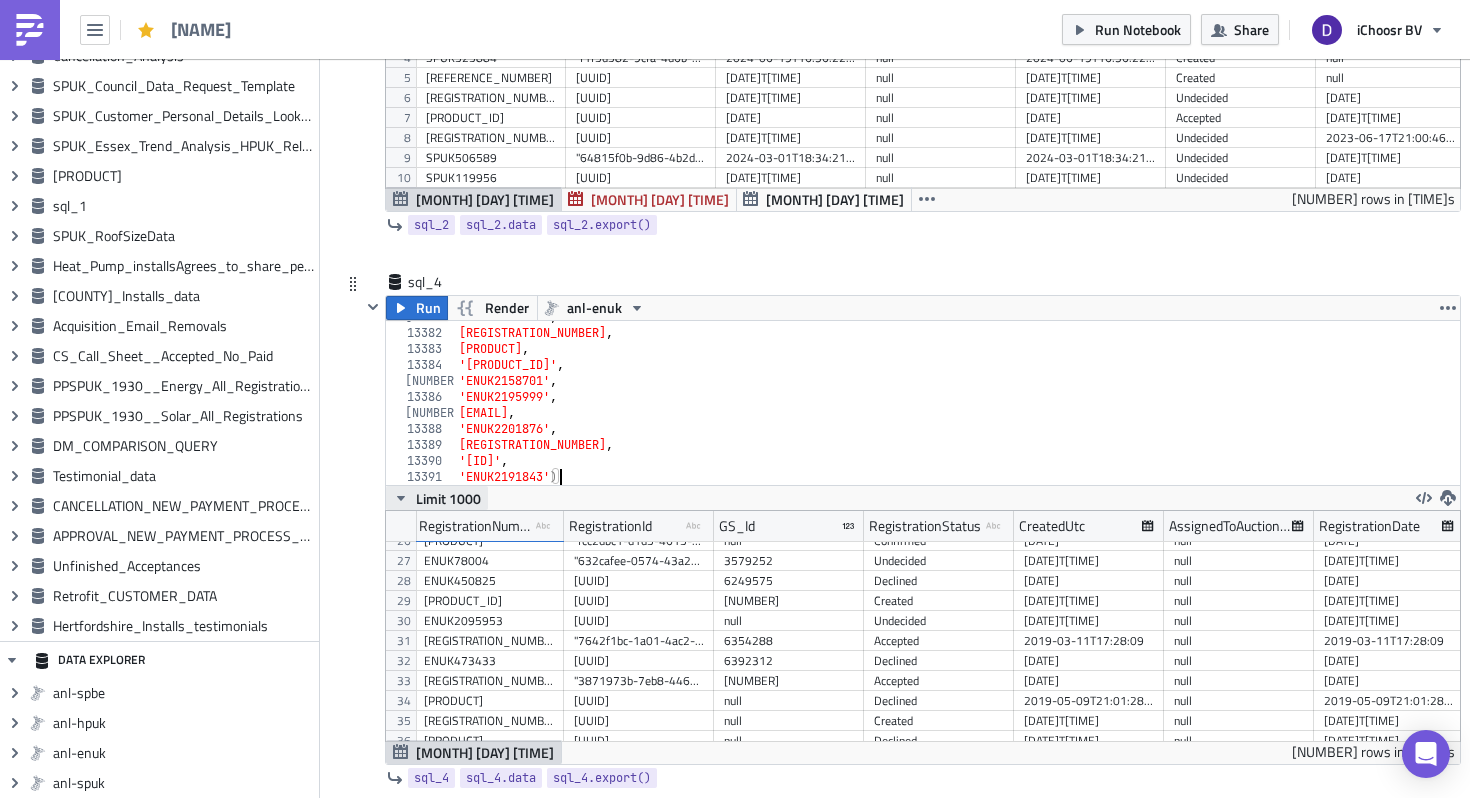 type on "[REGISTRATION_NUMBER]" 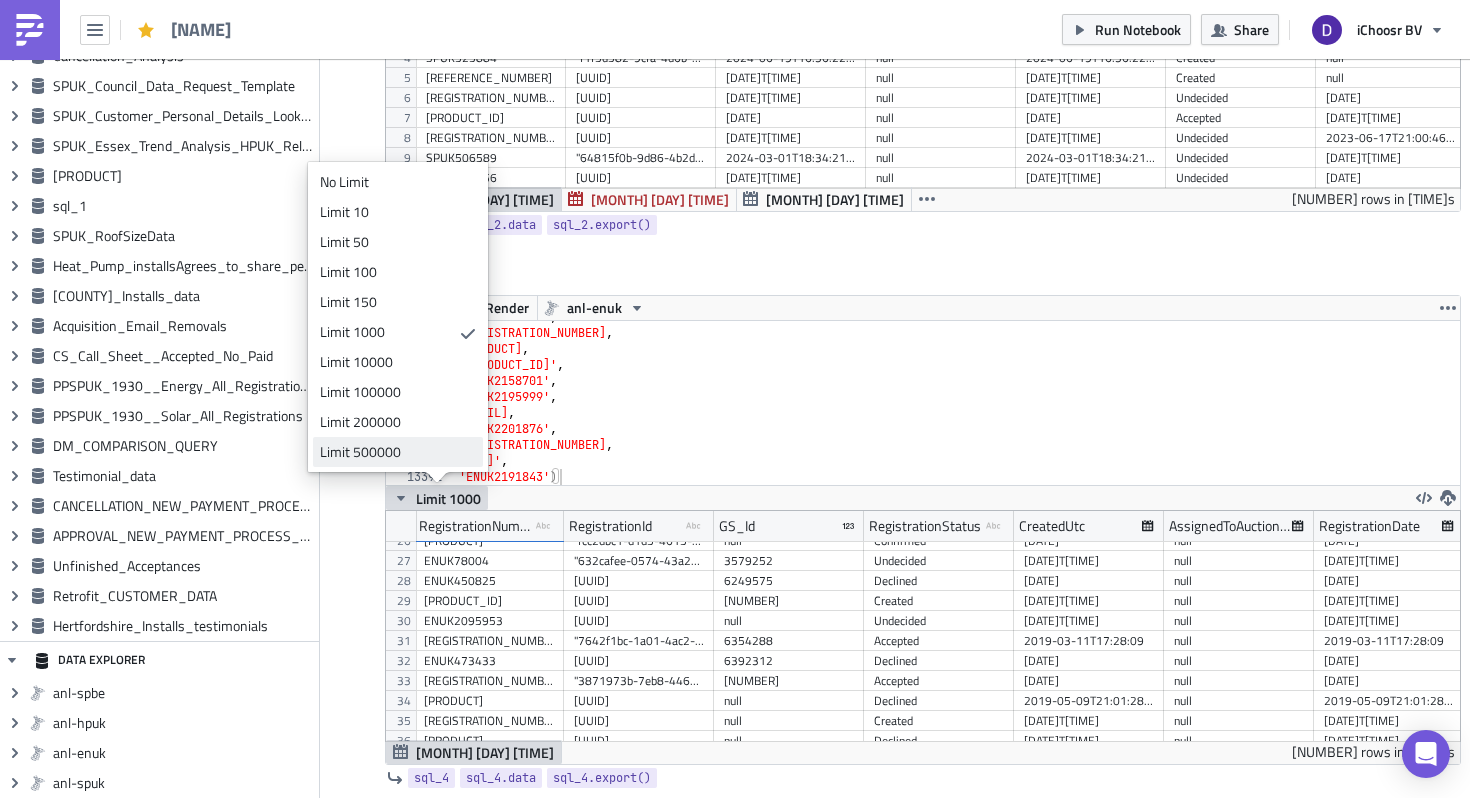 click on "Limit 500000" at bounding box center (394, 452) 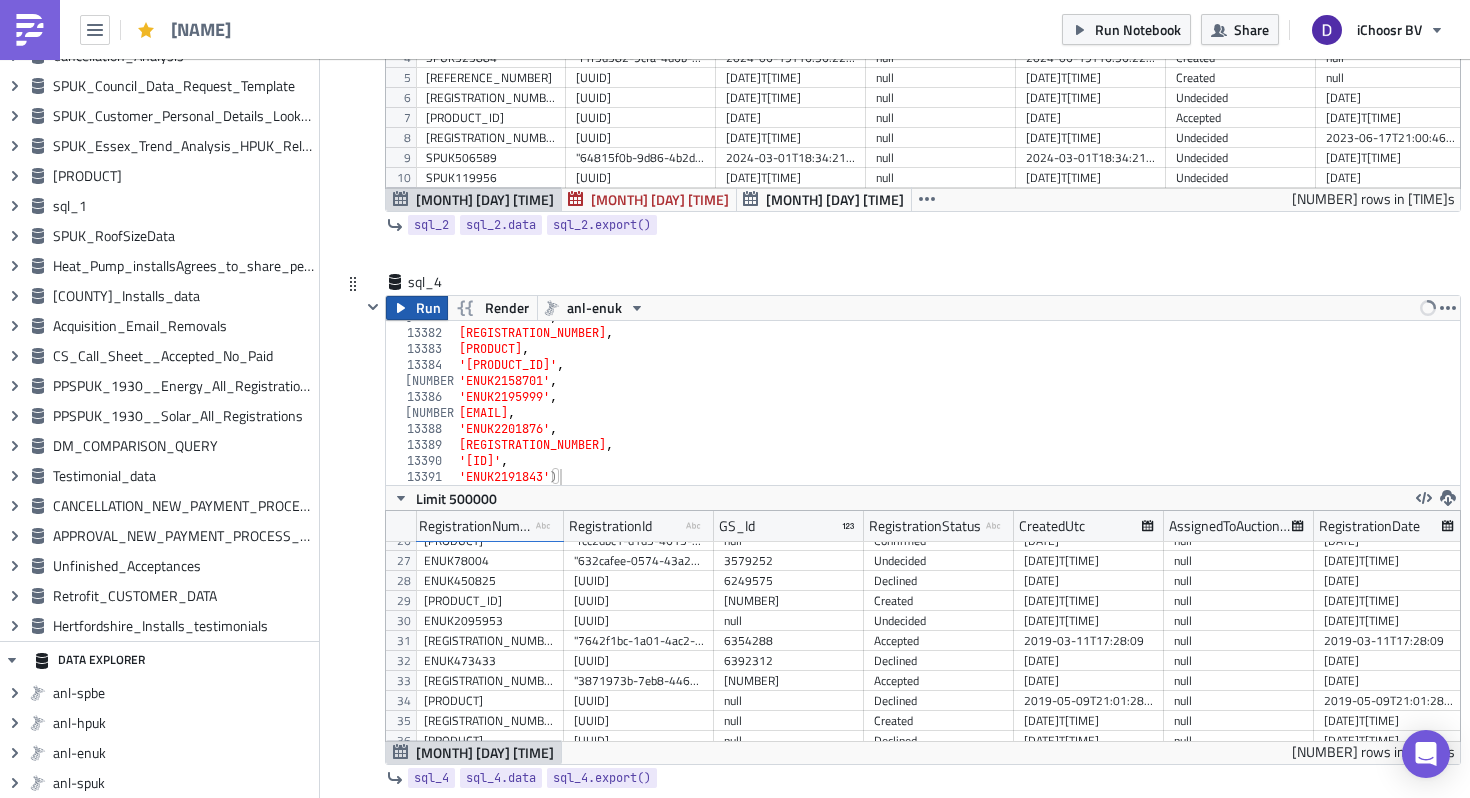 click 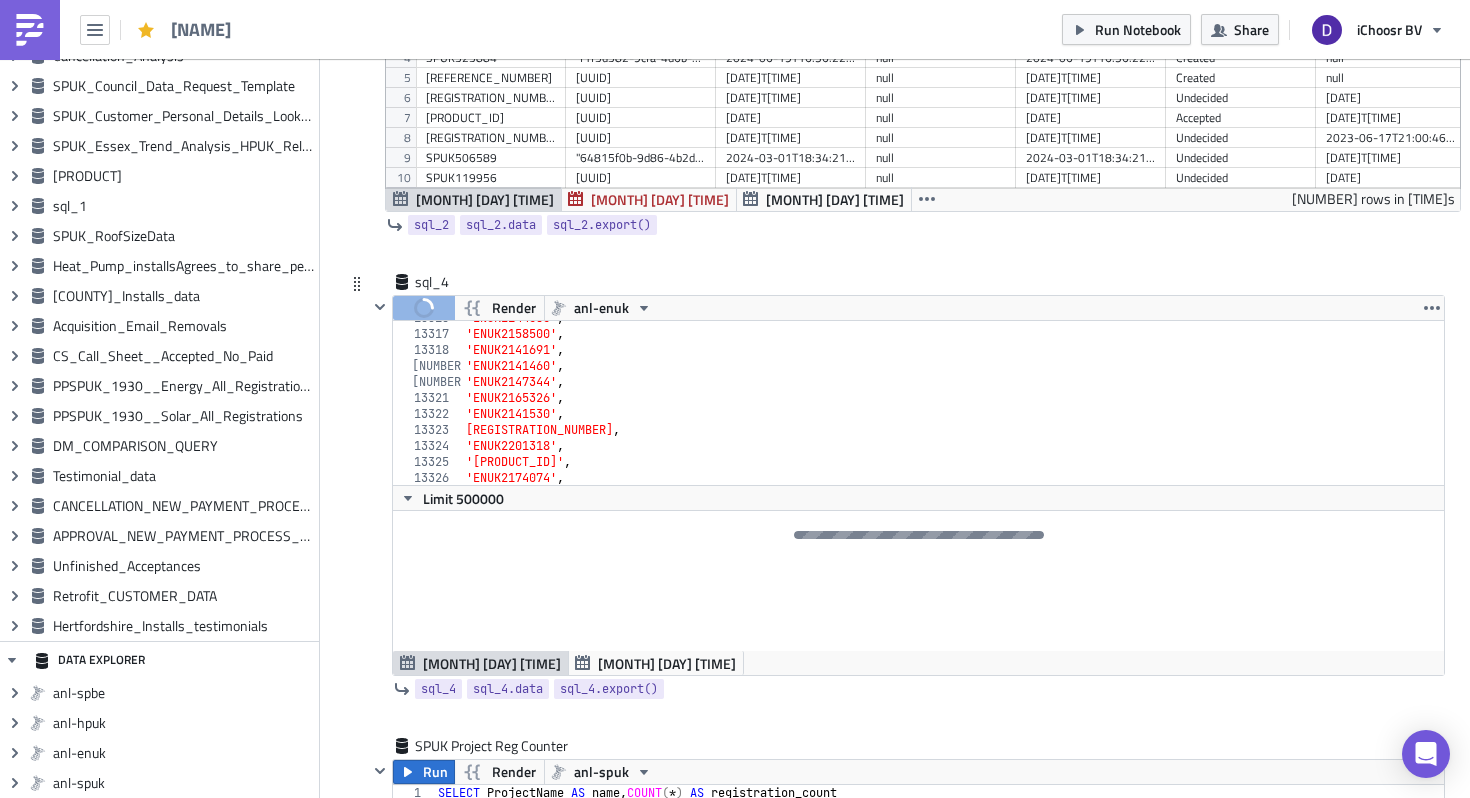 scroll, scrollTop: 32580, scrollLeft: 0, axis: vertical 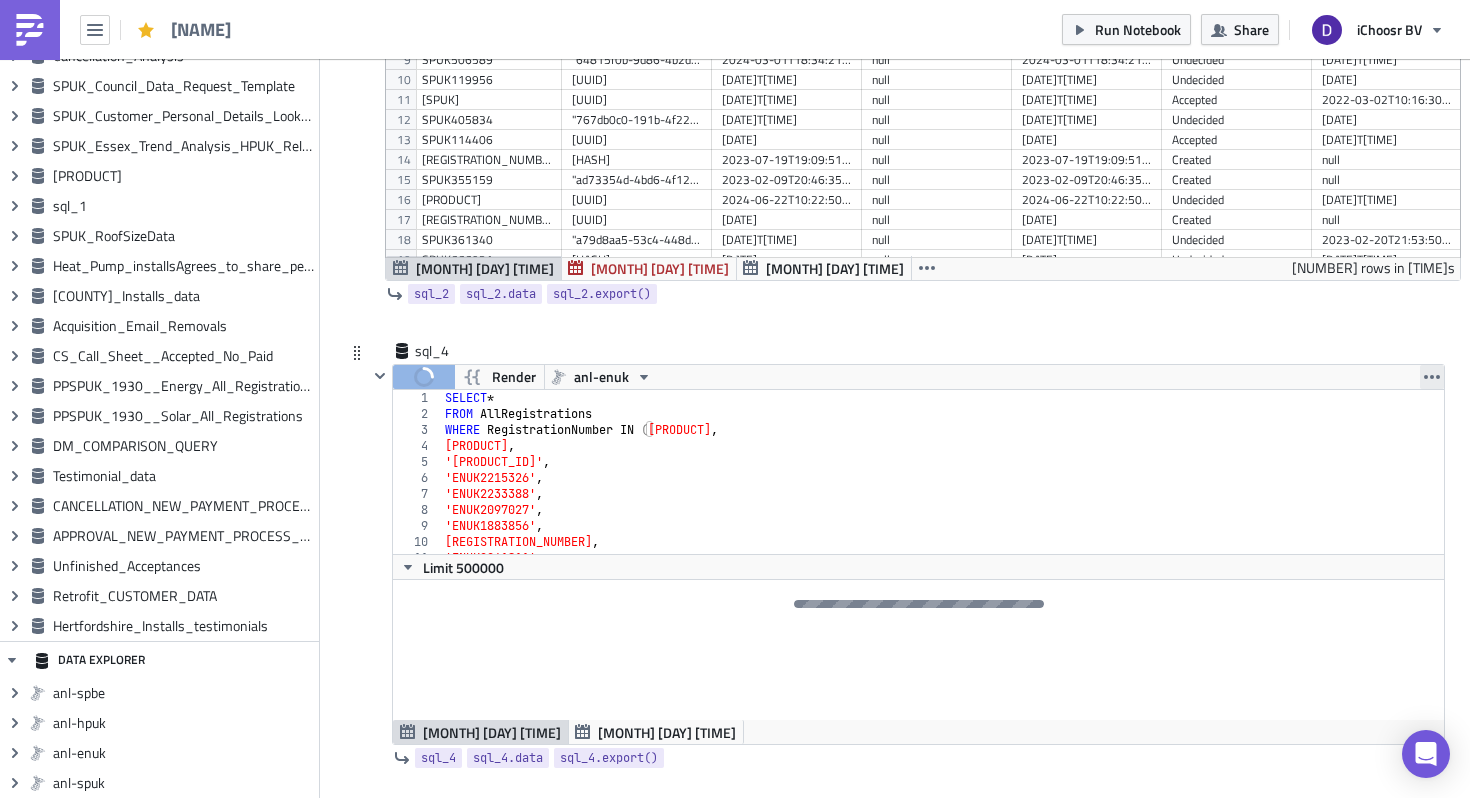 click 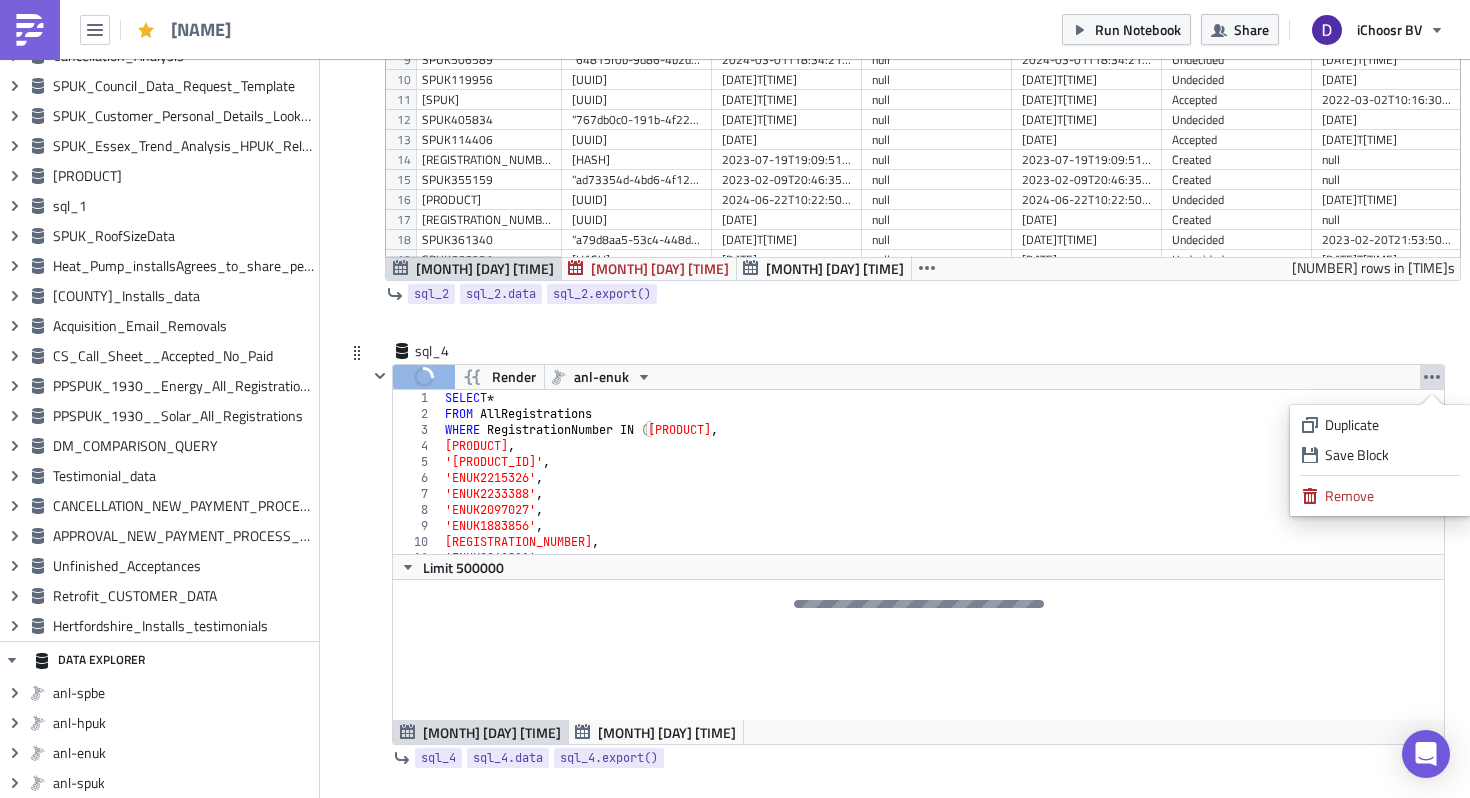 click on "SELECT  * FROM   AllRegistrations WHERE   RegistrationNumber   IN   ( 'ENUK1742488' ,  'ENUK1954216' ,  'ENUK2051611' ,  'ENUK2215326' ,  'ENUK2233388' ,  'ENUK2097027' ,  'ENUK1883856' ,  'ENUK1943395' ,  'ENUK2061811' ,  'ENUK2159116' ," at bounding box center (942, 488) 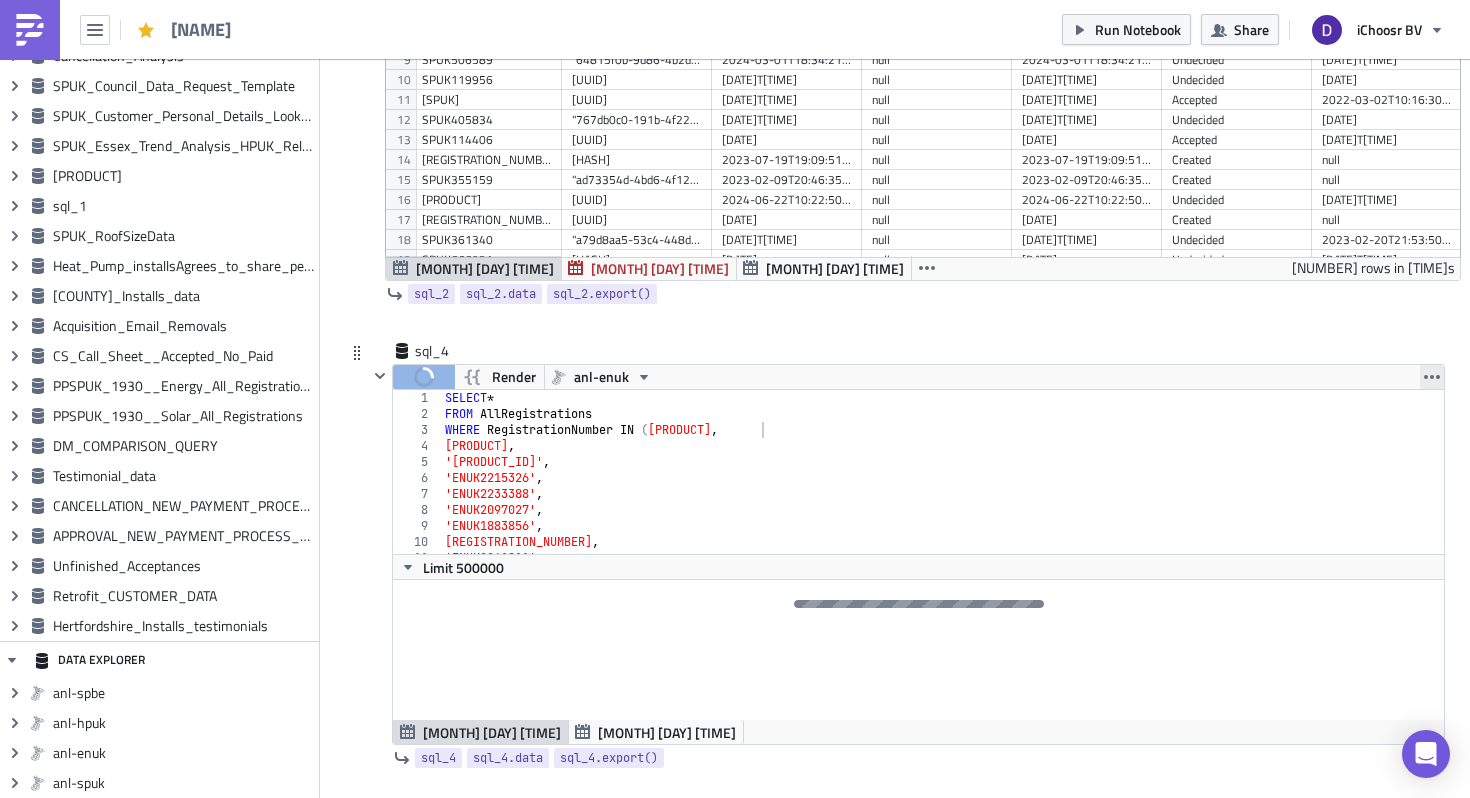 click 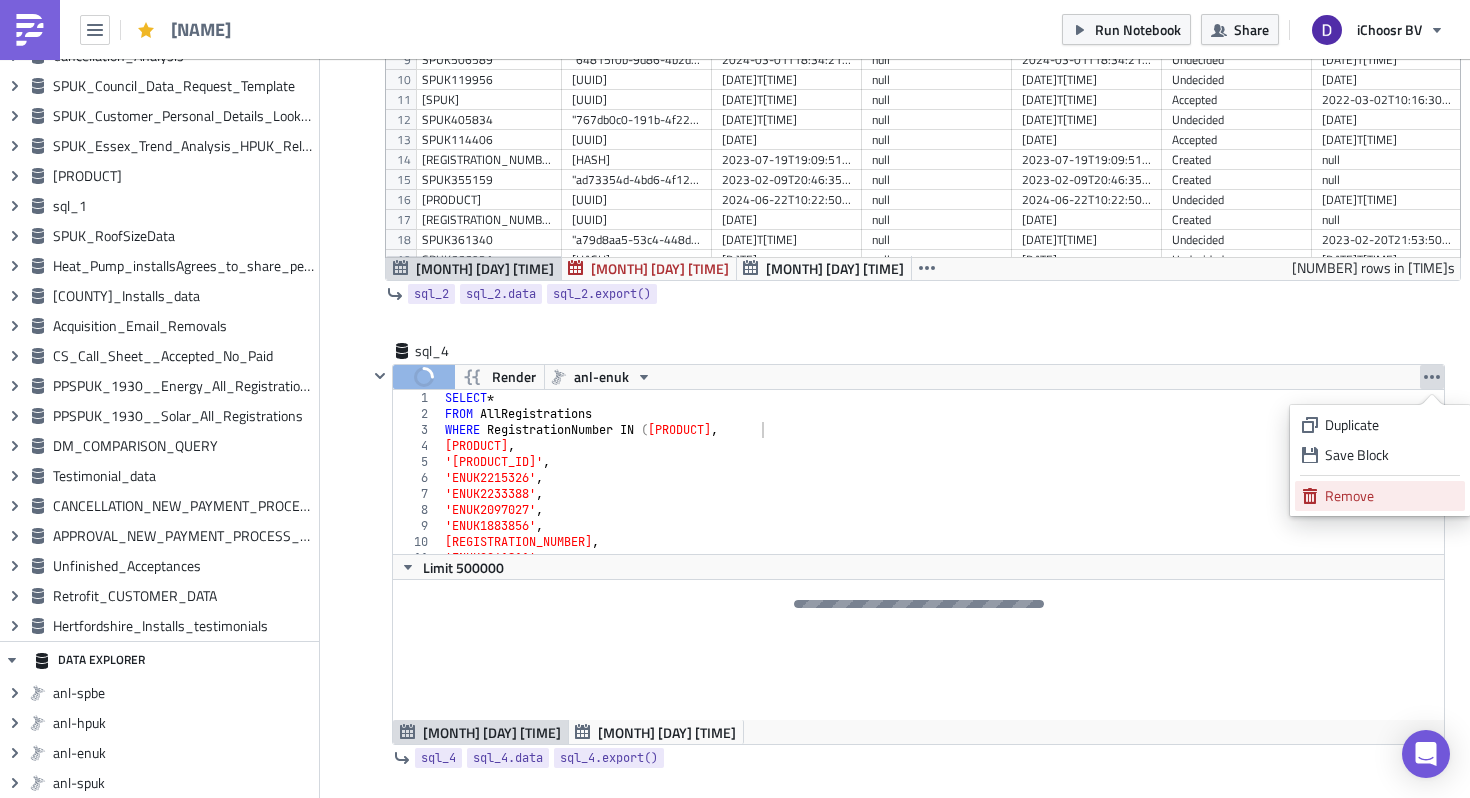 click on "Remove" at bounding box center [1391, 496] 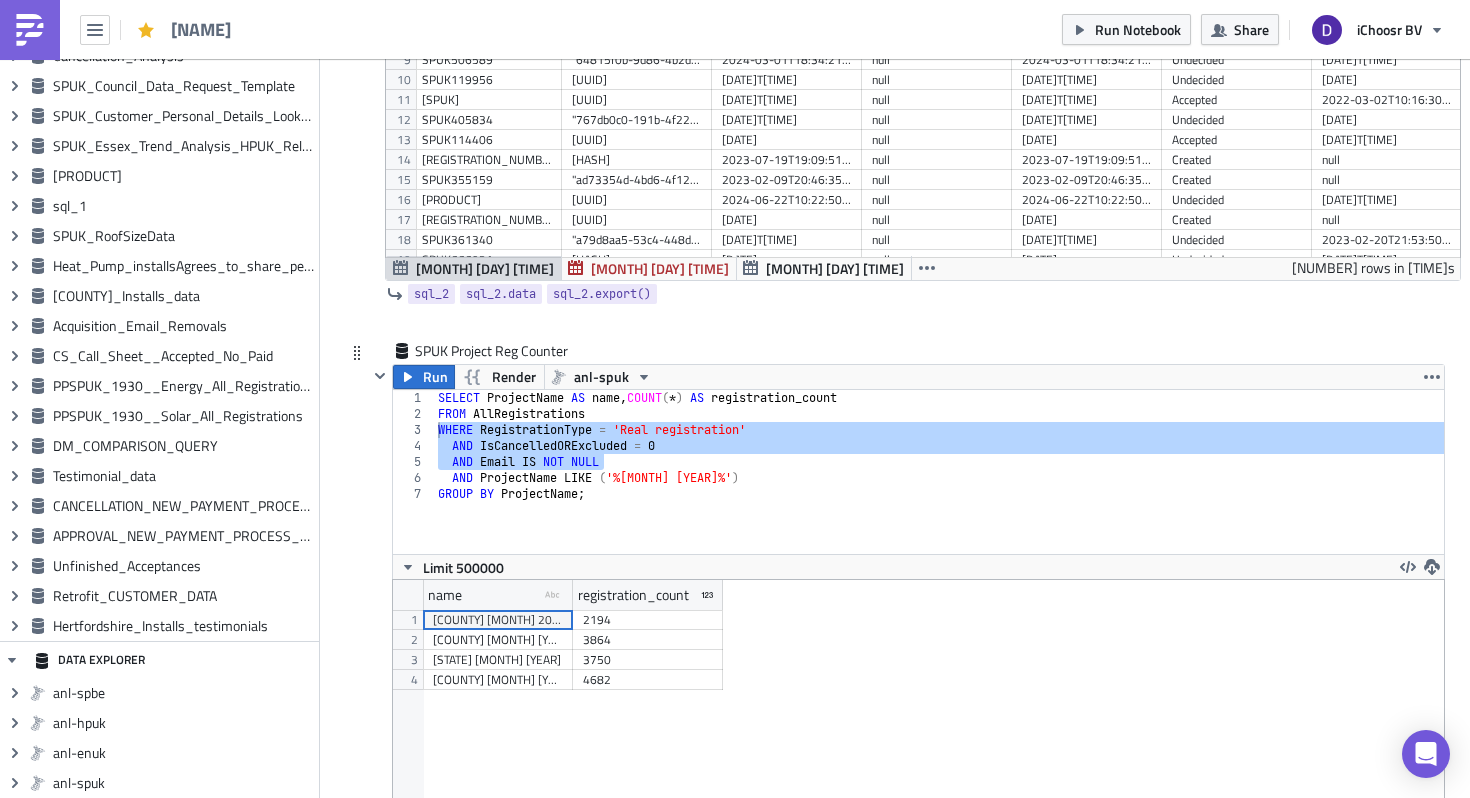scroll, scrollTop: 478, scrollLeft: 0, axis: vertical 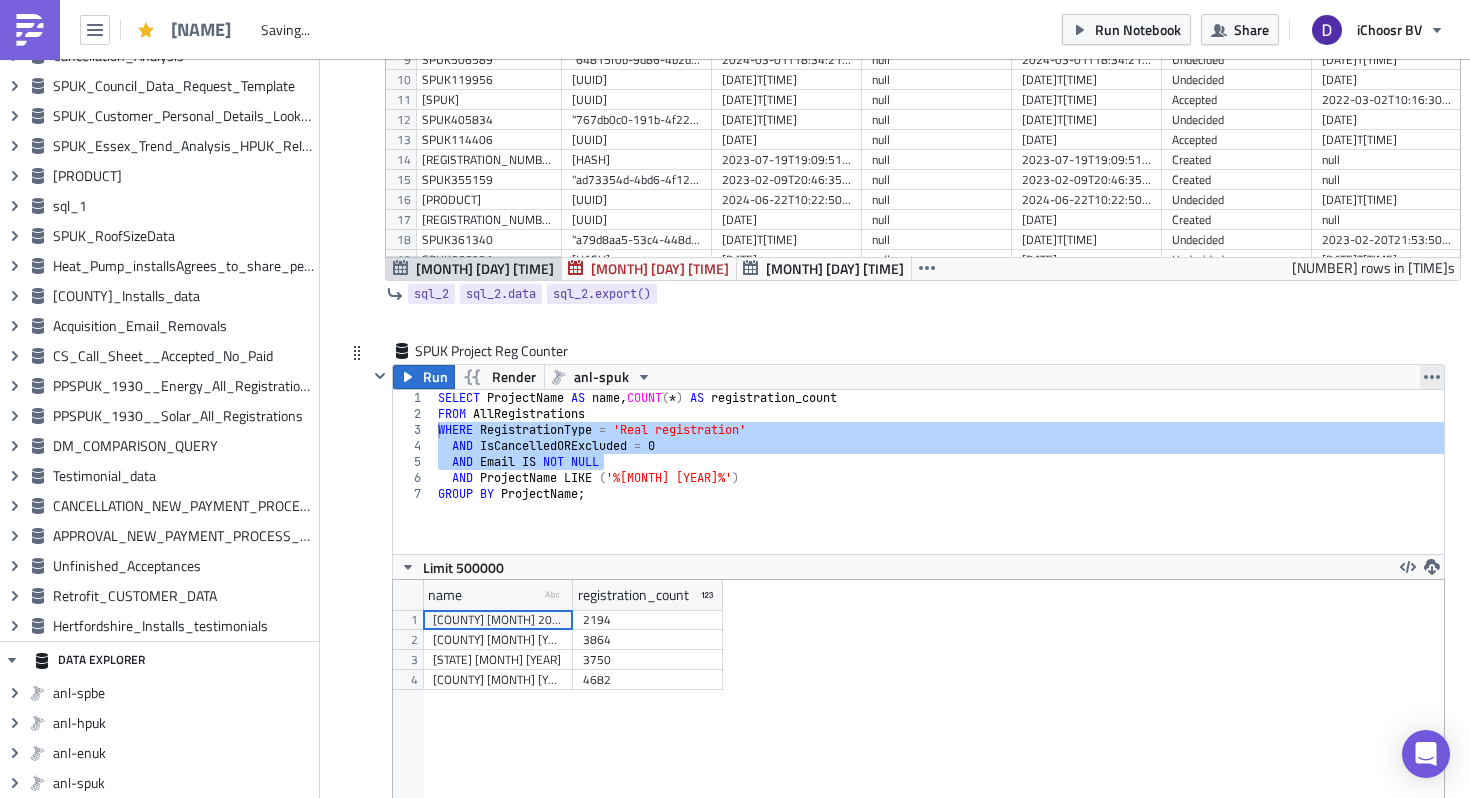 click 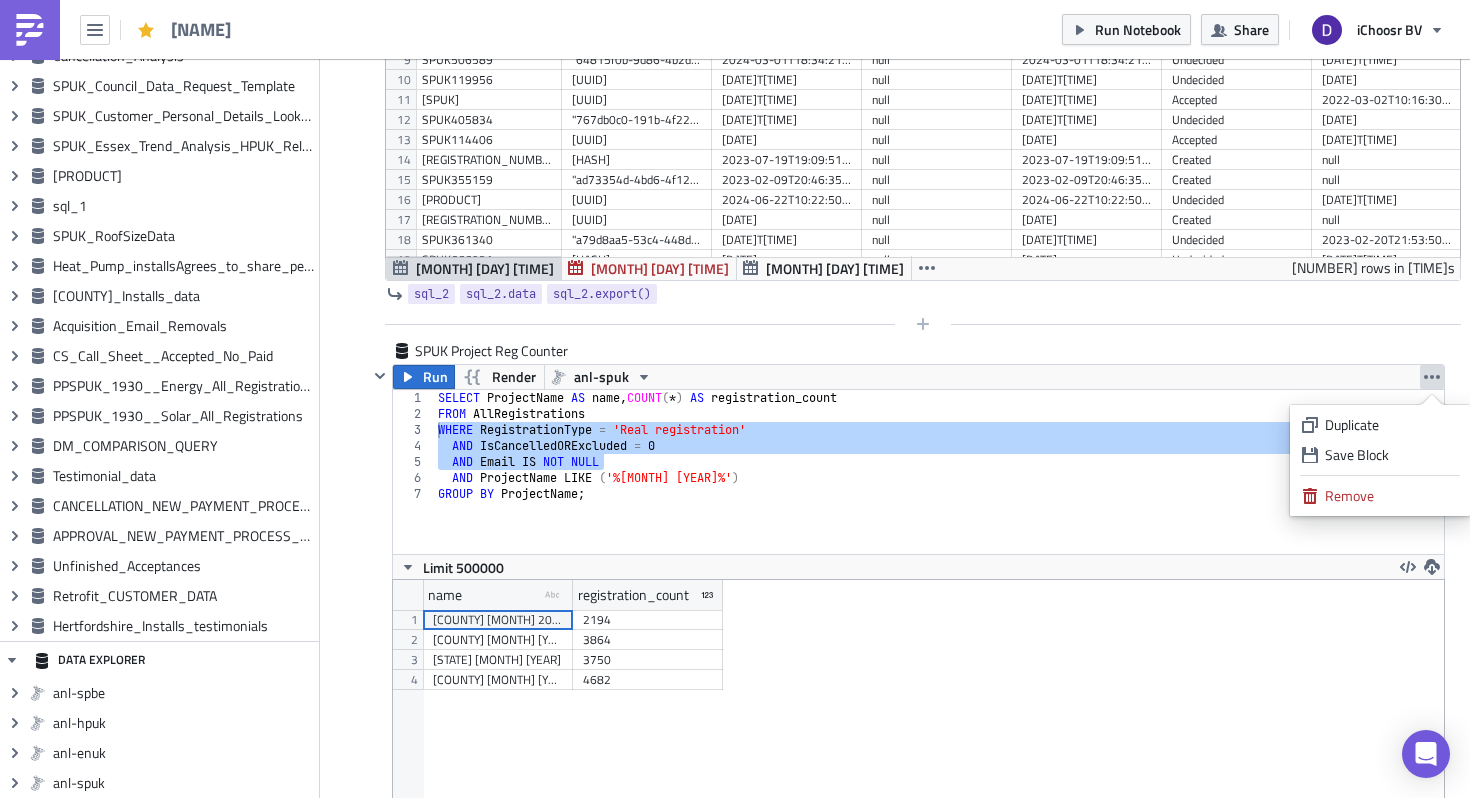 click at bounding box center [911, 324] 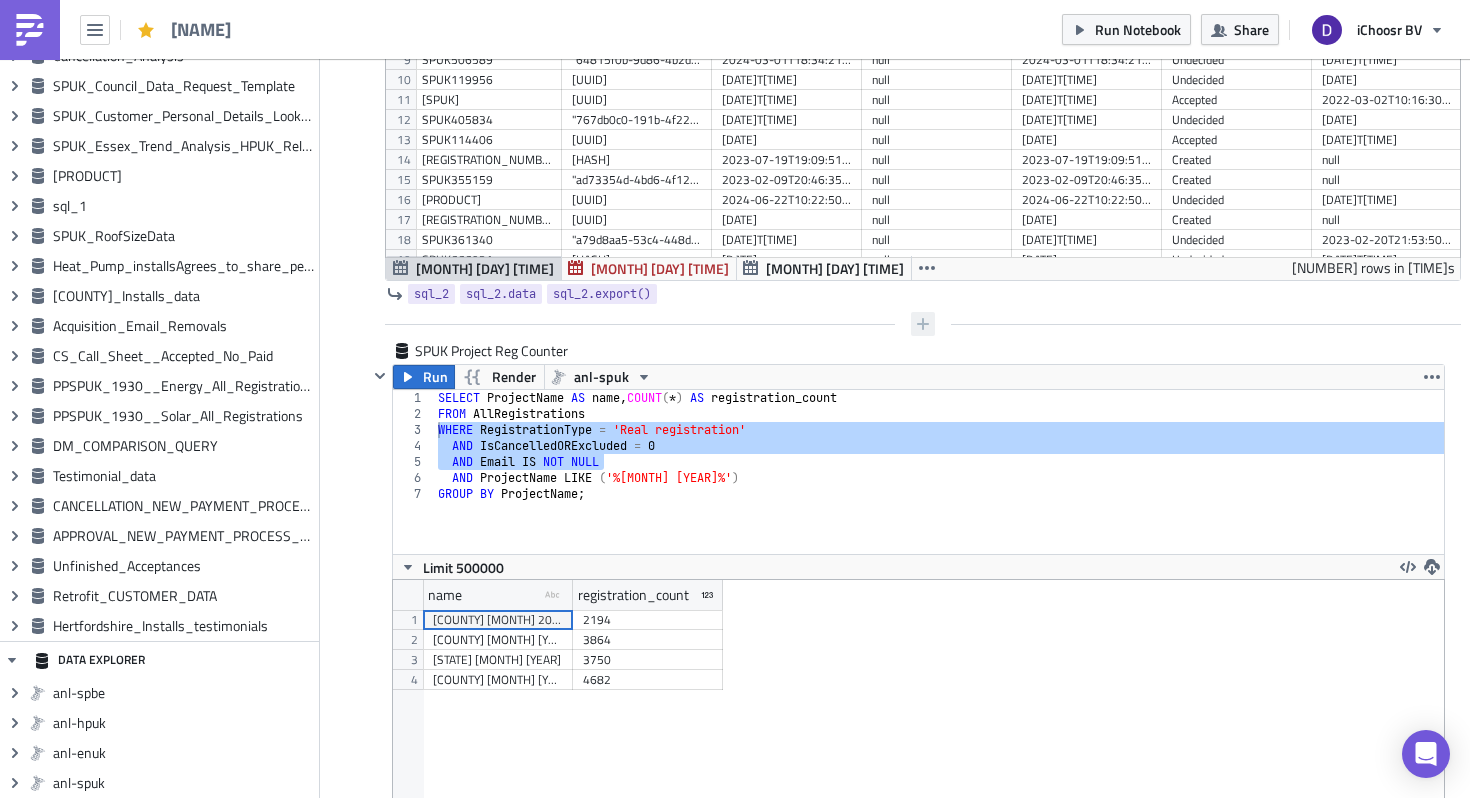 click at bounding box center [923, 324] 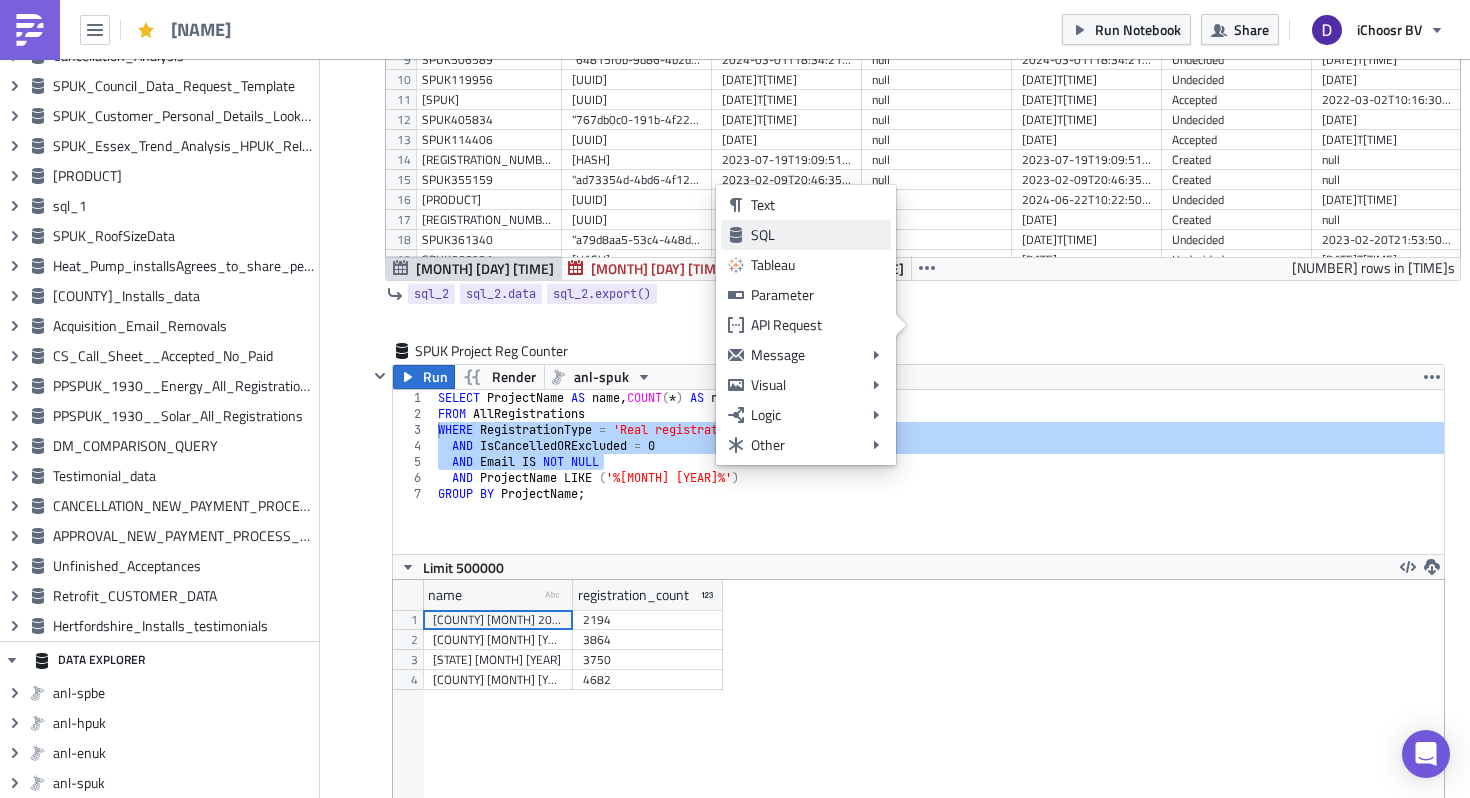 click on "SQL" at bounding box center [817, 235] 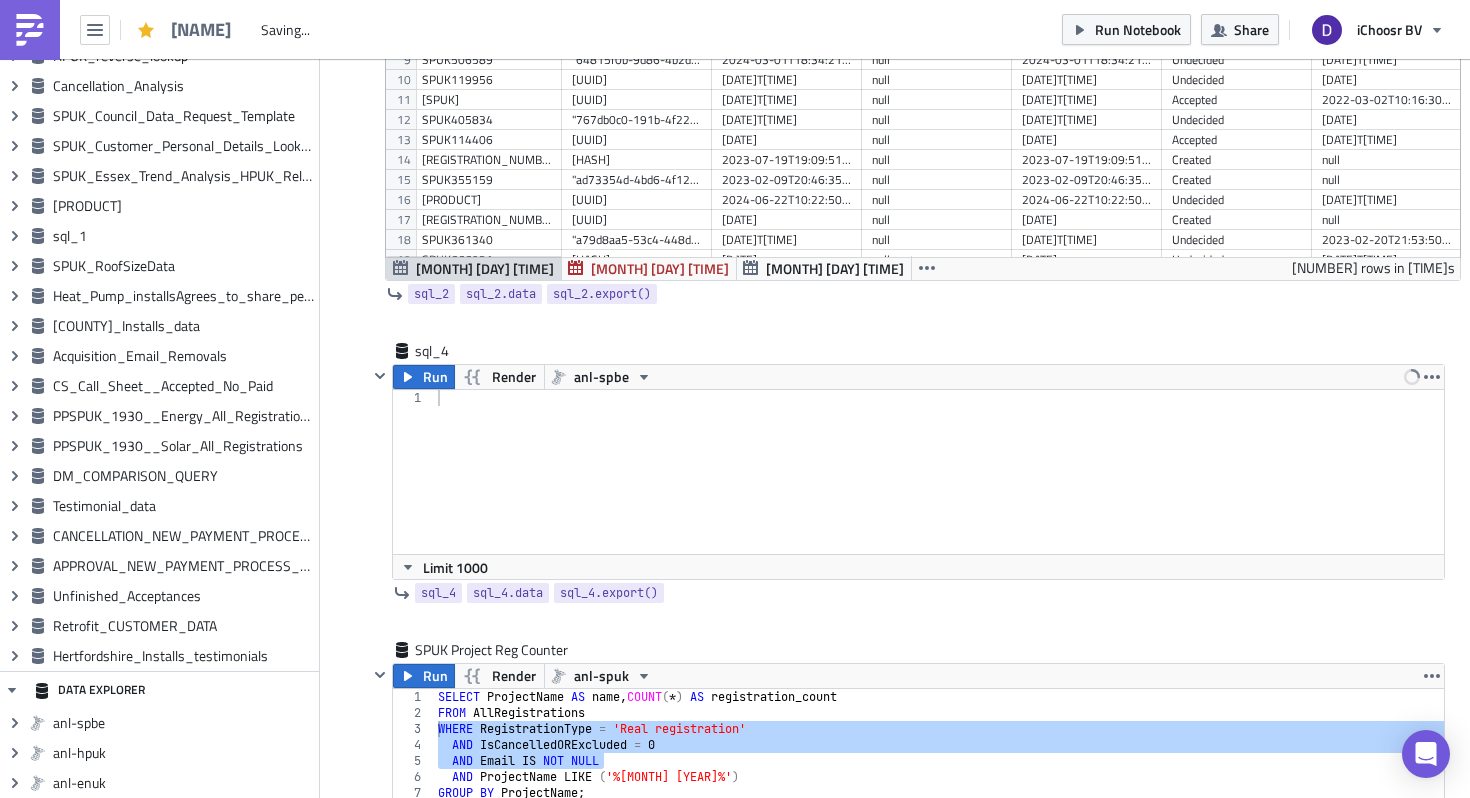 scroll, scrollTop: 508, scrollLeft: 0, axis: vertical 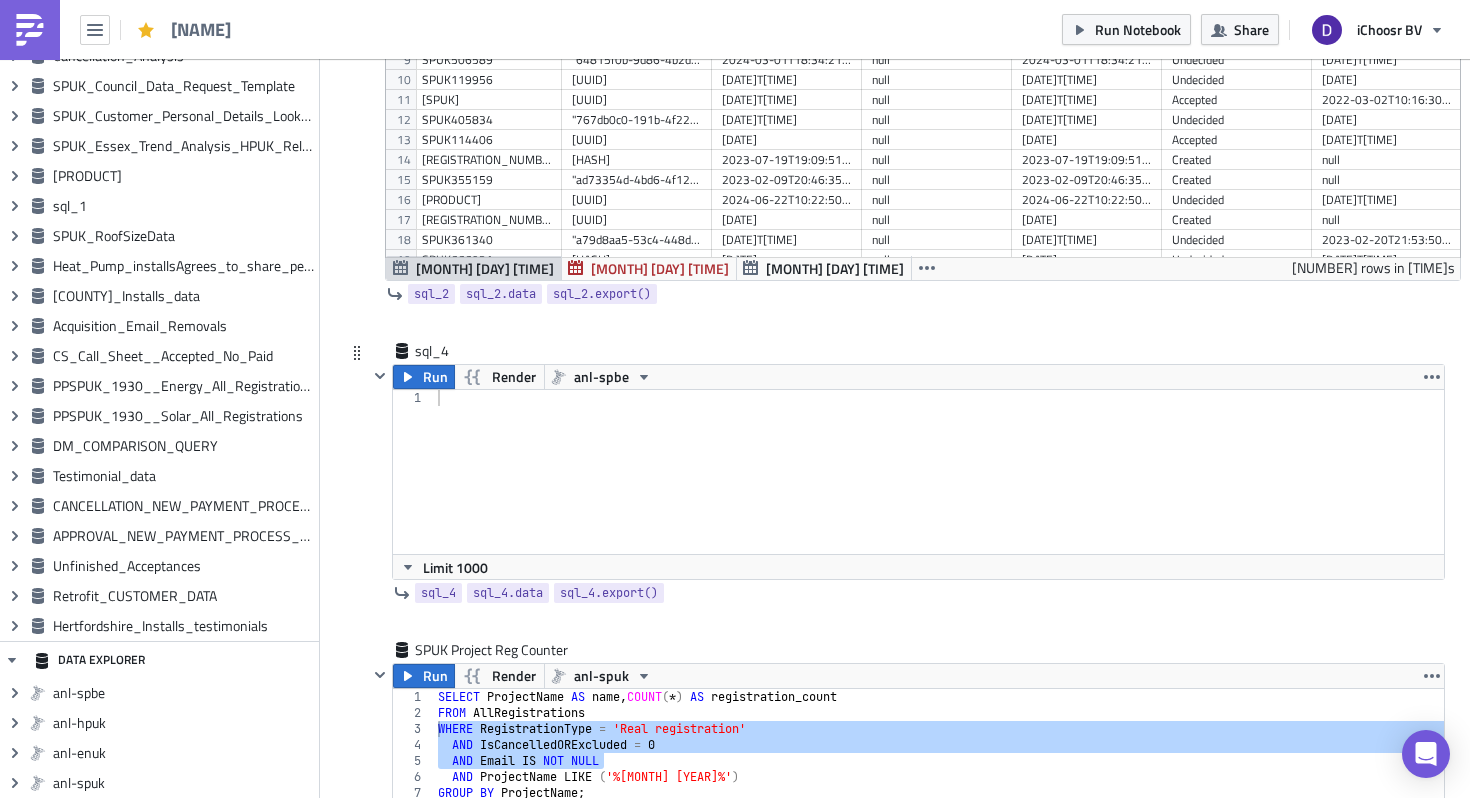 click at bounding box center [939, 488] 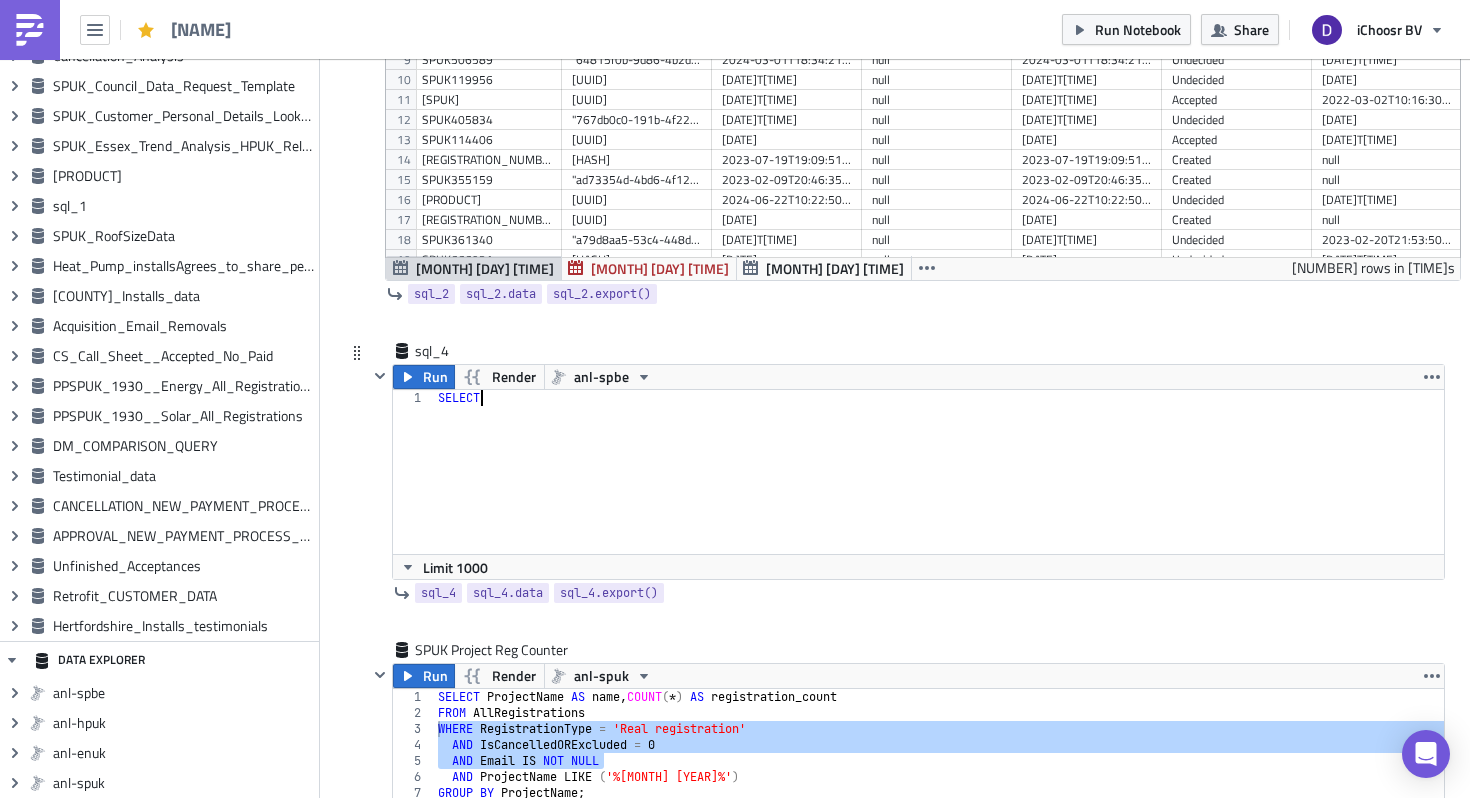 type on "SELECT" 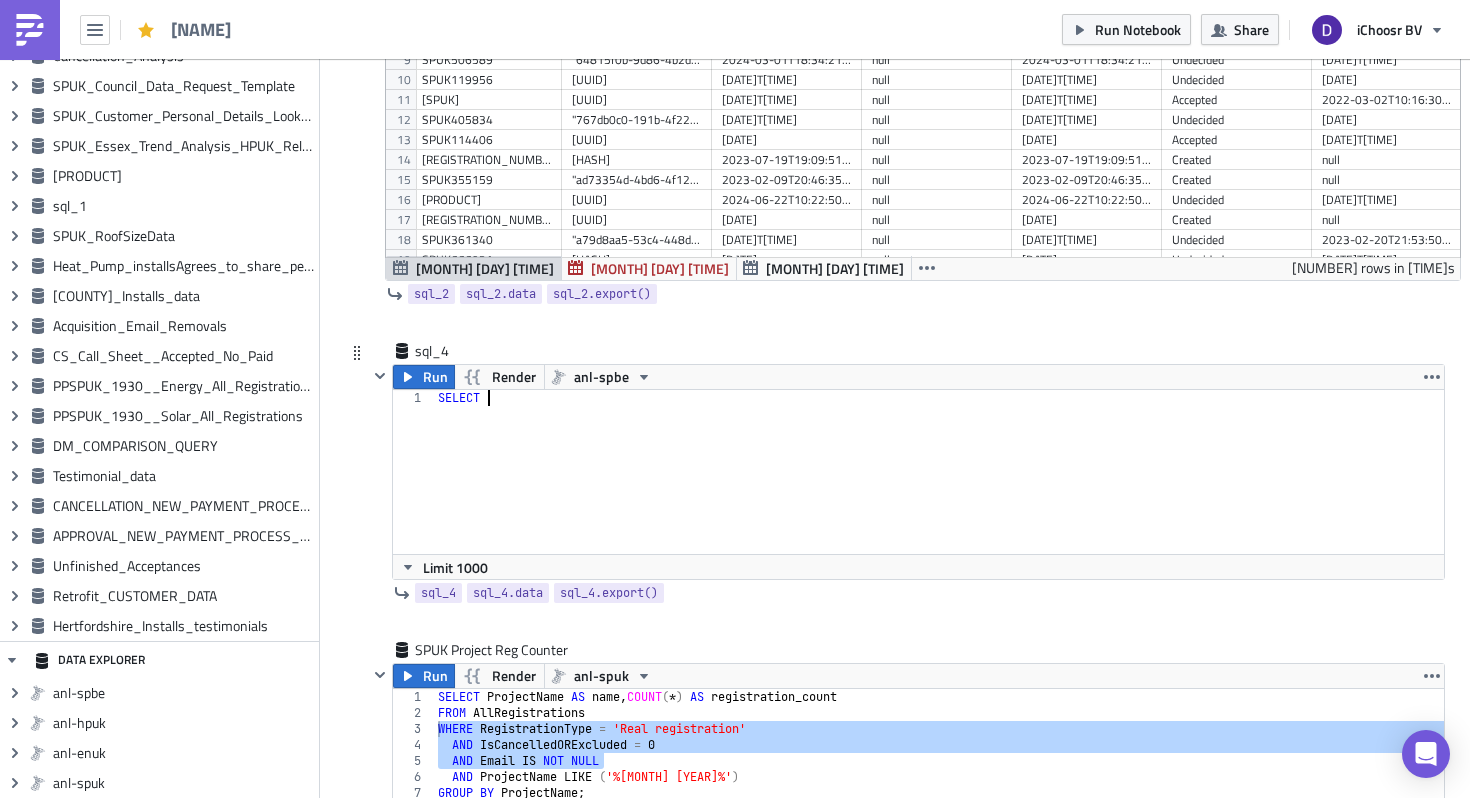 scroll, scrollTop: 0, scrollLeft: 0, axis: both 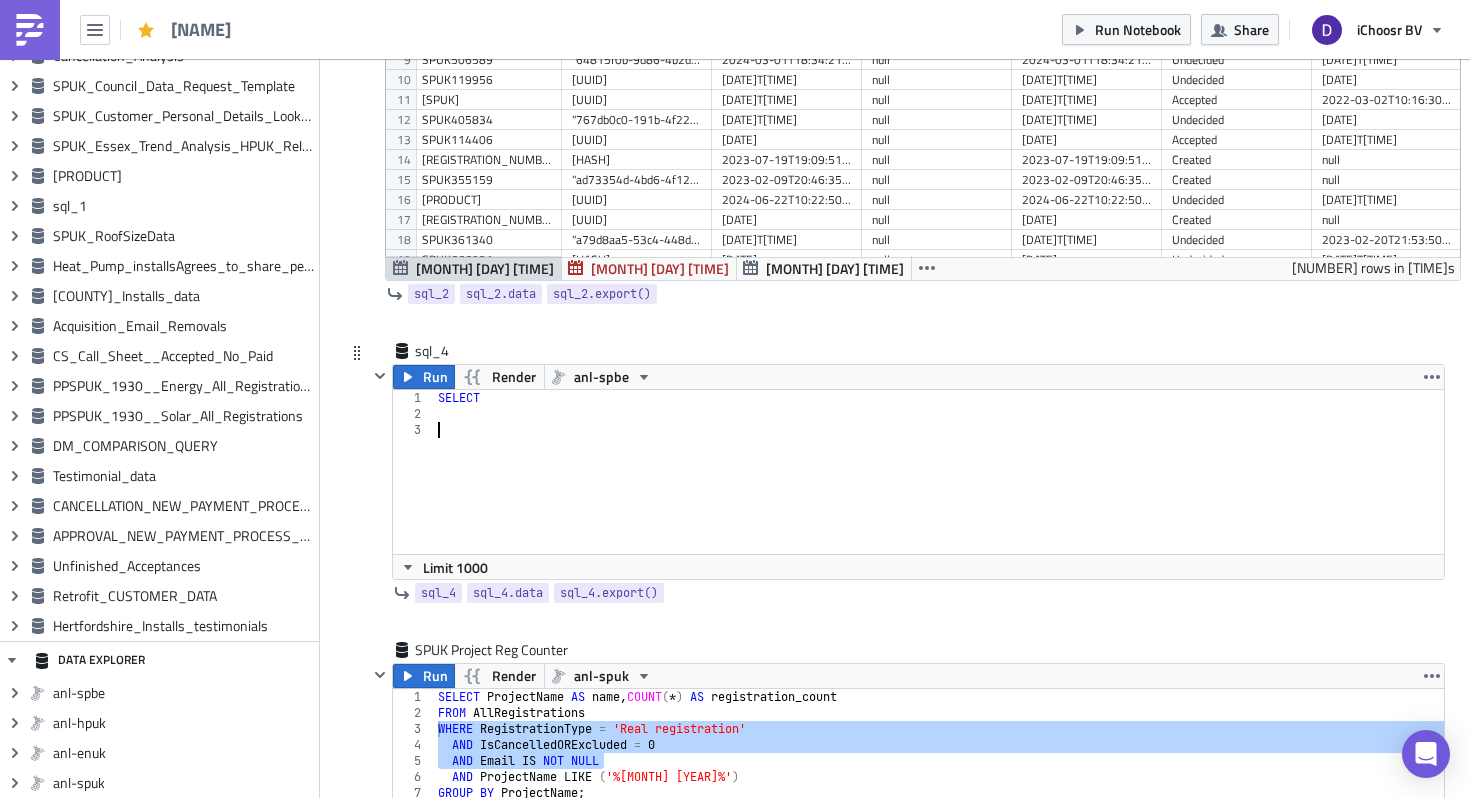 paste on "RegistrationNumber	Contact_BuildingName	Contact_BuildingNumber	Contact_SubBuilding	Contact_Thoroughfare	Contact_DependentThoroughfare	Contact_DependentLocality	Contact_DoubleDependentLocality	Contact_Town	Contact_County	Contact_Postcode	ZipTruncated" 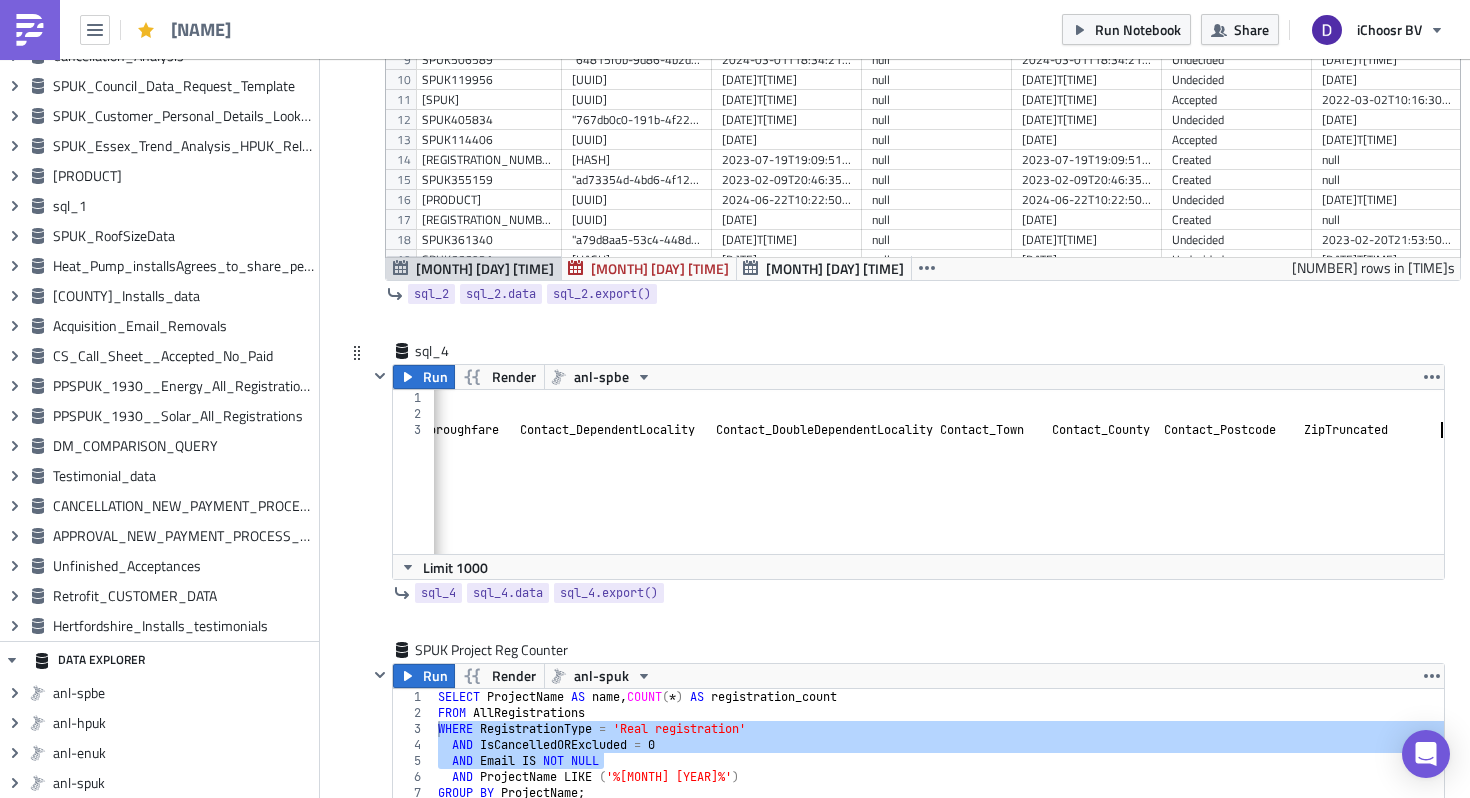 scroll, scrollTop: 0, scrollLeft: 926, axis: horizontal 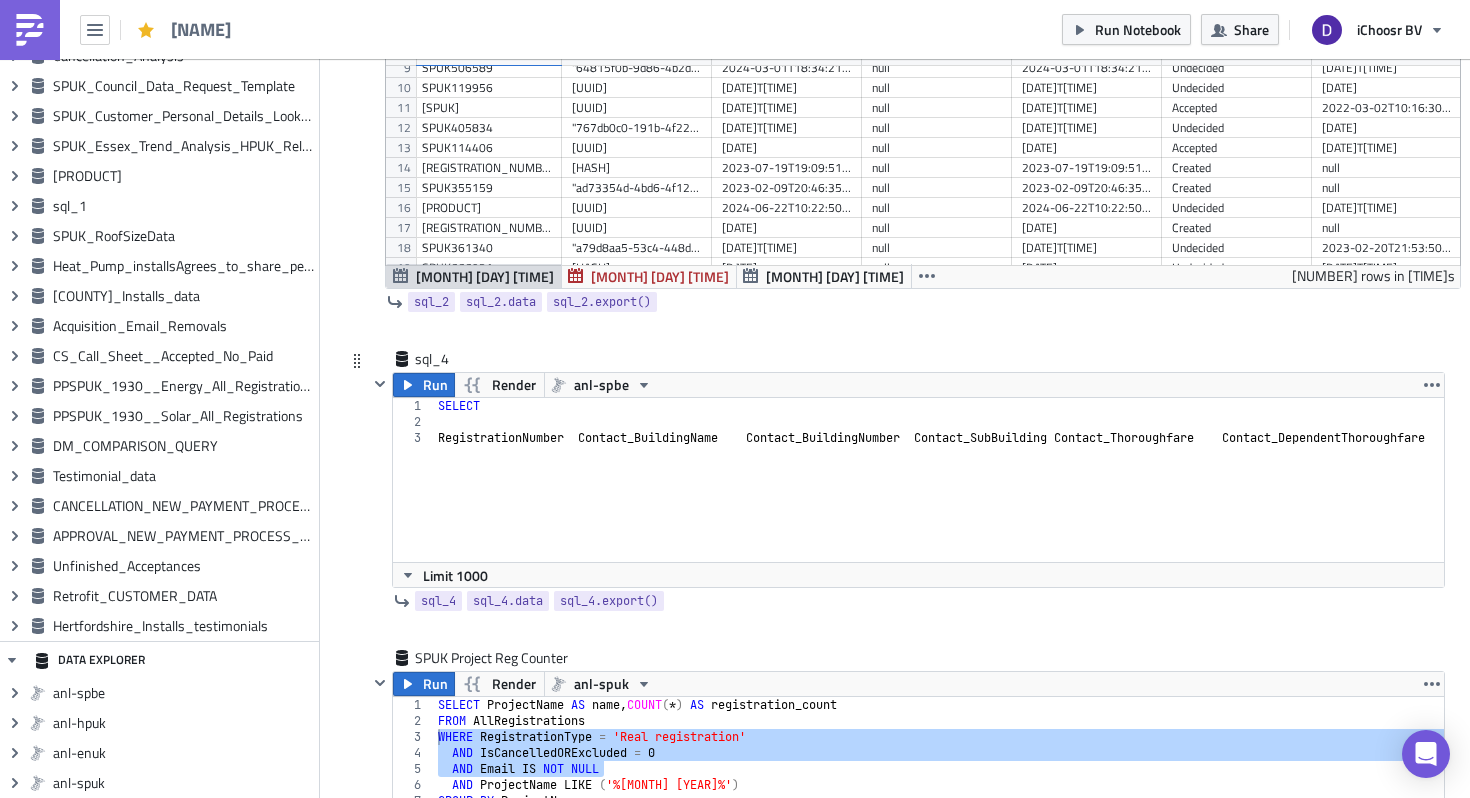 click on "SELECT   RegistrationNumber    Contact_BuildingName      Contact_BuildingNumber    Contact_SubBuilding   Contact_Thoroughfare      Contact_DependentThoroughfare     Contact_DependentLocality     Contact_DoubleDependentLocality   Contact_Town      Contact_County    Contact_Postcode      ZipTruncated" at bounding box center (1402, 496) 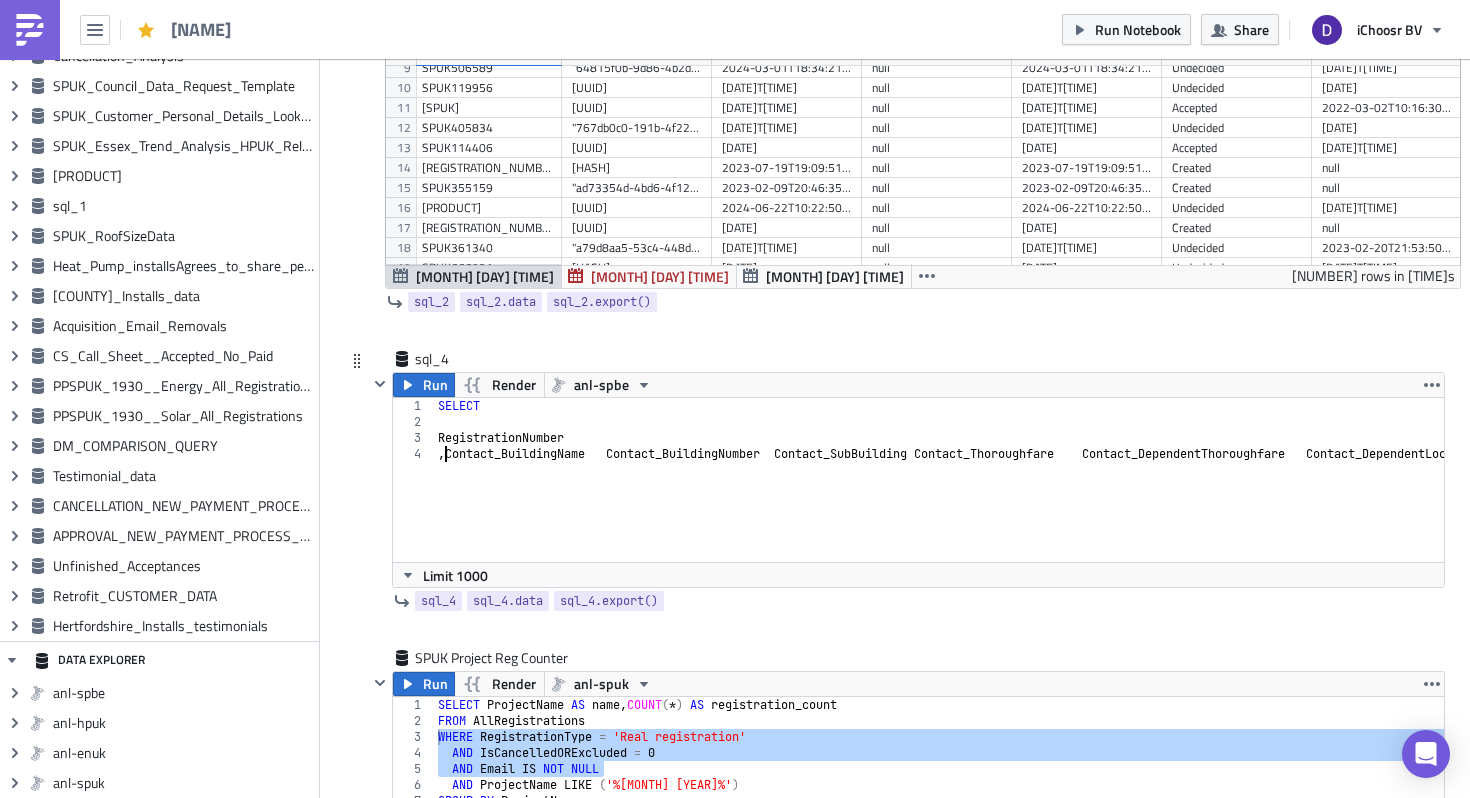 scroll, scrollTop: 0, scrollLeft: 0, axis: both 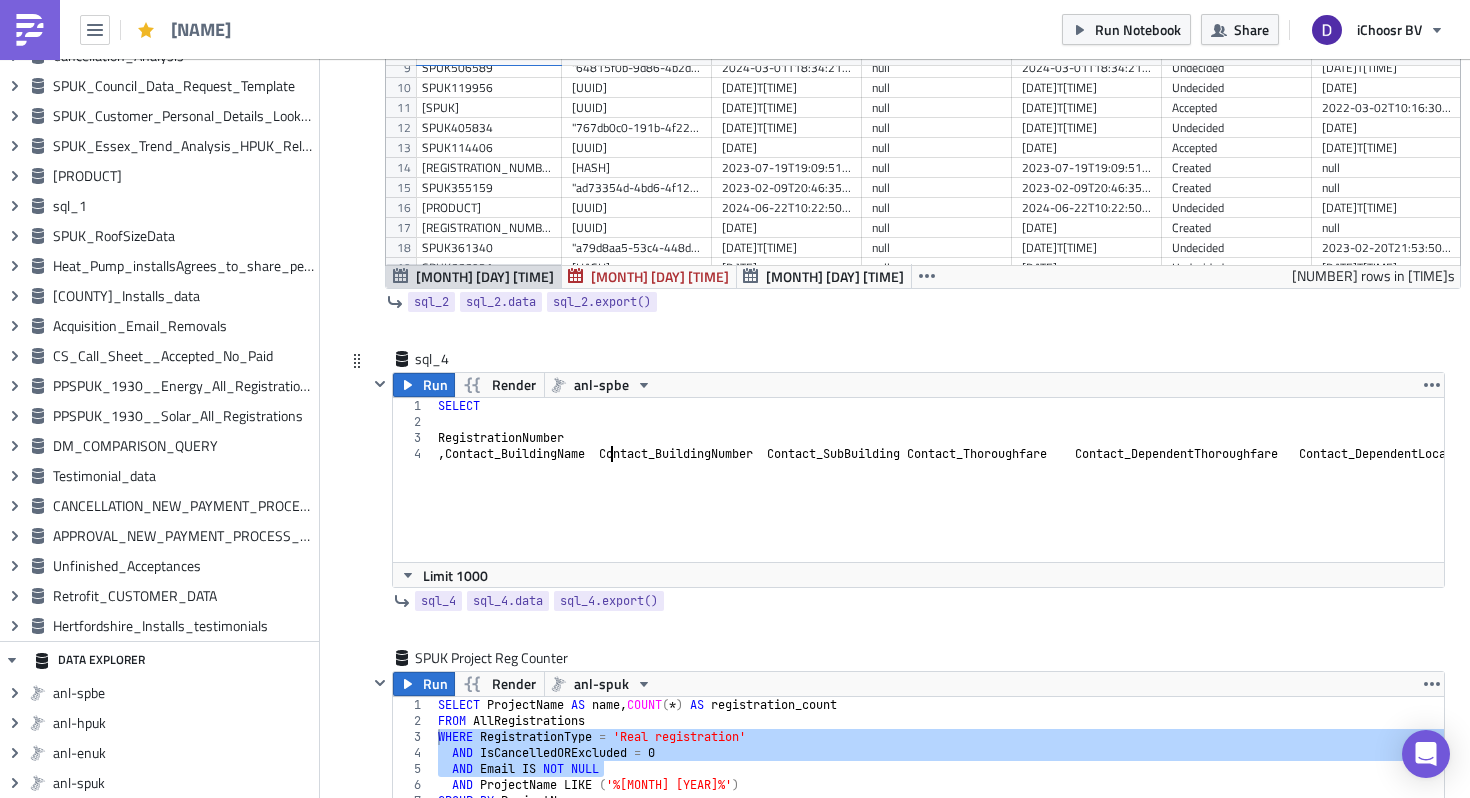 click on "SELECT   RegistrationNumber    ,  Contact_BuildingName    Contact_BuildingNumber    Contact_SubBuilding   Contact_Thoroughfare      Contact_DependentThoroughfare     Contact_DependentLocality     Contact_DoubleDependentLocality   Contact_Town      Contact_County    Contact_Postcode      ZipTruncated" at bounding box center (1330, 496) 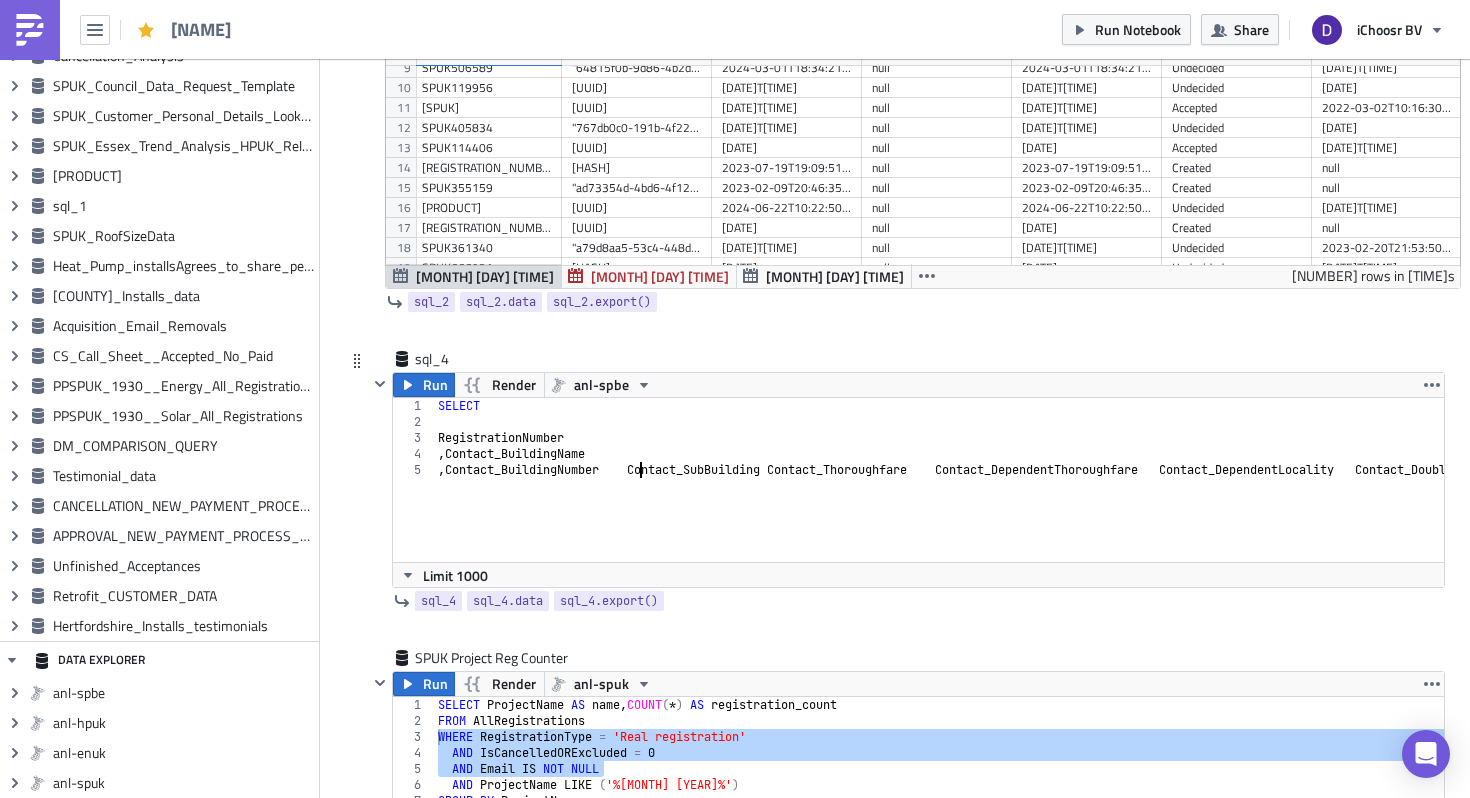 click on "SELECT RegistrationNumber , Contact_BuildingName , Contact_BuildingNumber Contact_SubBuilding Contact_Thoroughfare Contact_DependentThoroughfare Contact_DependentLocality Contact_DoubleDependentLocality Contact_Town Contact_County Contact_Postcode ZipTruncated" at bounding box center [1258, 496] 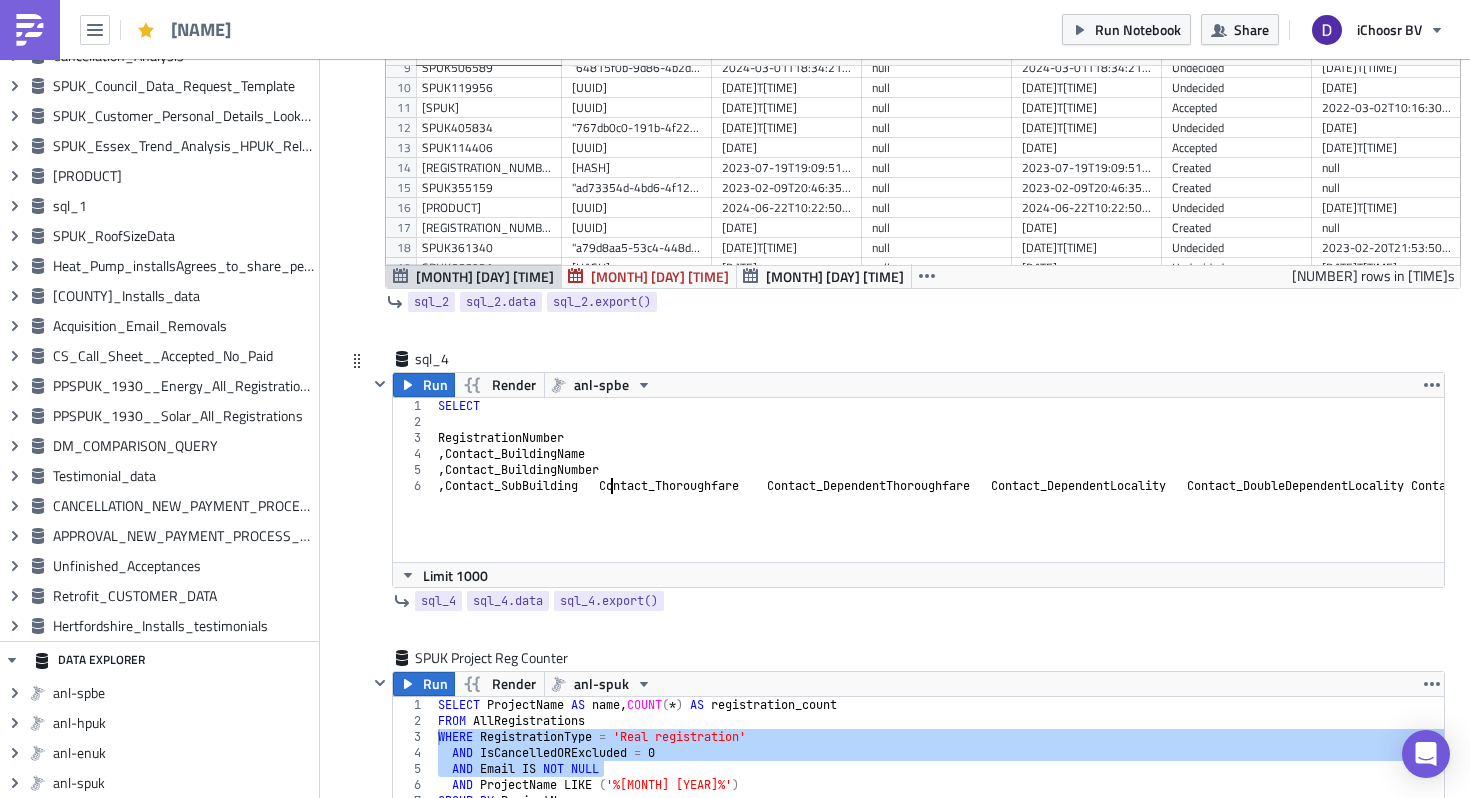 click on "SELECT   RegistrationNumber    ,  Contact_BuildingName    ,  Contact_BuildingNumber      ,  Contact_SubBuilding     Contact_Thoroughfare      Contact_DependentThoroughfare     Contact_DependentLocality     Contact_DoubleDependentLocality   Contact_Town      Contact_County    Contact_Postcode      ZipTruncated" at bounding box center (1172, 496) 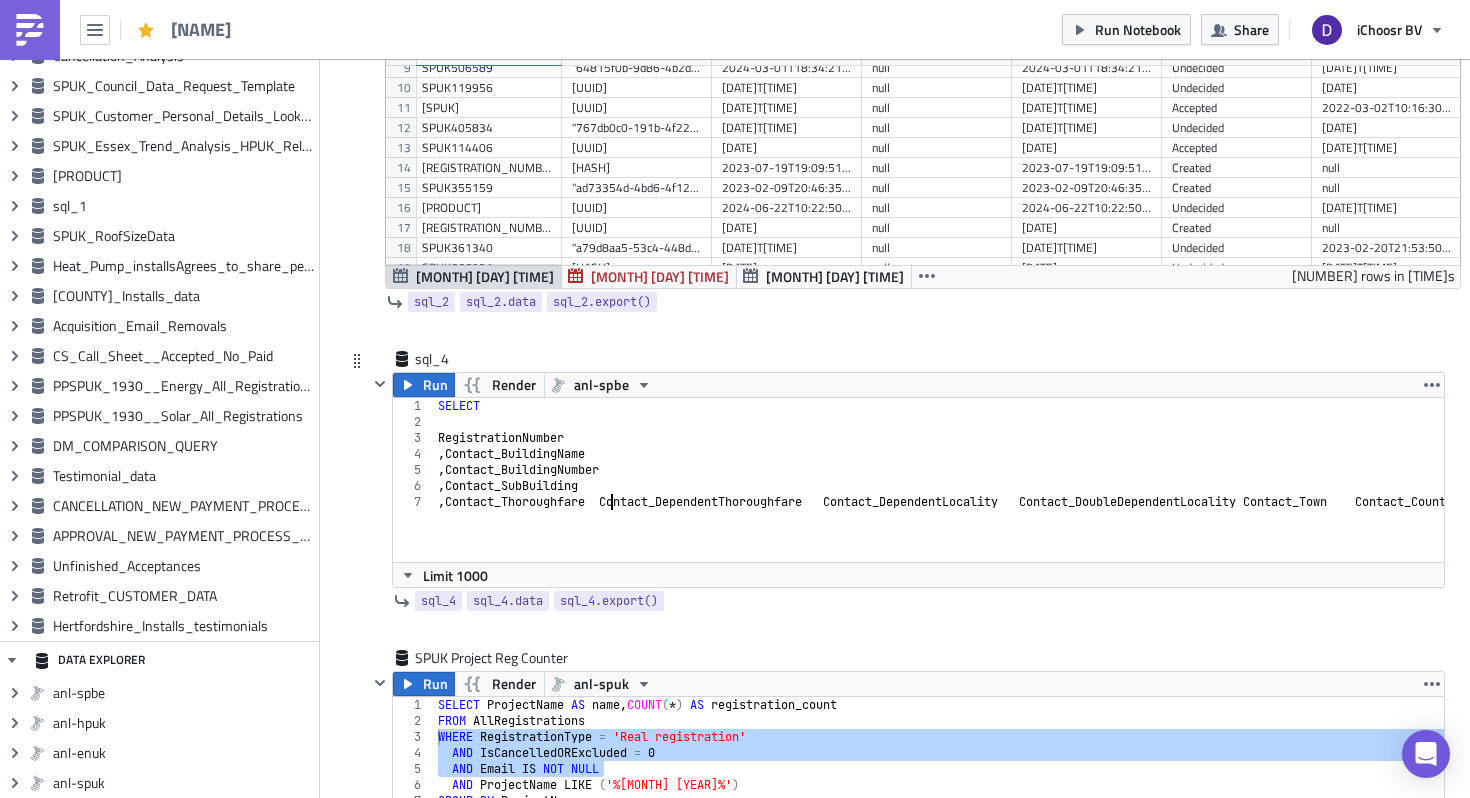click on "SELECT   RegistrationNumber    ,  Contact_BuildingName    ,  Contact_BuildingNumber      ,  Contact_SubBuilding     ,  Contact_Thoroughfare    Contact_DependentThoroughfare     Contact_DependentLocality     Contact_DoubleDependentLocality   Contact_Town      Contact_County    Contact_Postcode      ZipTruncated" at bounding box center (1086, 496) 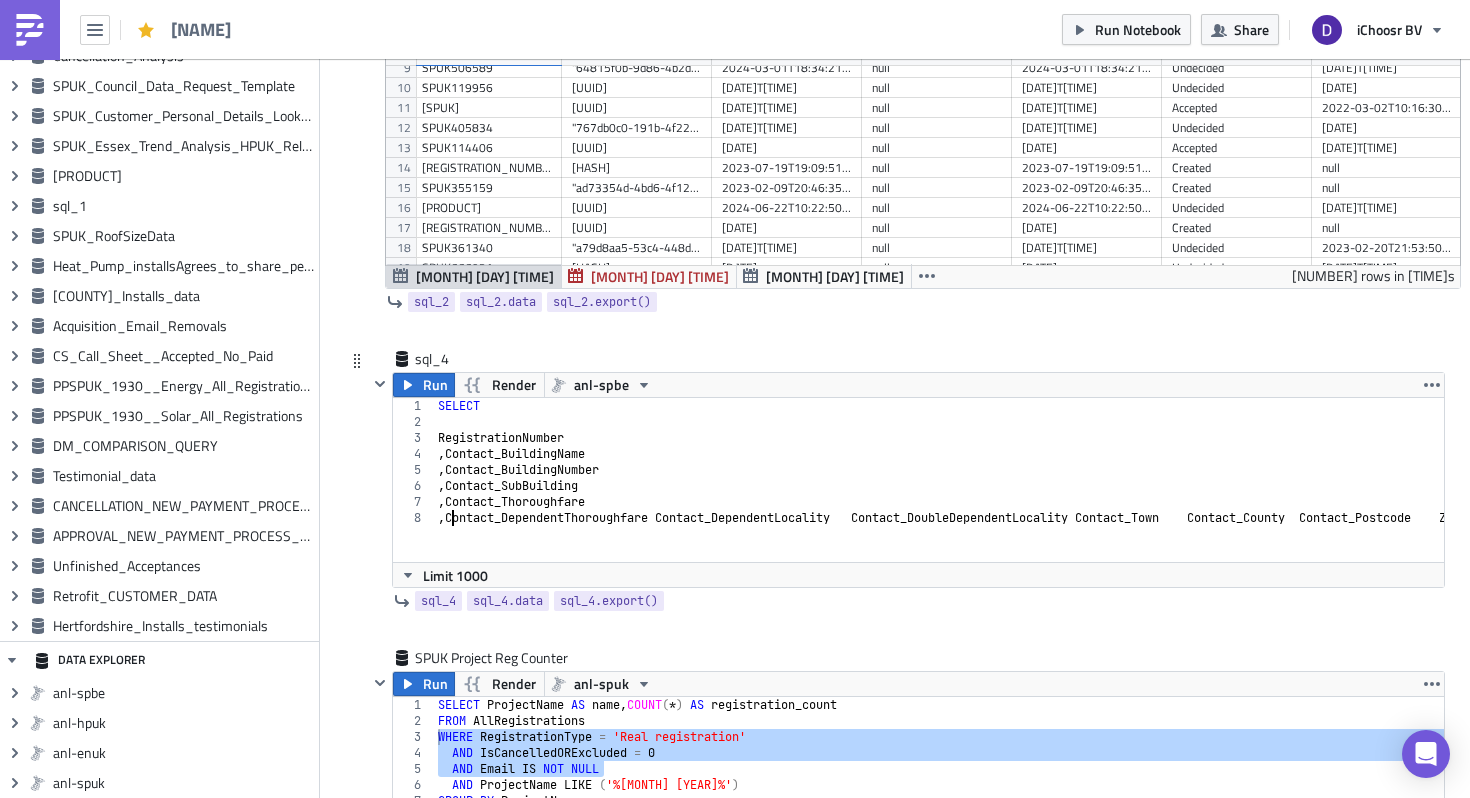 click on "SELECT RegistrationNumber    ,  Contact_BuildingName    ,  Contact_BuildingNumber      ,  Contact_SubBuilding     ,  Contact_Thoroughfare    ,  Contact_DependentThoroughfare   Contact_DependentLocality     Contact_DoubleDependentLocality   Contact_Town      Contact_County    Contact_Postcode      ZipTruncated" at bounding box center (999, 496) 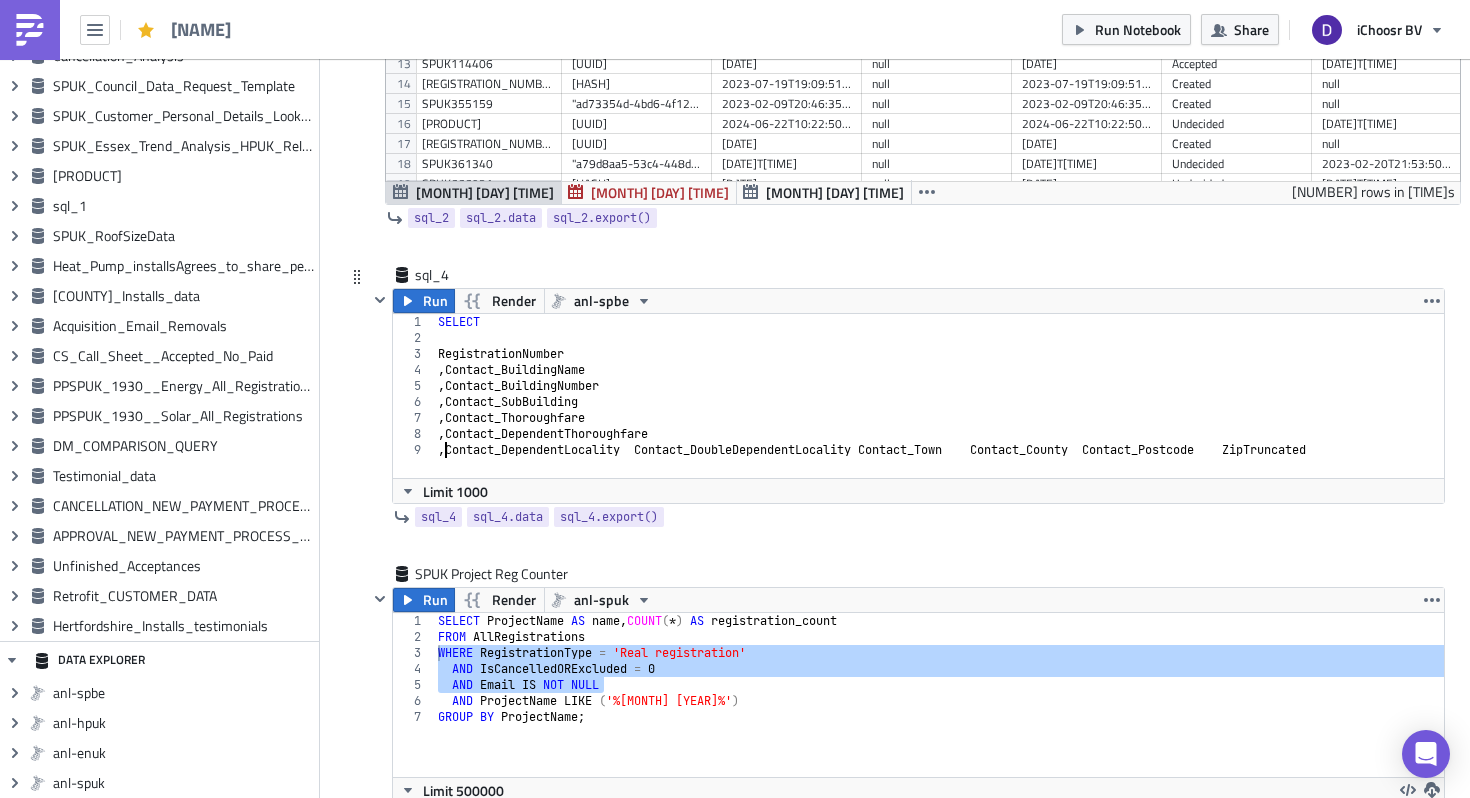 scroll, scrollTop: 977, scrollLeft: 0, axis: vertical 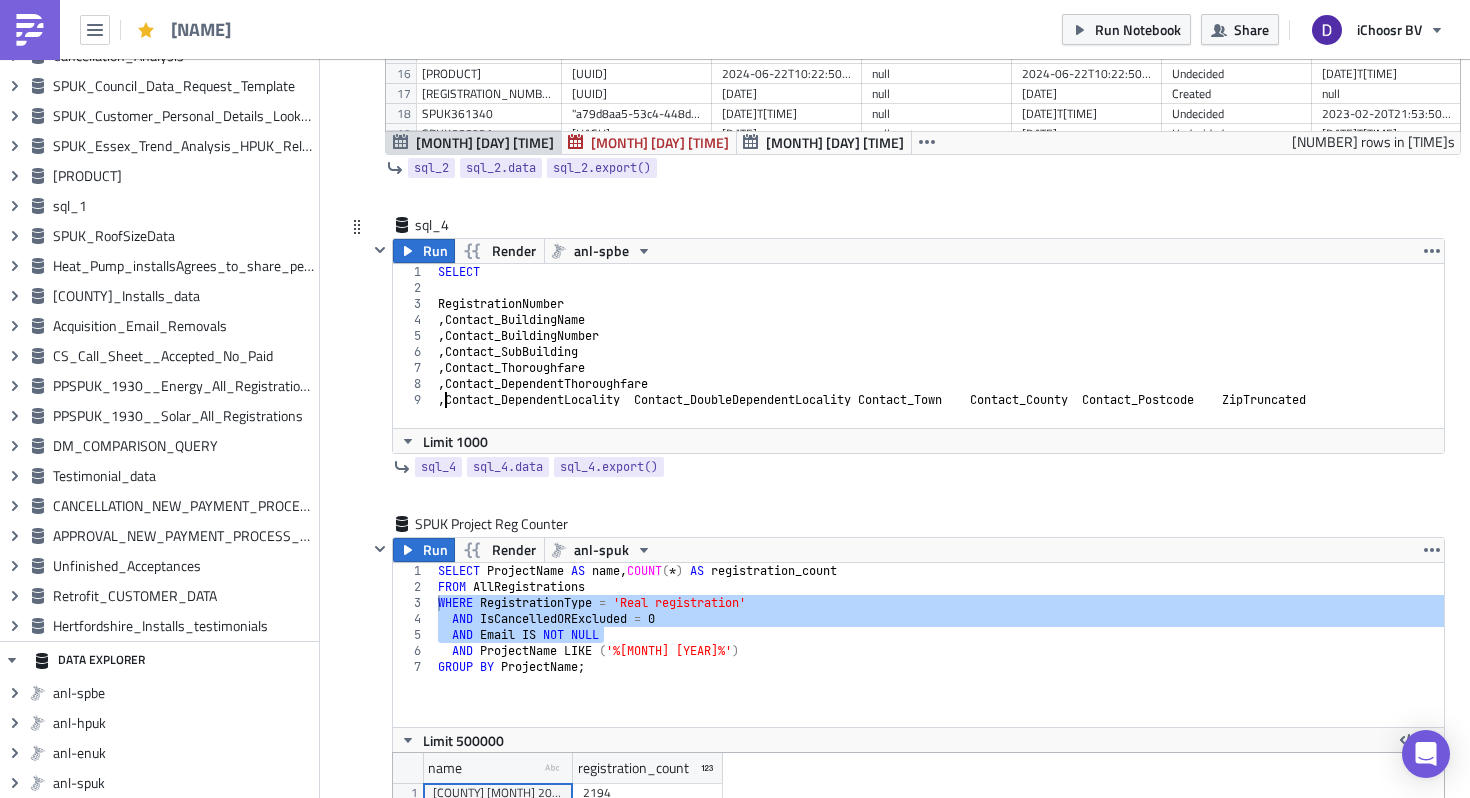 click 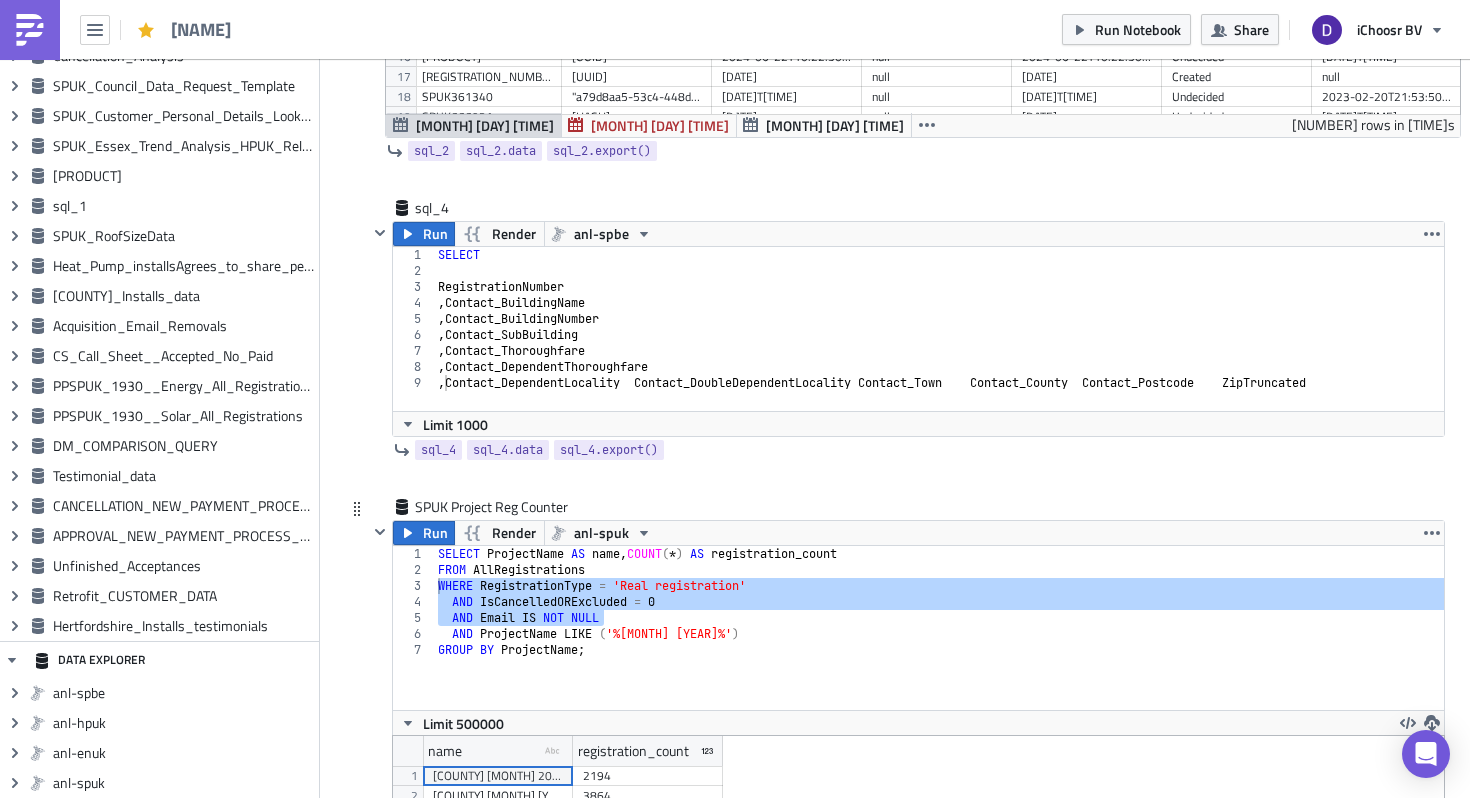 scroll, scrollTop: 881, scrollLeft: 0, axis: vertical 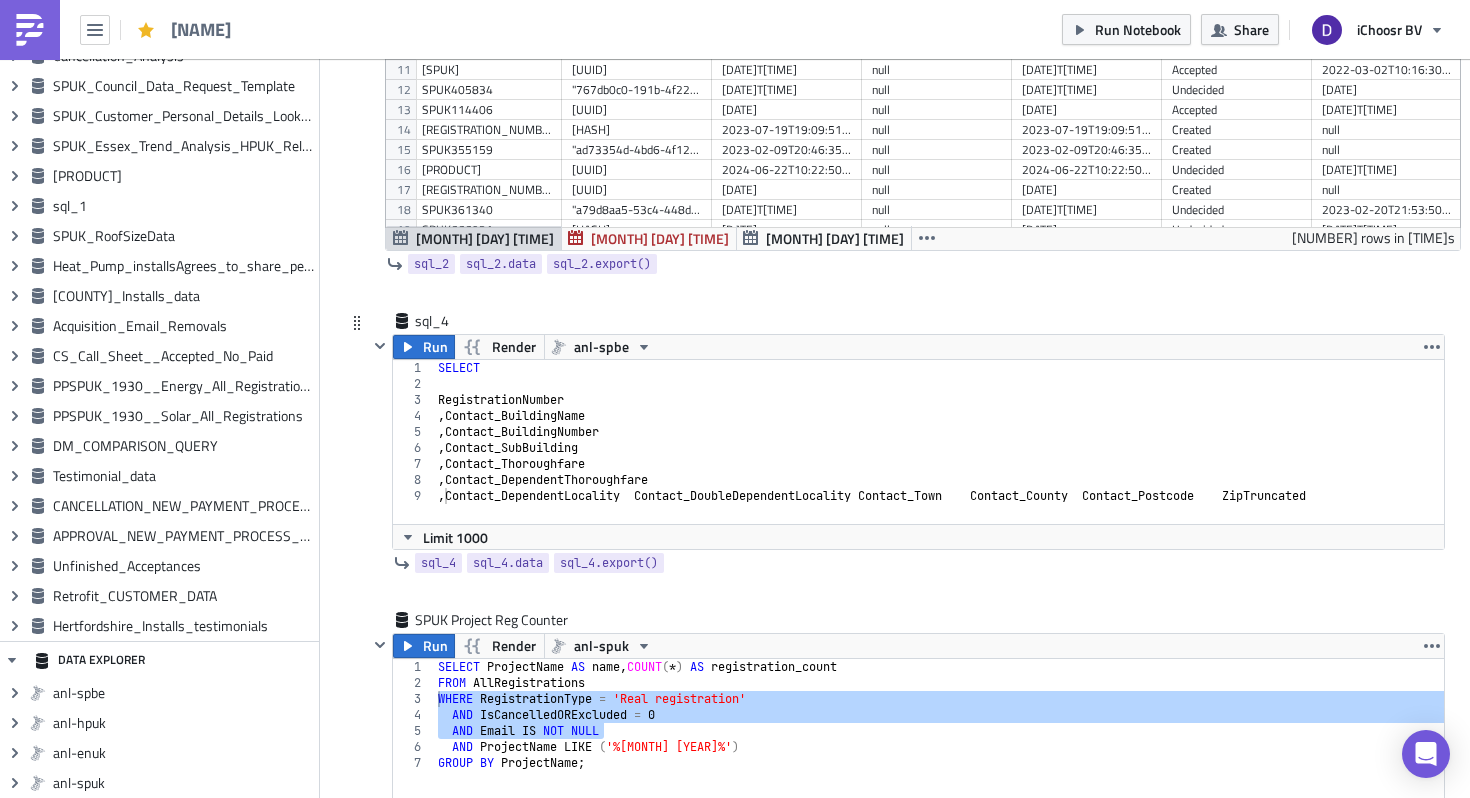 click 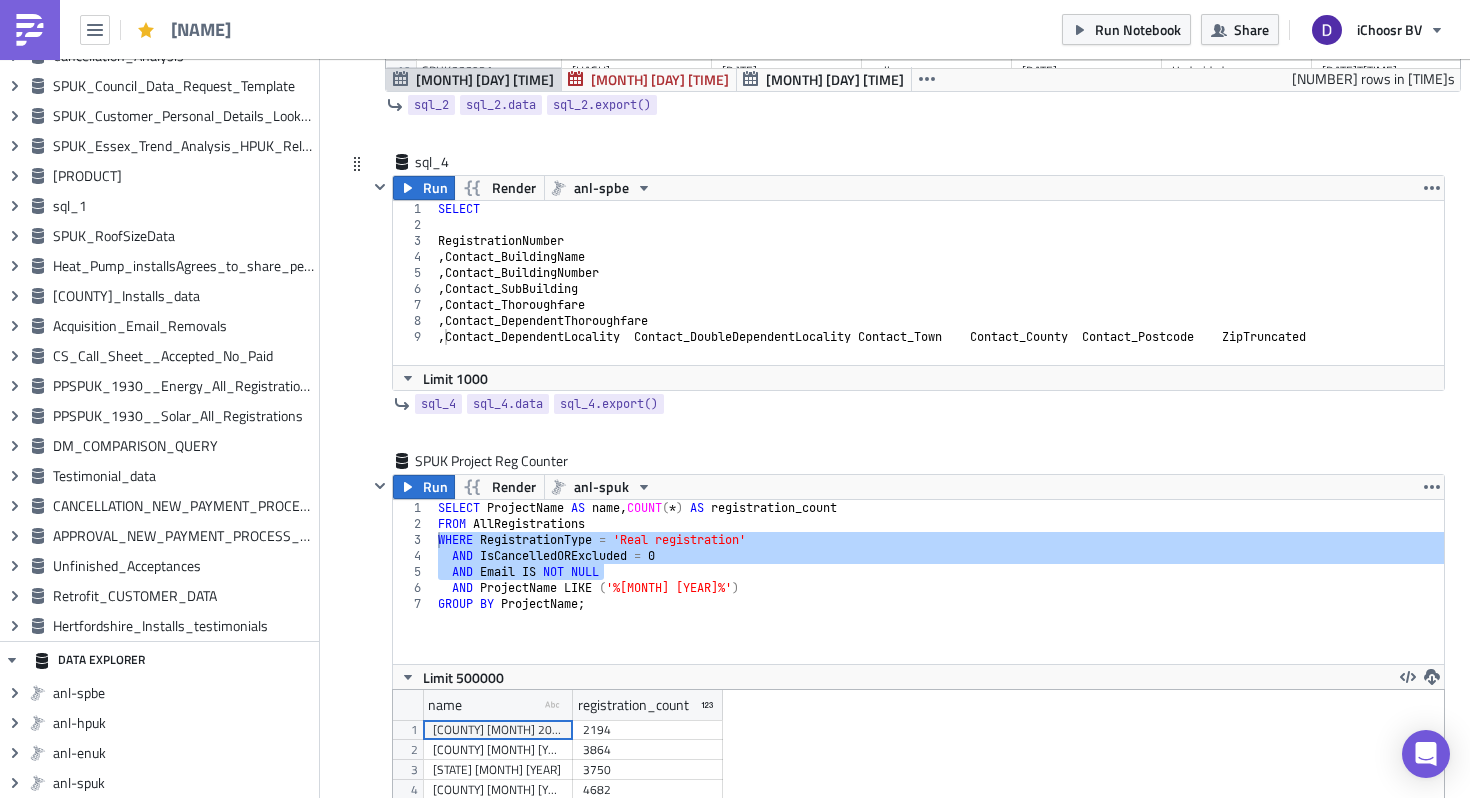 scroll, scrollTop: 1035, scrollLeft: 0, axis: vertical 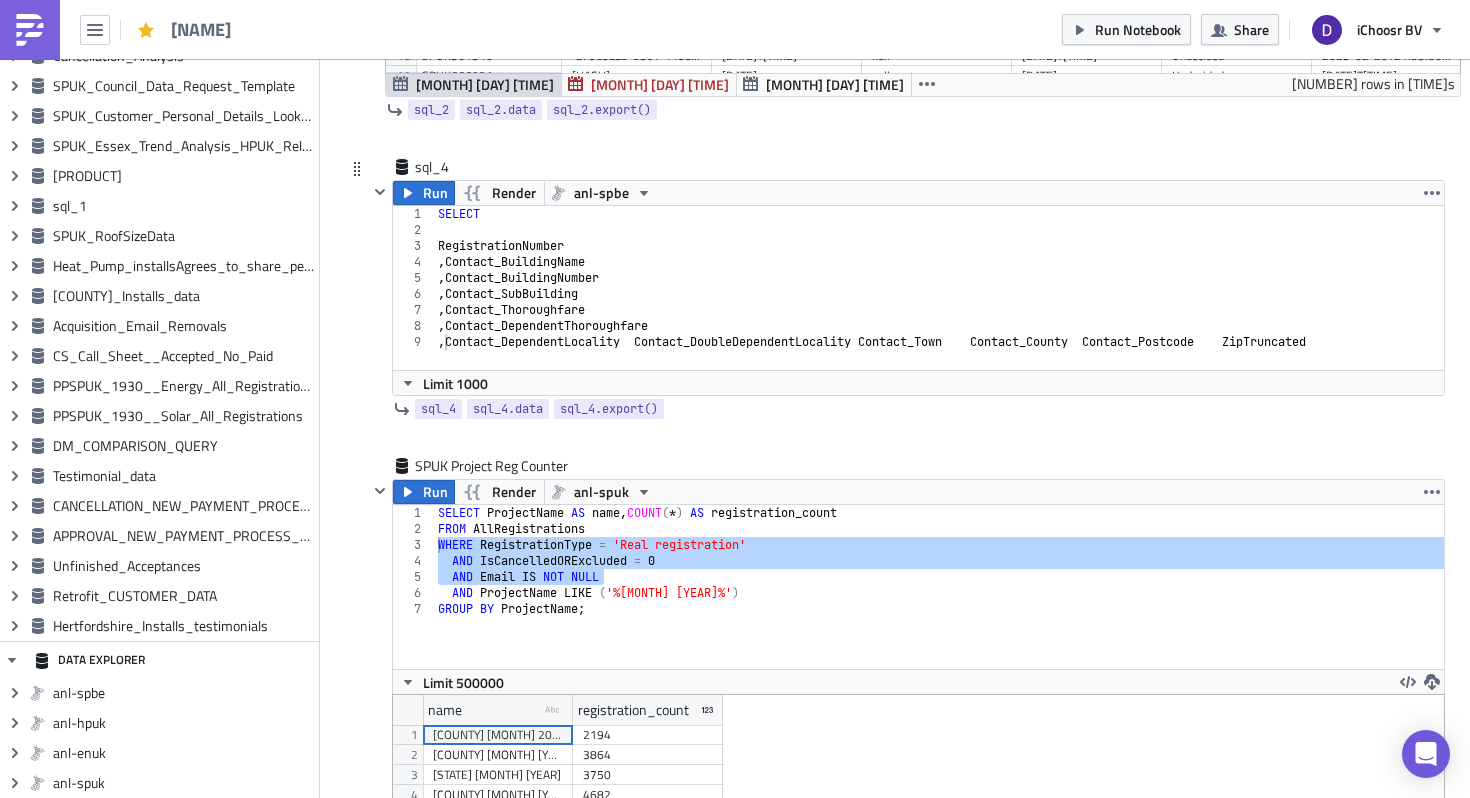 click on "SELECT   RegistrationNumber    ,  Contact_BuildingName    ,  Contact_BuildingNumber      ,  Contact_SubBuilding     ,  Contact_Thoroughfare    ,  Contact_DependentThoroughfare   , Contact_DependentLocality    Contact_DoubleDependentLocality   Contact_Town      Contact_County    Contact_Postcode      ZipTruncated" at bounding box center (939, 304) 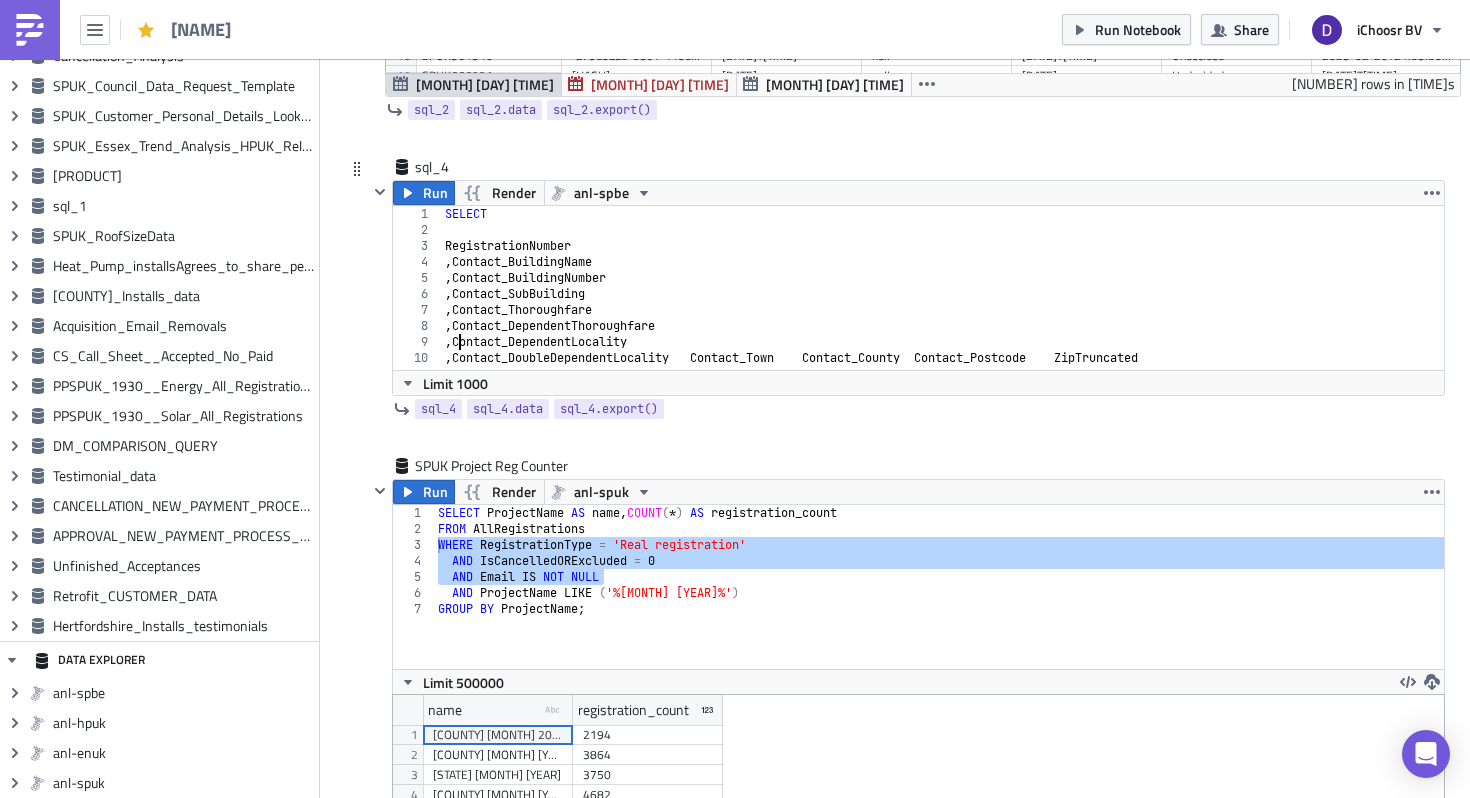 click on "SELECT   RegistrationNumber    ,  Contact_BuildingName    ,  Contact_BuildingNumber      ,  Contact_SubBuilding     ,  Contact_Thoroughfare    ,  Contact_DependentThoroughfare   ,  Contact_DependentLocality   ,  Contact_DoubleDependentLocality     Contact_Town      Contact_County    Contact_Postcode      ZipTruncated" at bounding box center [943, 304] 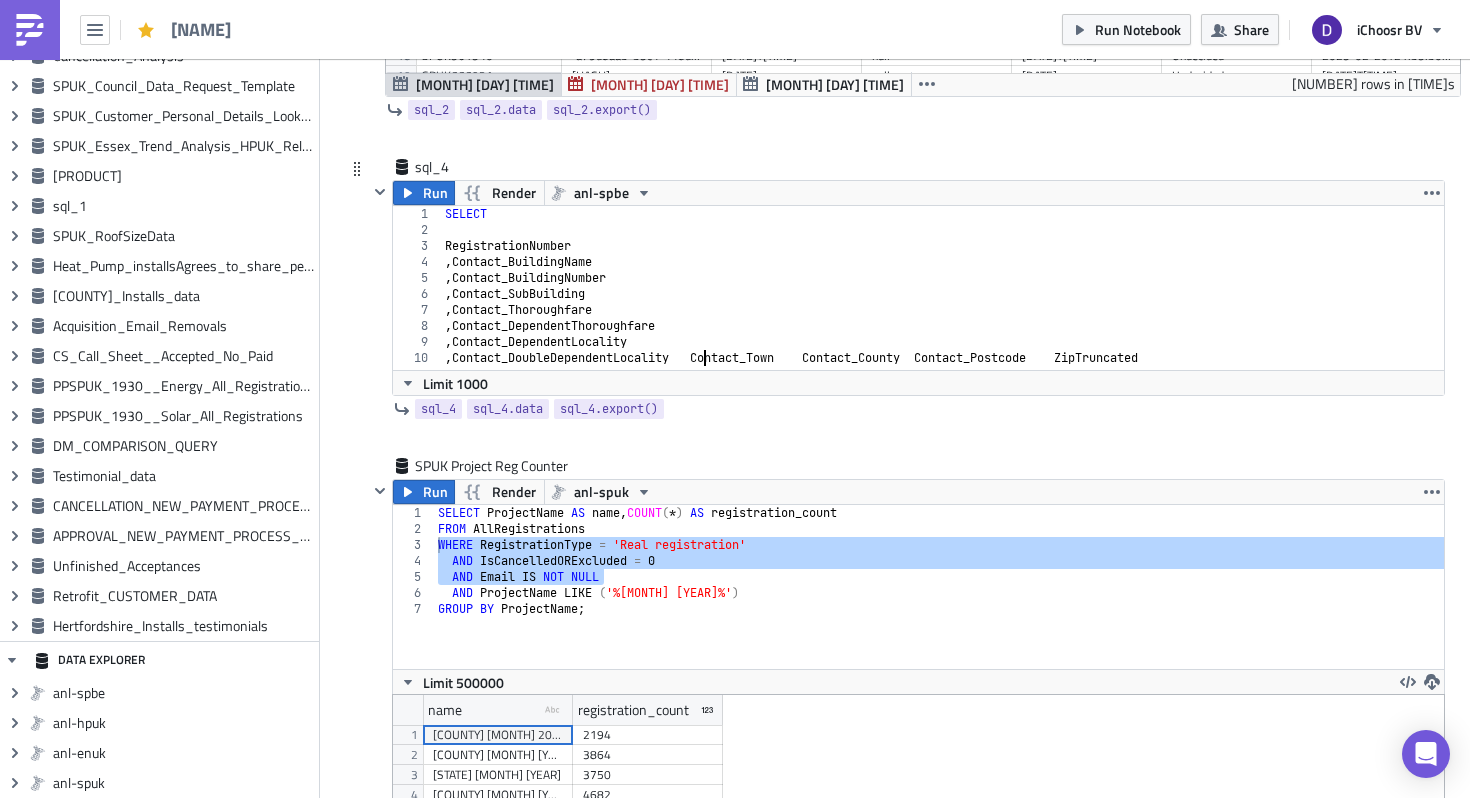 click on "SELECT   RegistrationNumber    ,  Contact_BuildingName    ,  Contact_BuildingNumber      ,  Contact_SubBuilding     ,  Contact_Thoroughfare    ,  Contact_DependentThoroughfare   ,  Contact_DependentLocality   ,  Contact_DoubleDependentLocality     Contact_Town      Contact_County    Contact_Postcode      ZipTruncated" at bounding box center [943, 304] 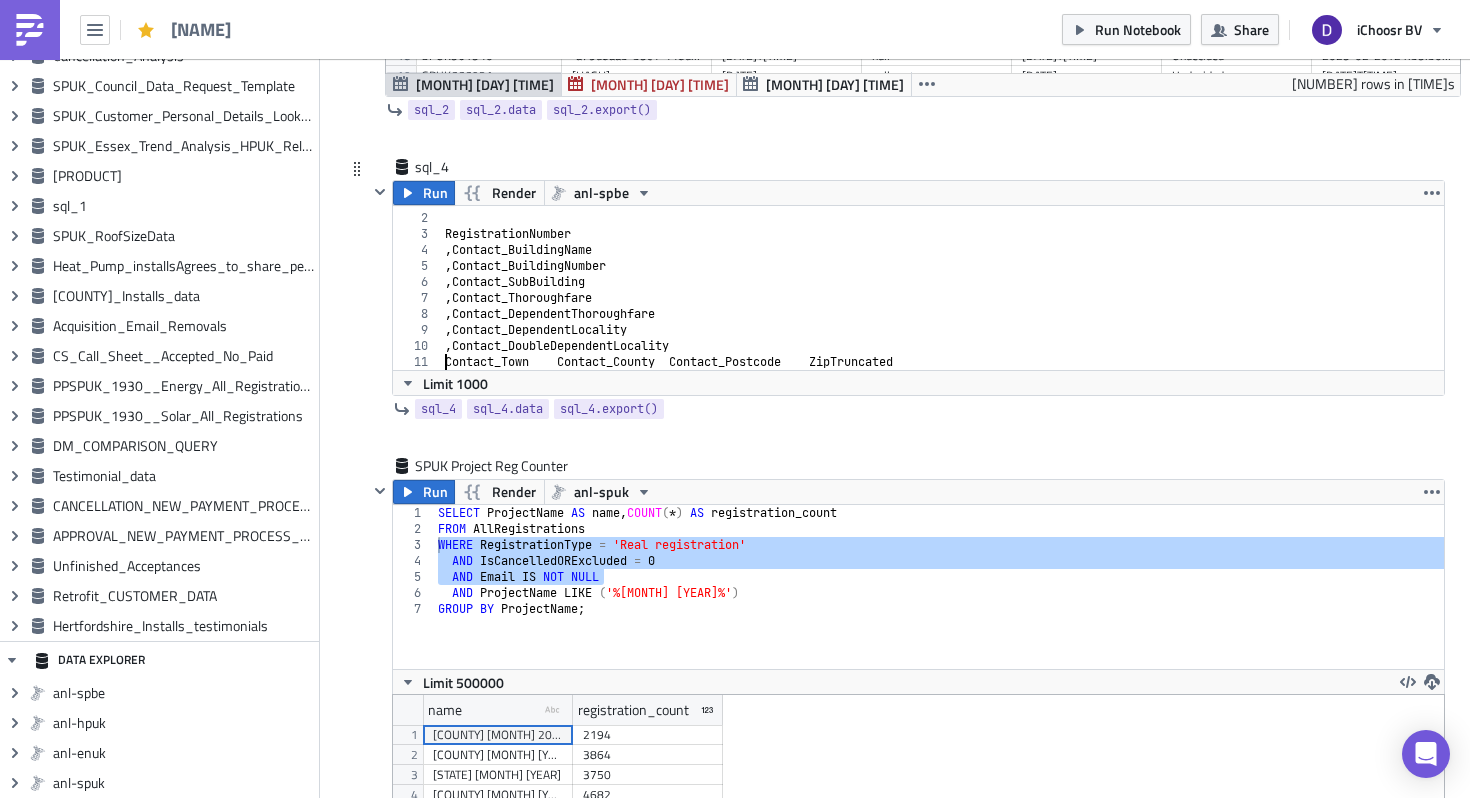 scroll, scrollTop: 12, scrollLeft: 0, axis: vertical 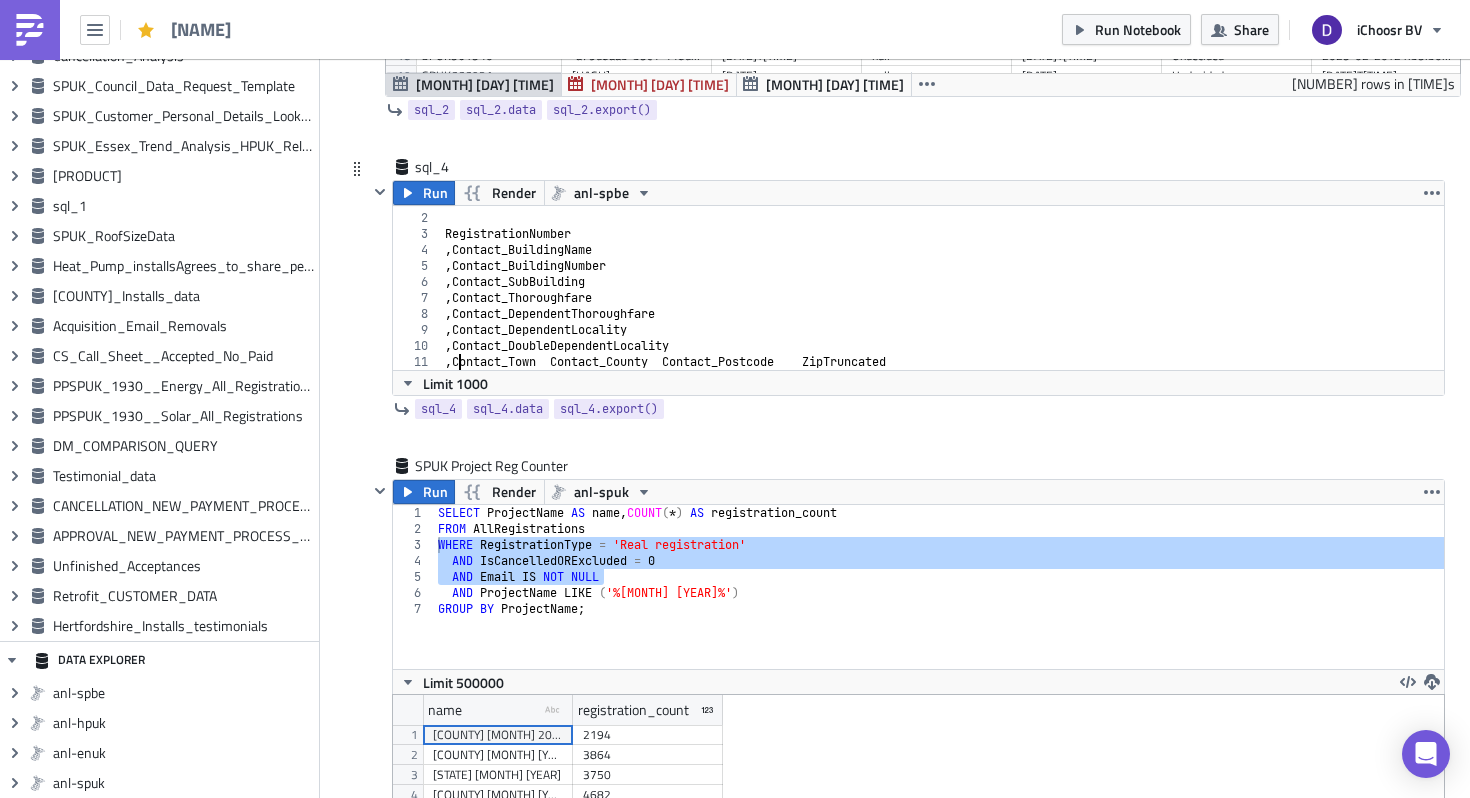 click on "SELECT   RegistrationNumber    ,  Contact_BuildingName    ,  Contact_BuildingNumber      ,  Contact_SubBuilding     ,  Contact_Thoroughfare    ,  Contact_DependentThoroughfare   ,  Contact_DependentLocality   ,  Contact_DoubleDependentLocality     ,  Contact_Town    Contact_County    Contact_Postcode      ZipTruncated" at bounding box center (943, 292) 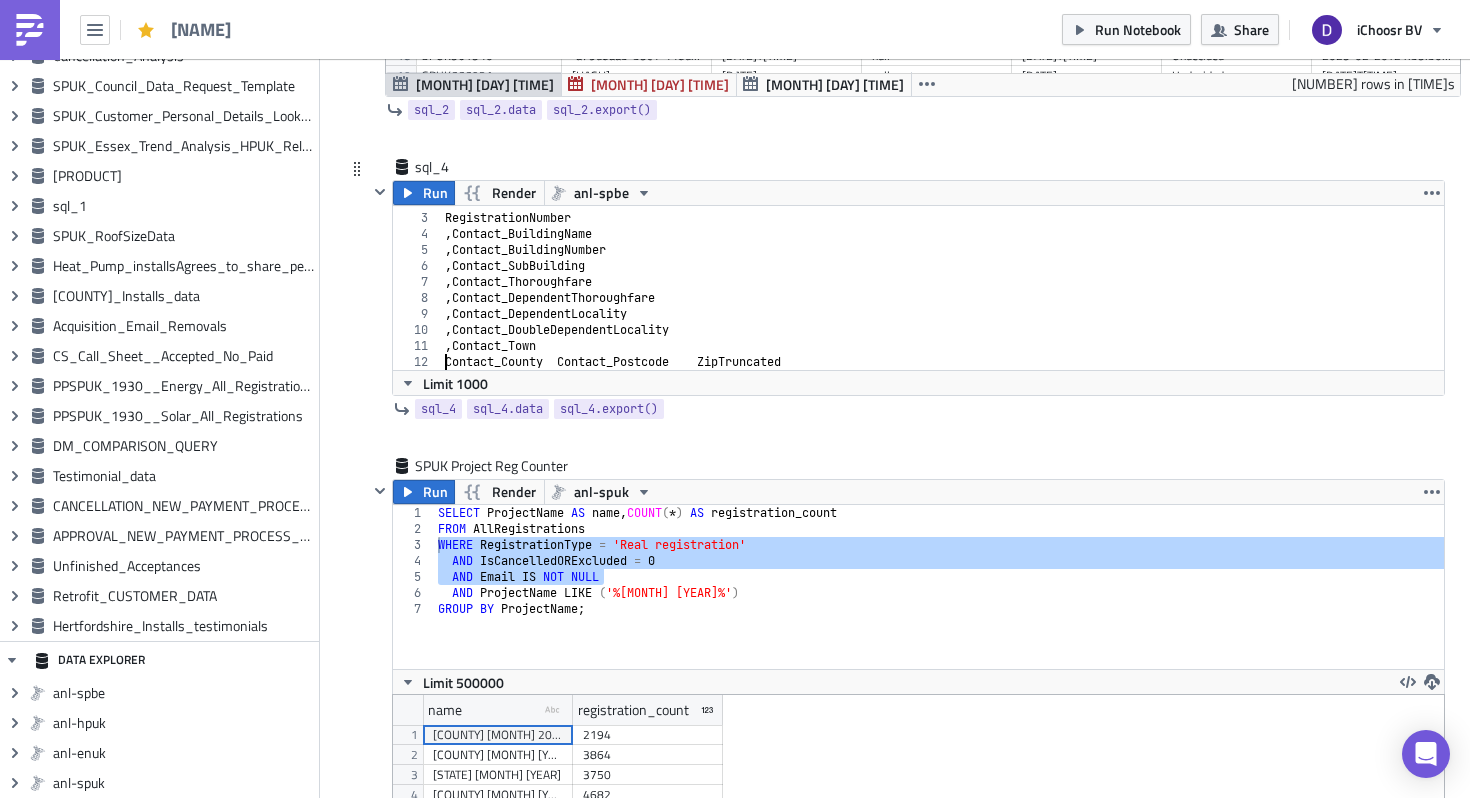 scroll, scrollTop: 28, scrollLeft: 0, axis: vertical 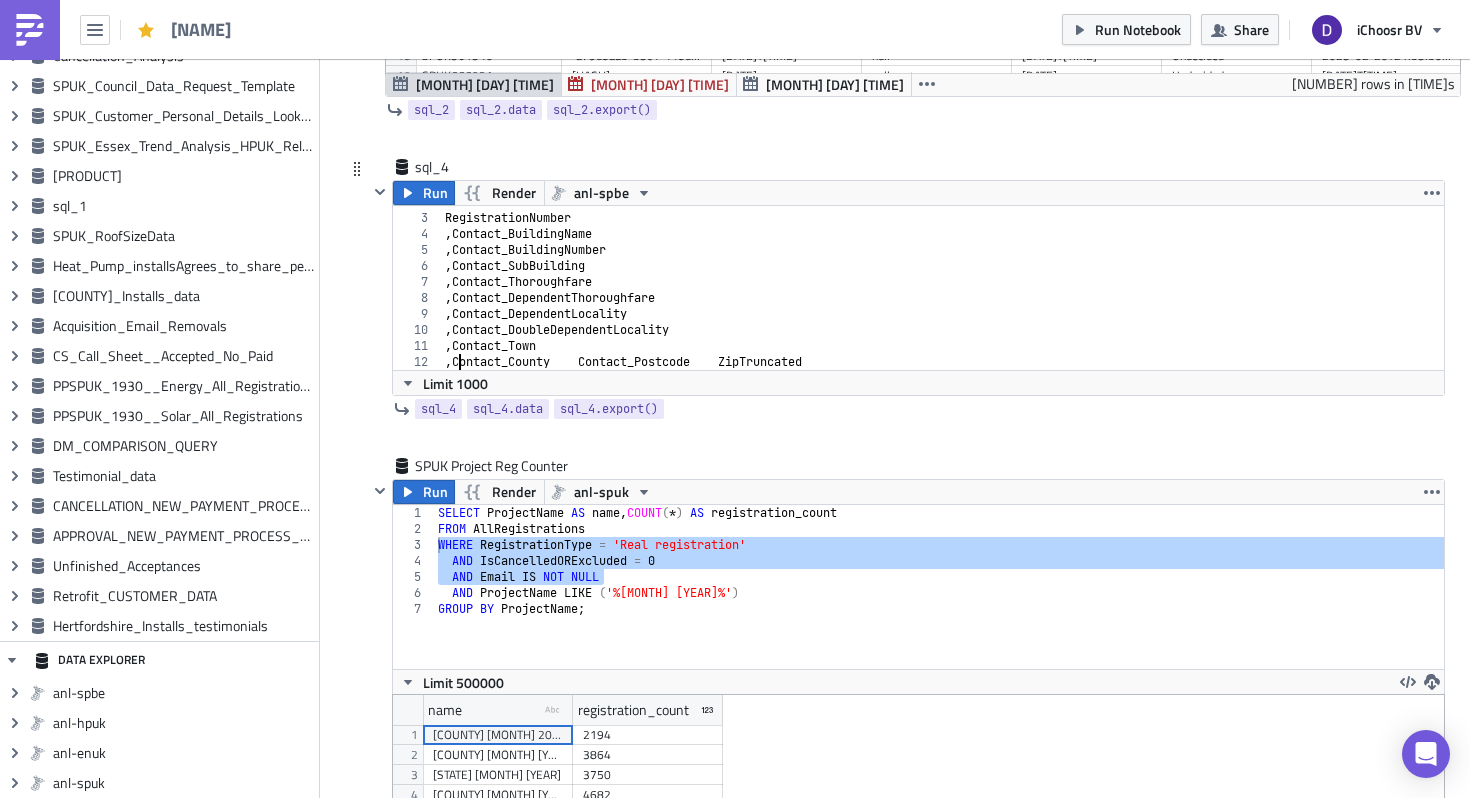 click on "RegistrationNumber    ,  Contact_BuildingName    ,  Contact_BuildingNumber      ,  Contact_SubBuilding     ,  Contact_Thoroughfare    ,  Contact_DependentThoroughfare   ,  Contact_DependentLocality   ,  Contact_DoubleDependentLocality     ,  Contact_Town    ,  Contact_County      Contact_Postcode      ZipTruncated" at bounding box center [943, 292] 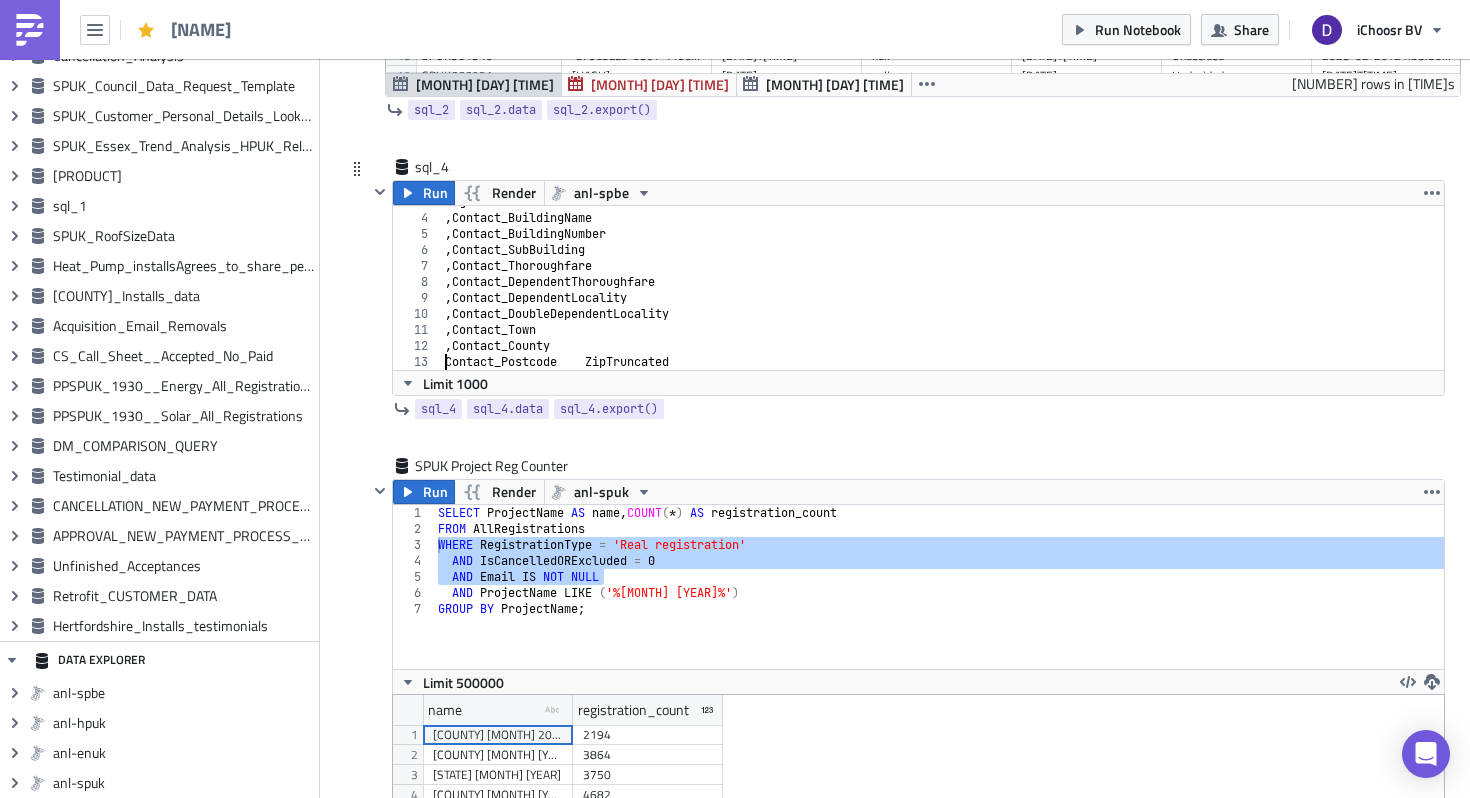 scroll, scrollTop: 44, scrollLeft: 0, axis: vertical 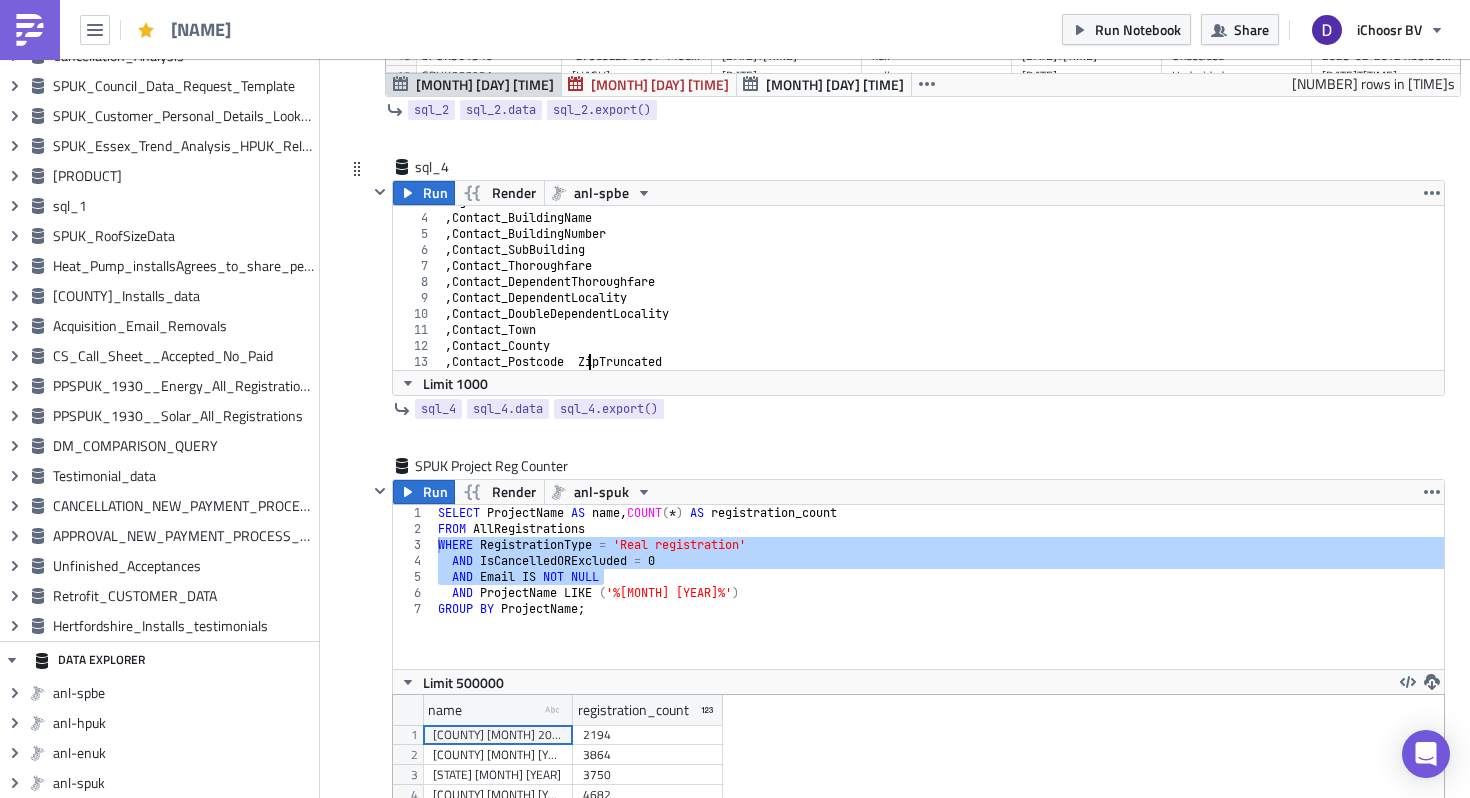 click on "RegistrationNumber    ,  Contact_BuildingName    ,  Contact_BuildingNumber      ,  Contact_SubBuilding     ,  Contact_Thoroughfare    ,  Contact_DependentThoroughfare   ,  Contact_DependentLocality   ,  Contact_DoubleDependentLocality     ,  Contact_Town    ,  Contact_County      ,  Contact_Postcode    ZipTruncated" at bounding box center (943, 292) 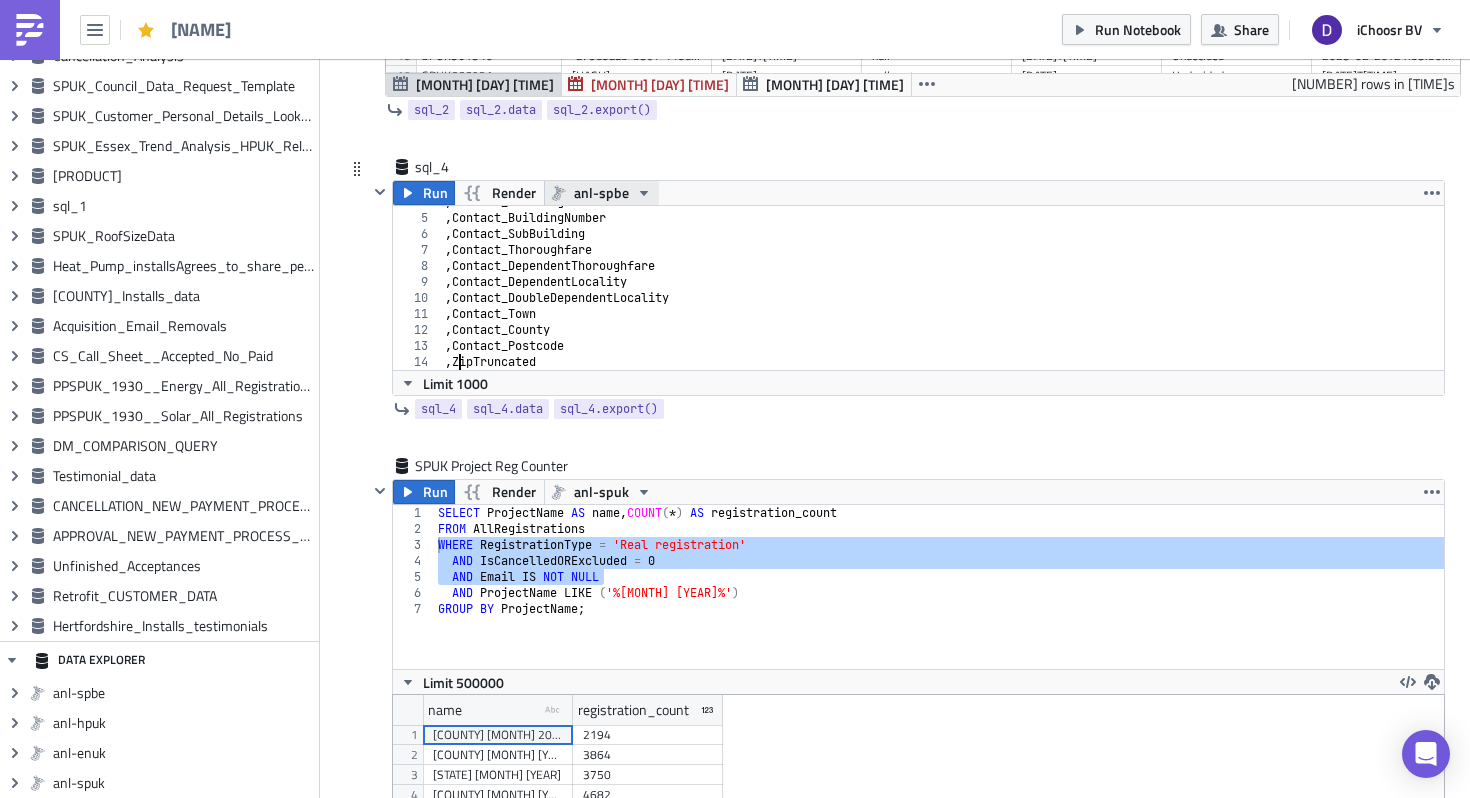 type on ", ZipTruncated" 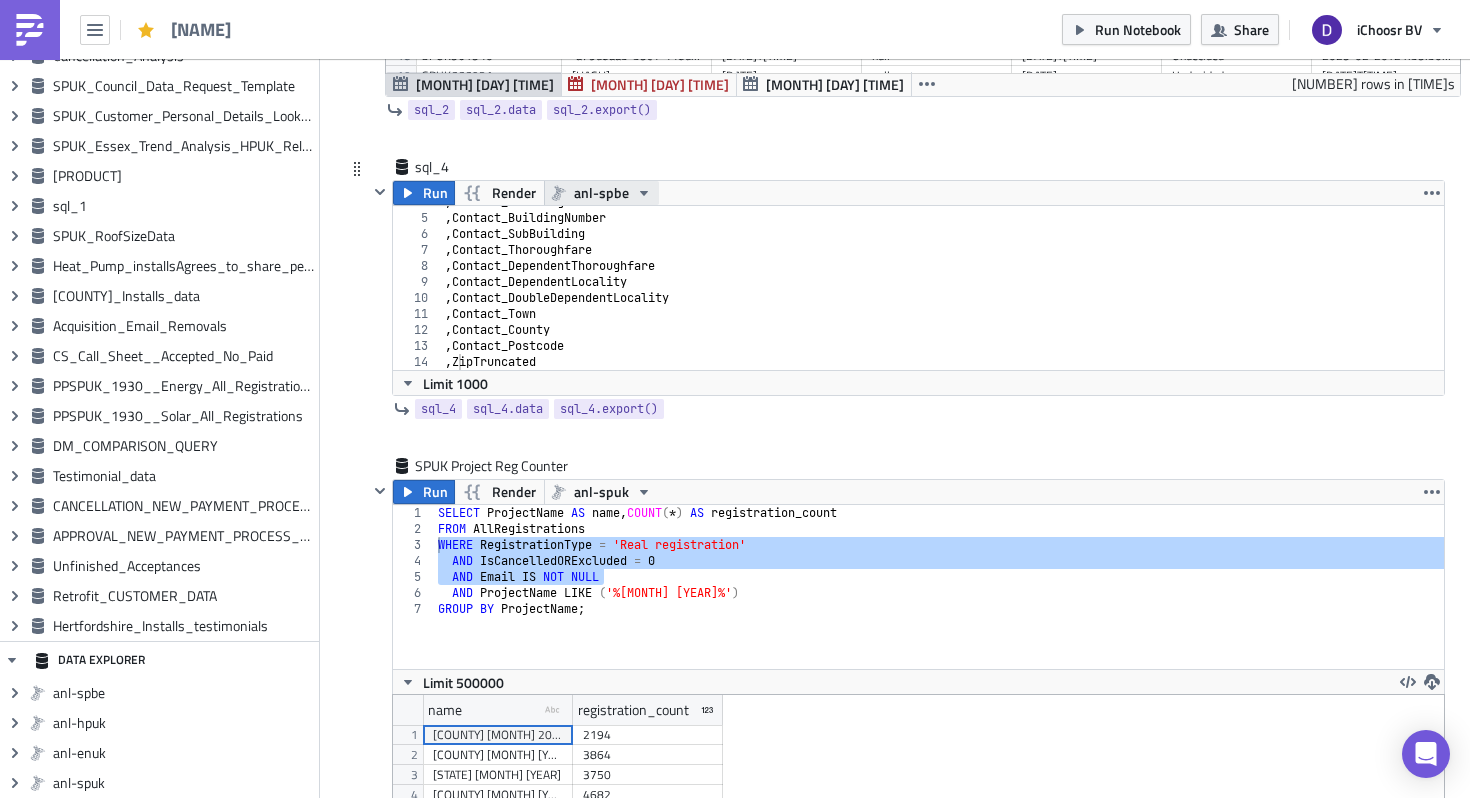 click on "anl-spbe" at bounding box center [601, 193] 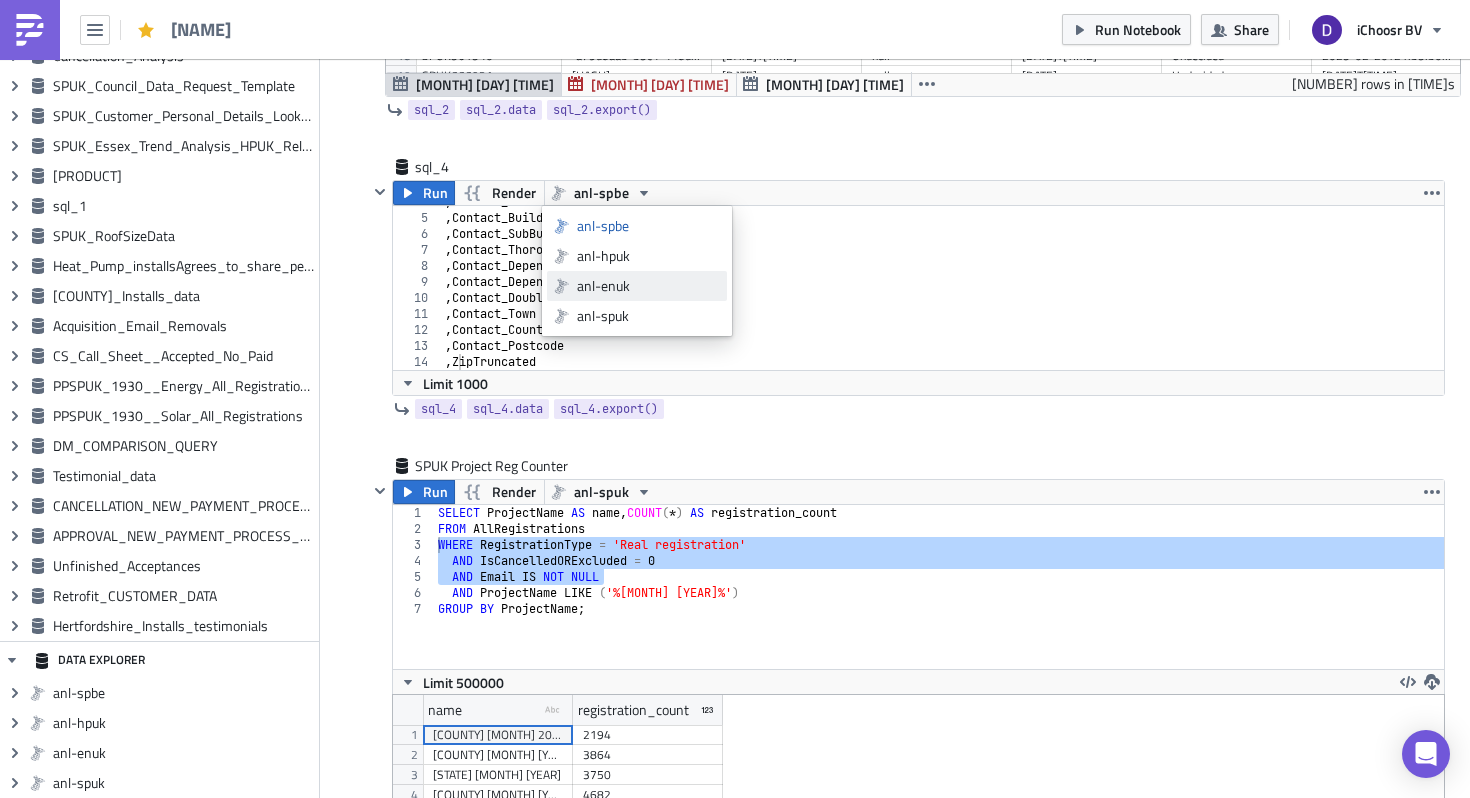 click on "anl-enuk" at bounding box center (648, 286) 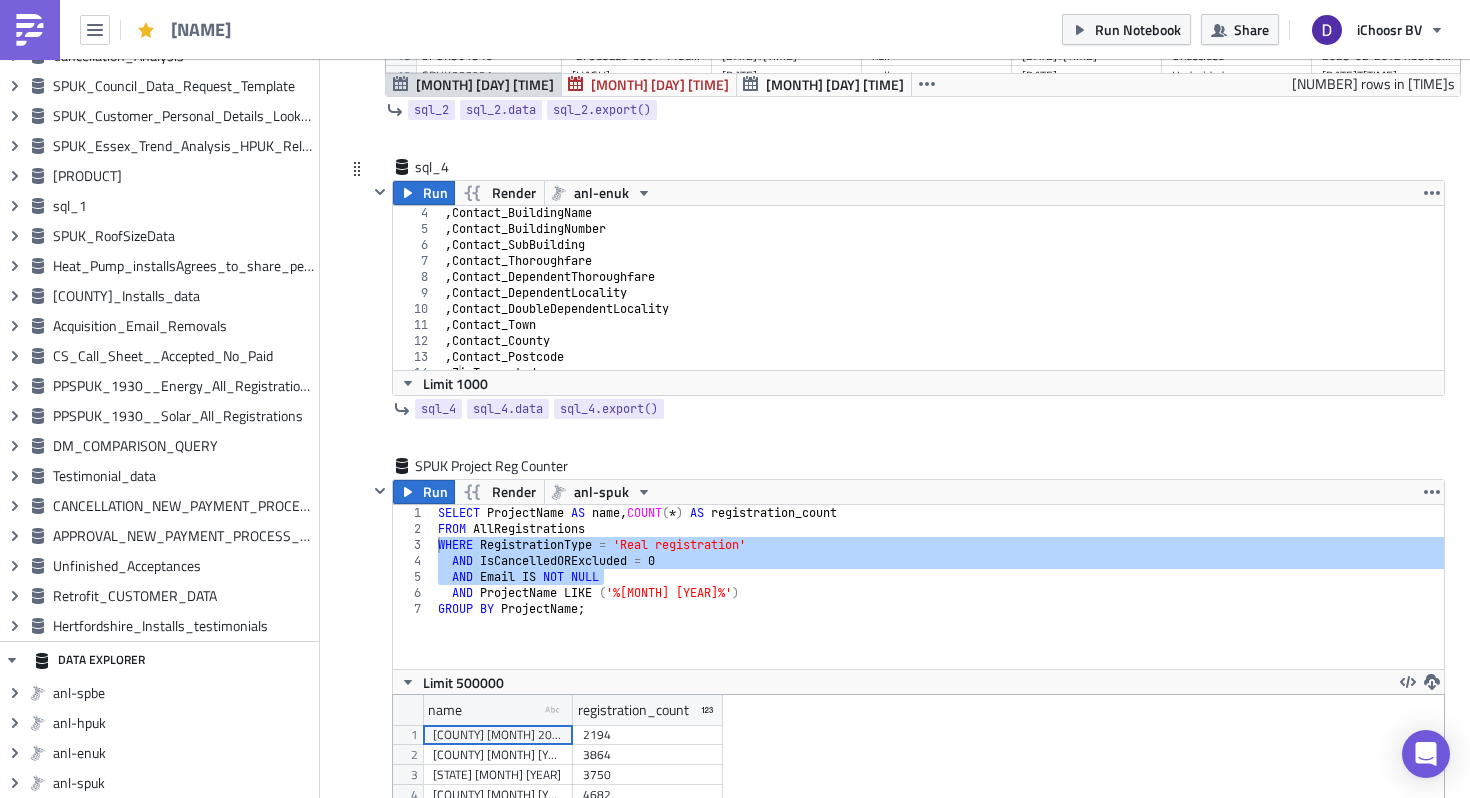 scroll, scrollTop: 60, scrollLeft: 0, axis: vertical 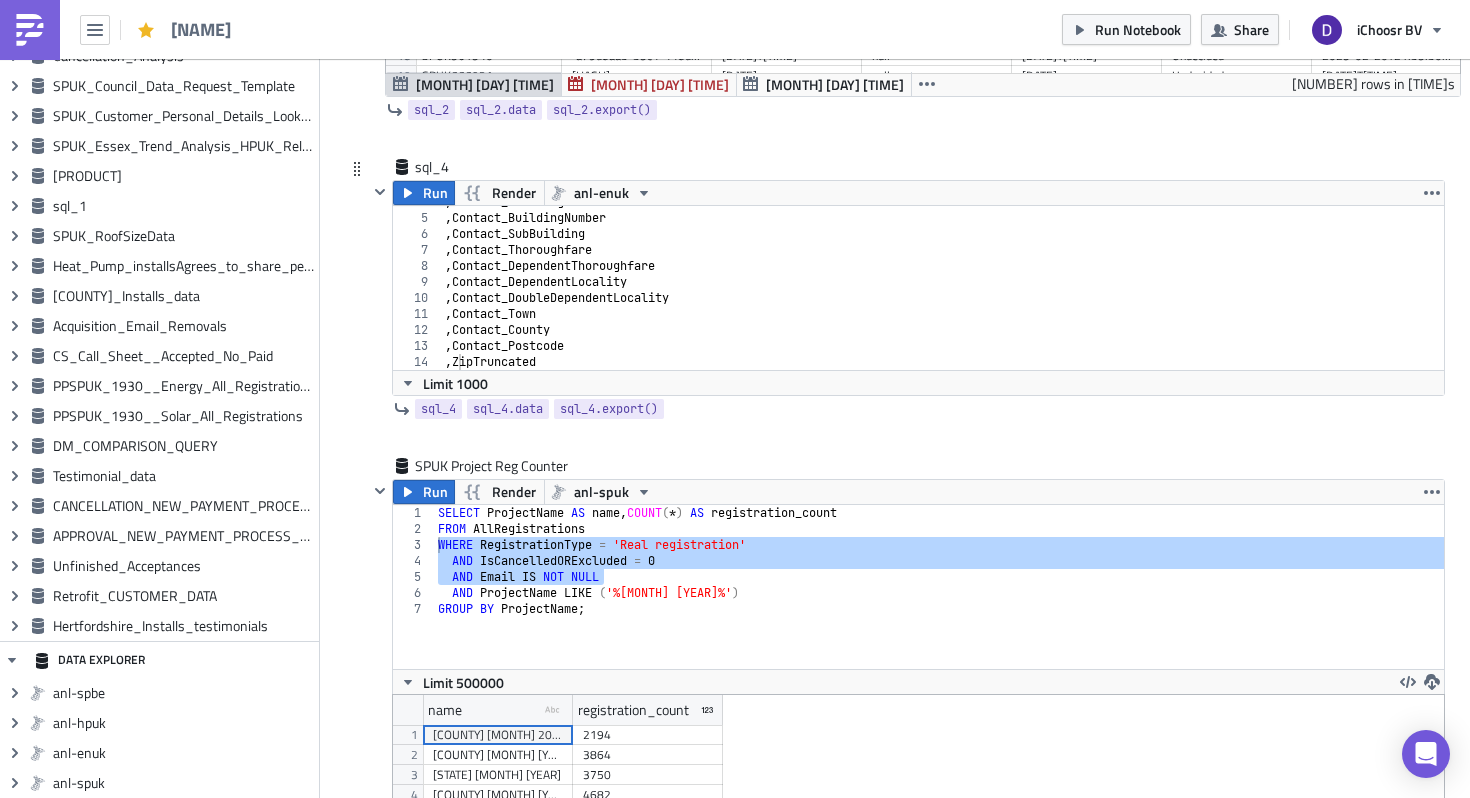 click on ",  Contact_BuildingName    ,  Contact_BuildingNumber      ,  Contact_SubBuilding     ,  Contact_Thoroughfare    ,  Contact_DependentThoroughfare   ,  Contact_DependentLocality   ,  Contact_DoubleDependentLocality     ,  Contact_Town    ,  Contact_County      ,  Contact_Postcode    ,  ZipTruncated" at bounding box center (943, 292) 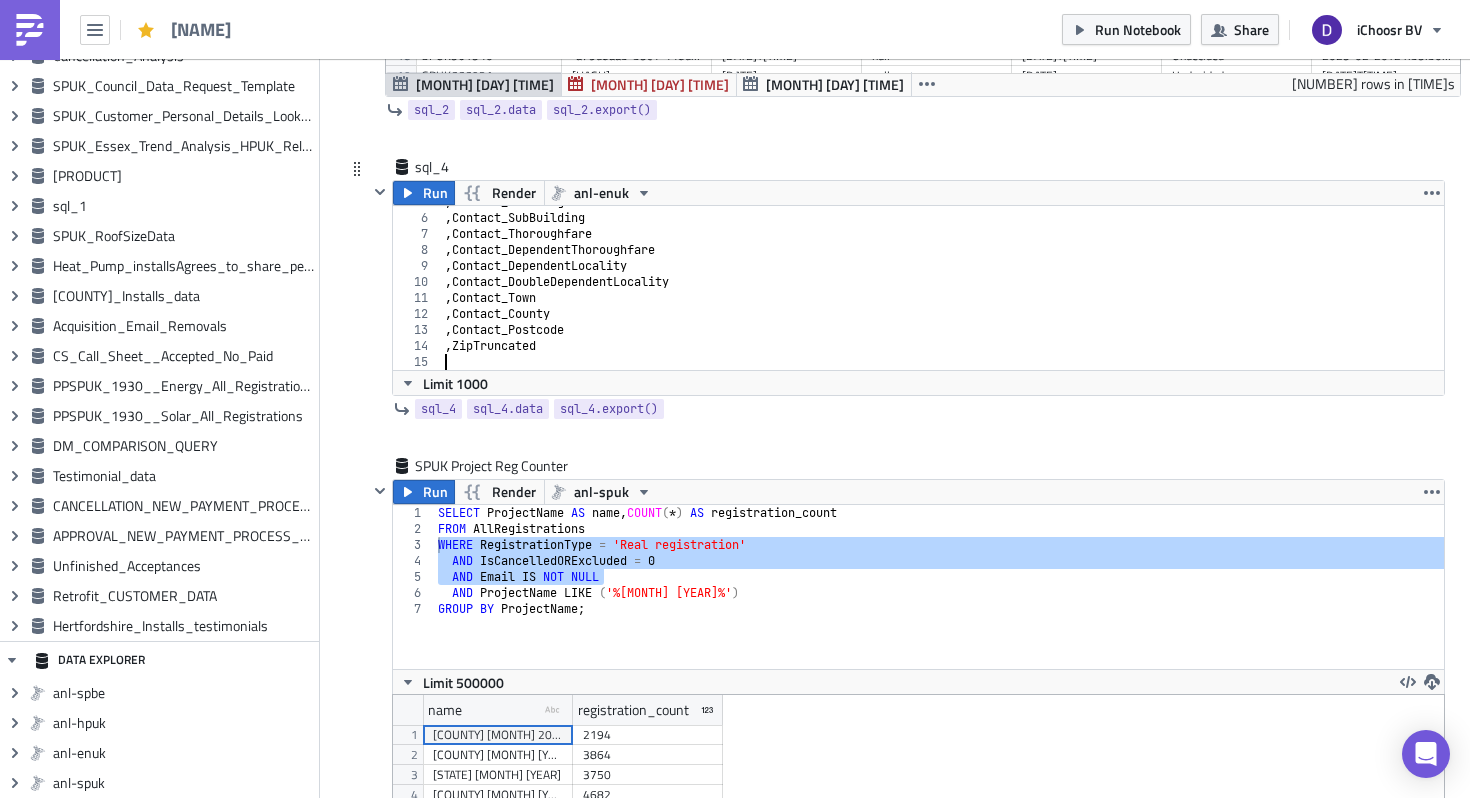 scroll, scrollTop: 0, scrollLeft: 0, axis: both 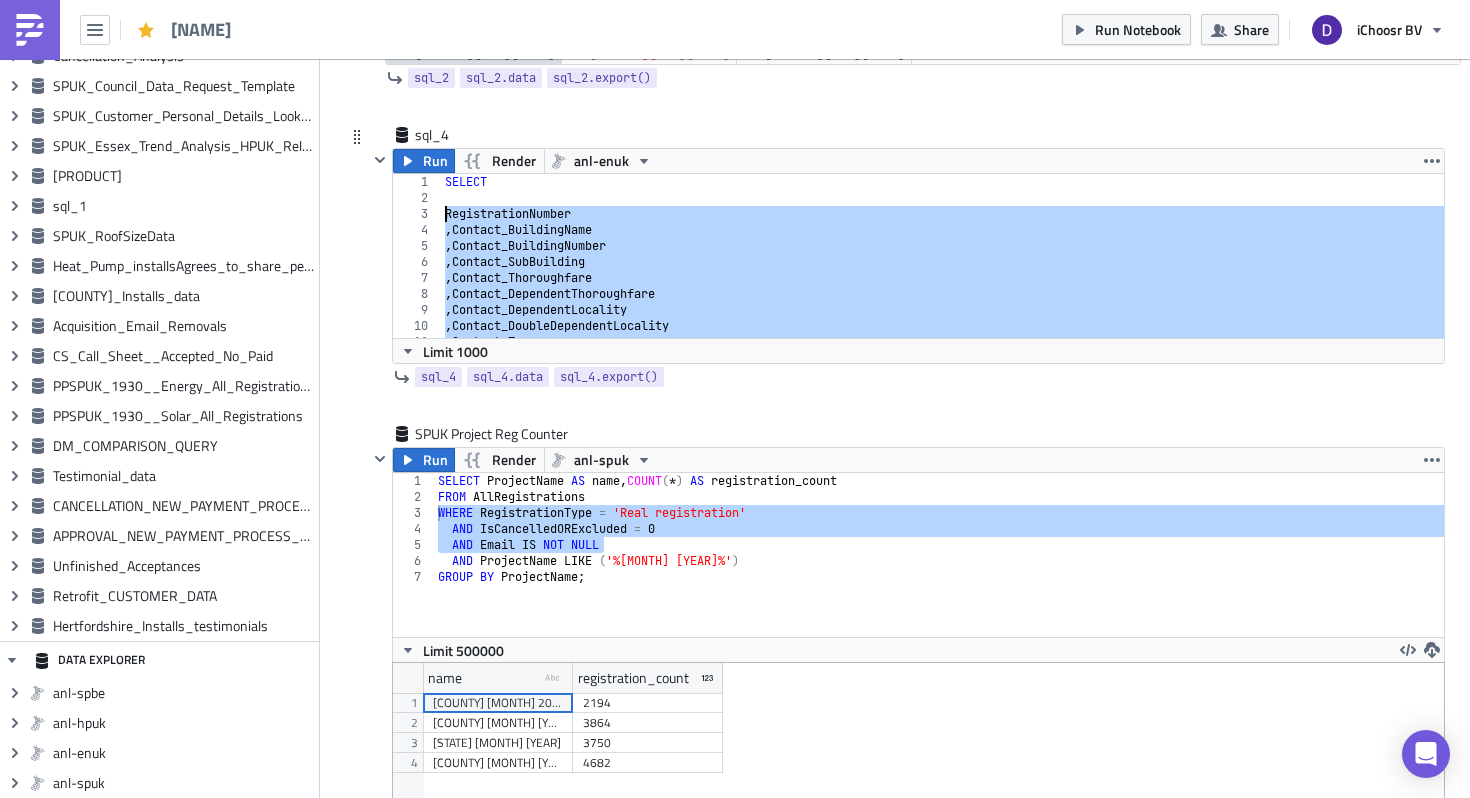 drag, startPoint x: 559, startPoint y: 316, endPoint x: 405, endPoint y: 209, distance: 187.52333 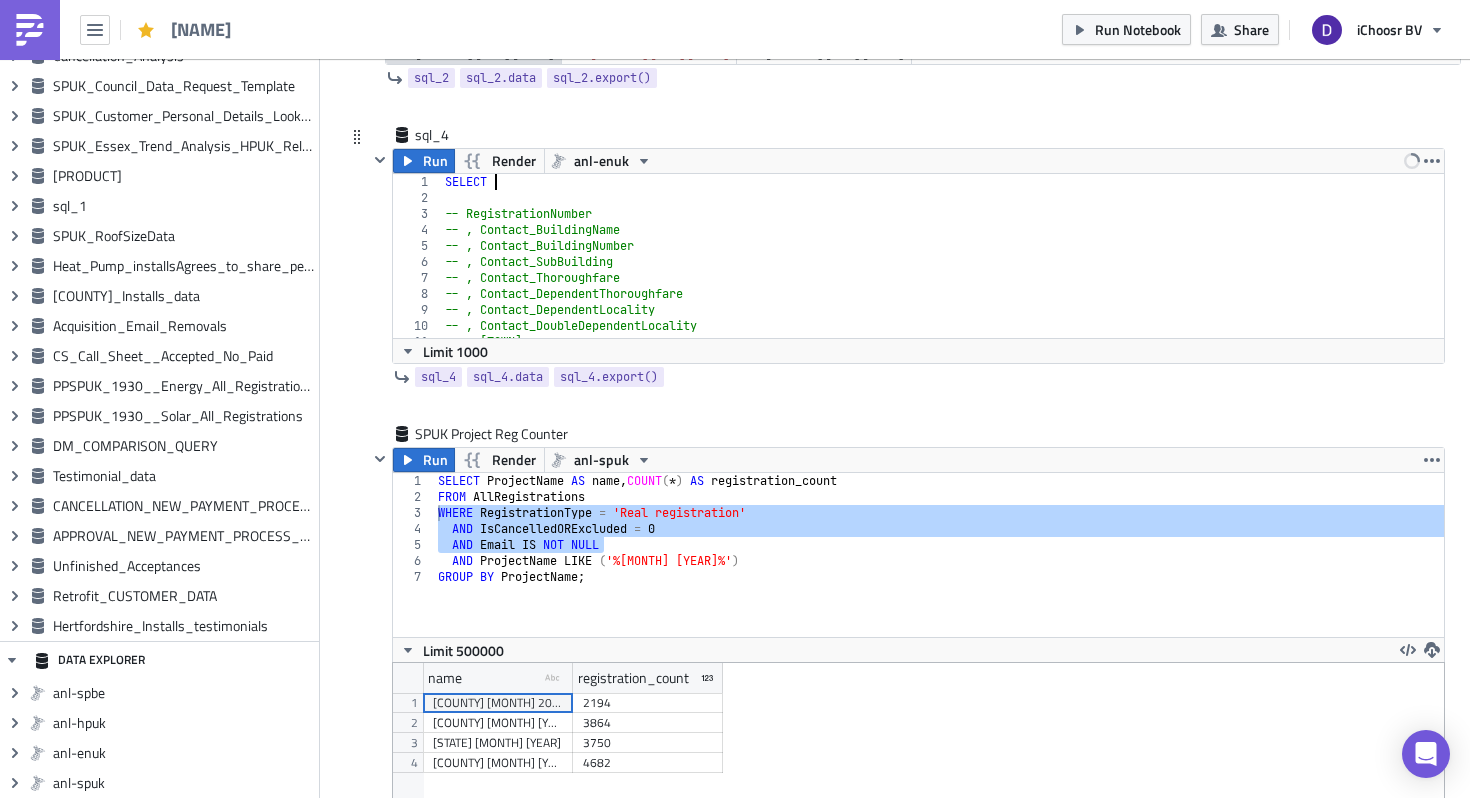 click on "SELECT   -- RegistrationNumber     -- , Contact_BuildingName     -- , Contact_BuildingNumber   -- , Contact_SubBuilding      -- , Contact_Thoroughfare     -- , Contact_DependentThoroughfare    -- , Contact_DependentLocality    -- , Contact_DoubleDependentLocality      -- , Contact_Town     -- , Contact_County" at bounding box center [943, 272] 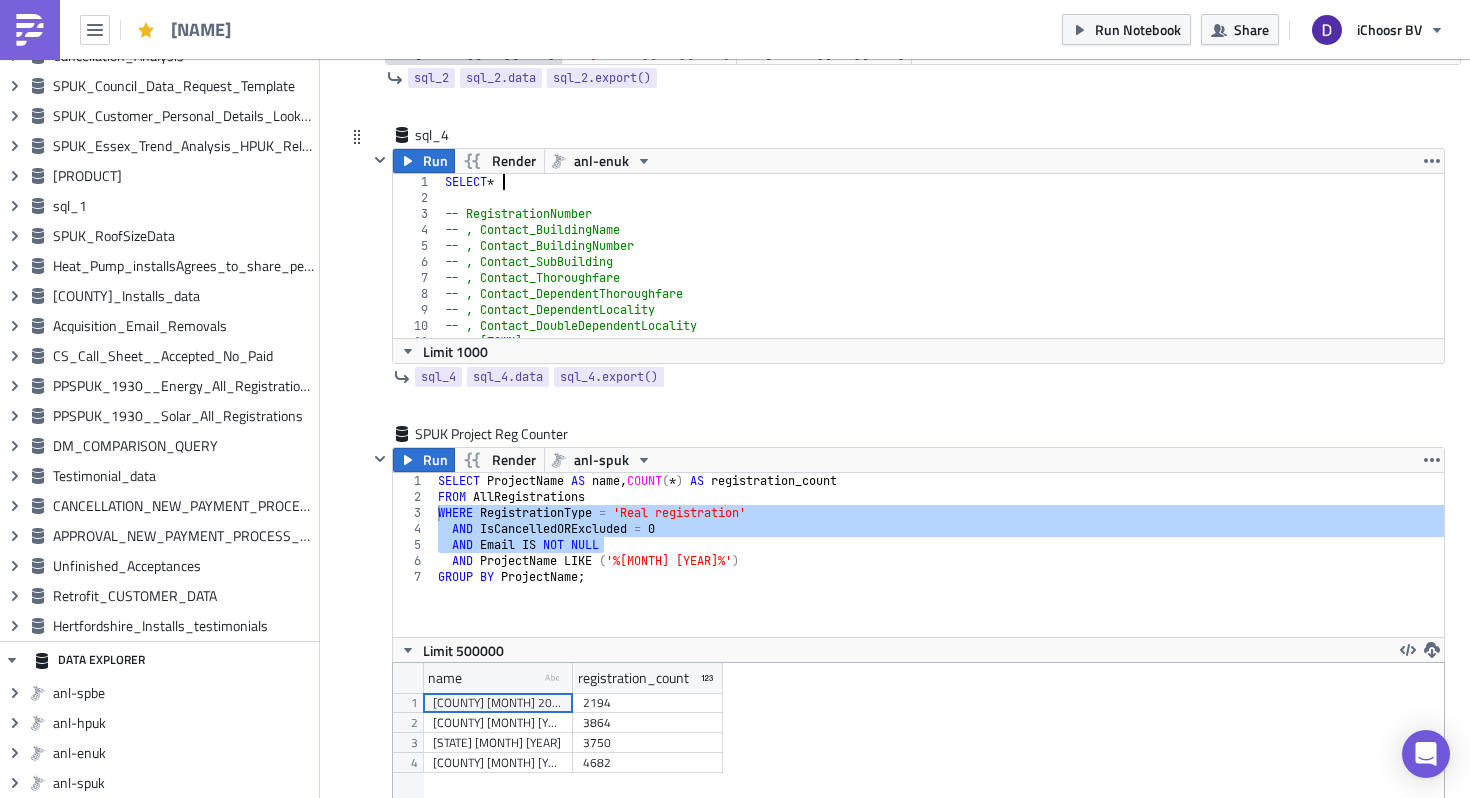 click on "SELECT  * -- RegistrationNumber     -- , Contact_BuildingName     -- , Contact_BuildingNumber   -- , Contact_SubBuilding      -- , Contact_Thoroughfare     -- , Contact_DependentThoroughfare    -- , Contact_DependentLocality    -- , Contact_DoubleDependentLocality      -- , Contact_Town     -- , Contact_County" at bounding box center (943, 272) 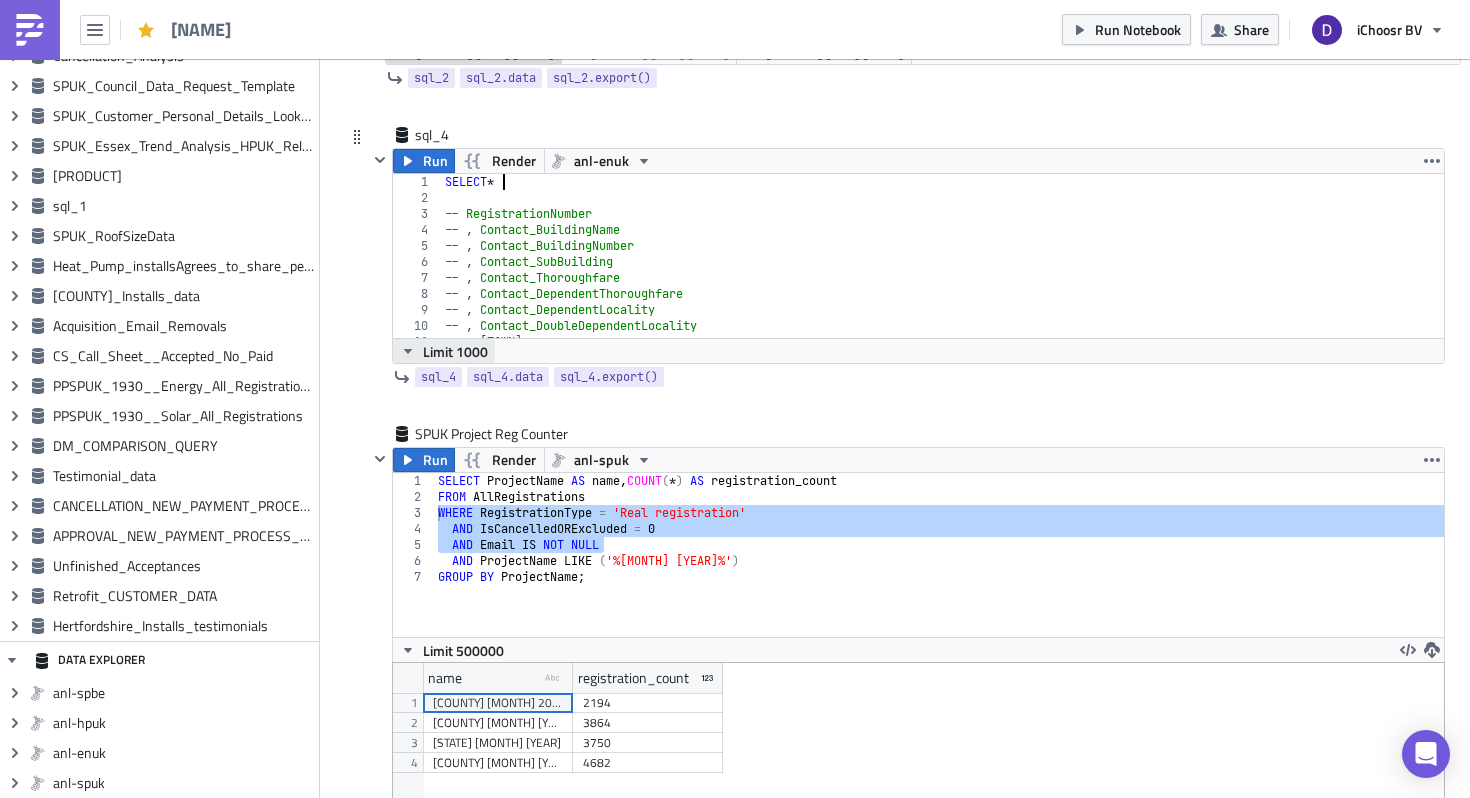 click 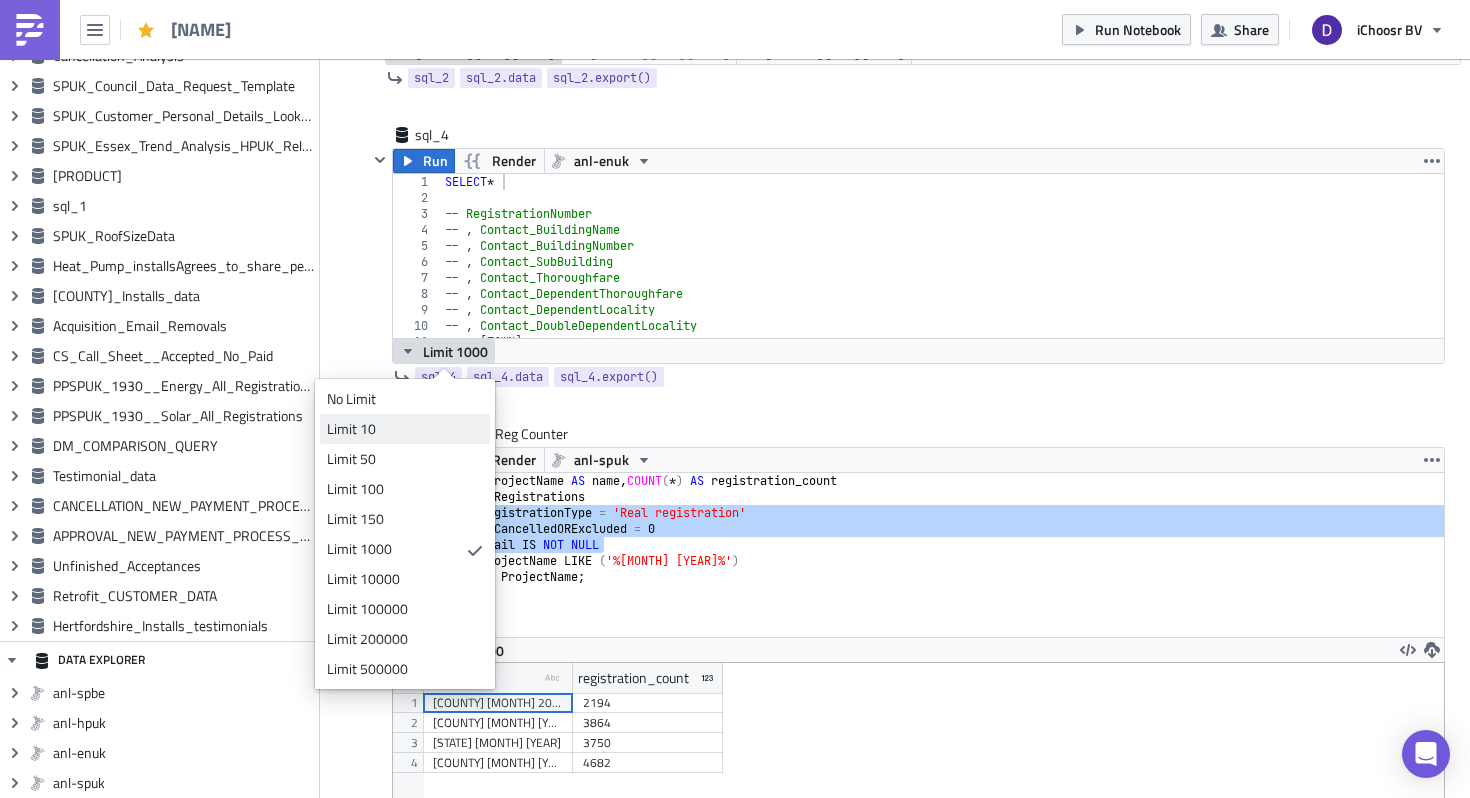 click on "Limit 10" at bounding box center (401, 429) 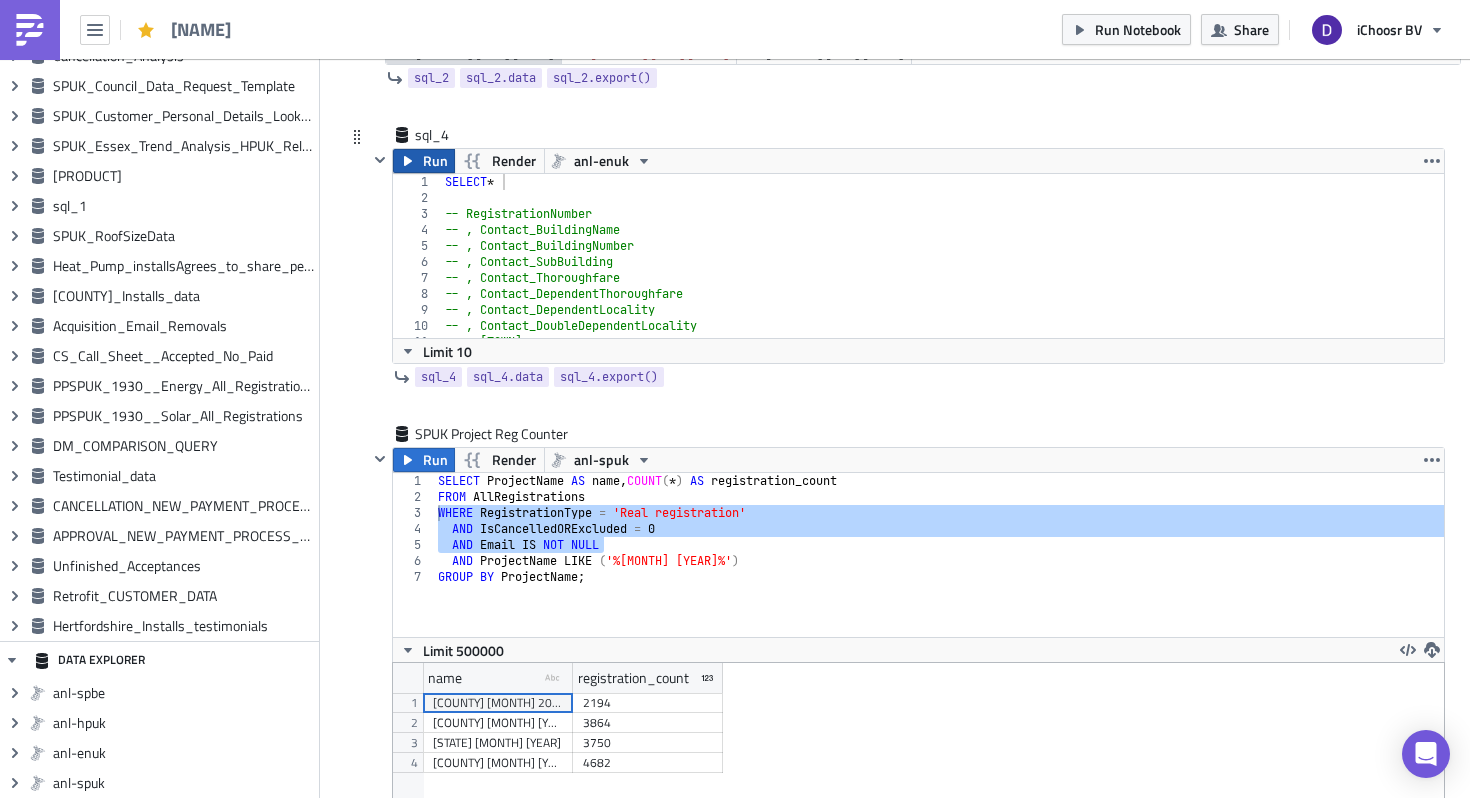 click on "Run" at bounding box center [424, 161] 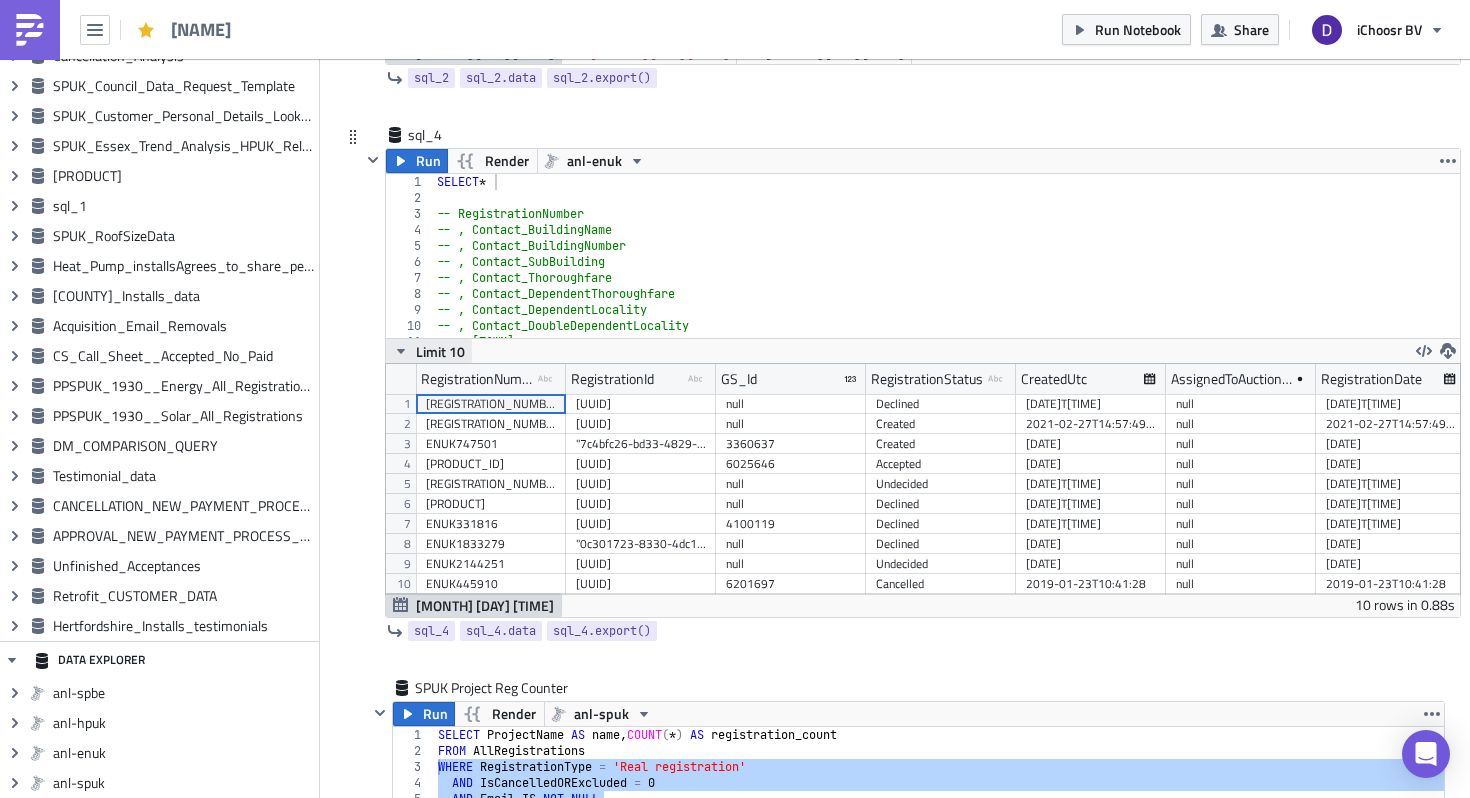 scroll, scrollTop: 99770, scrollLeft: 98926, axis: both 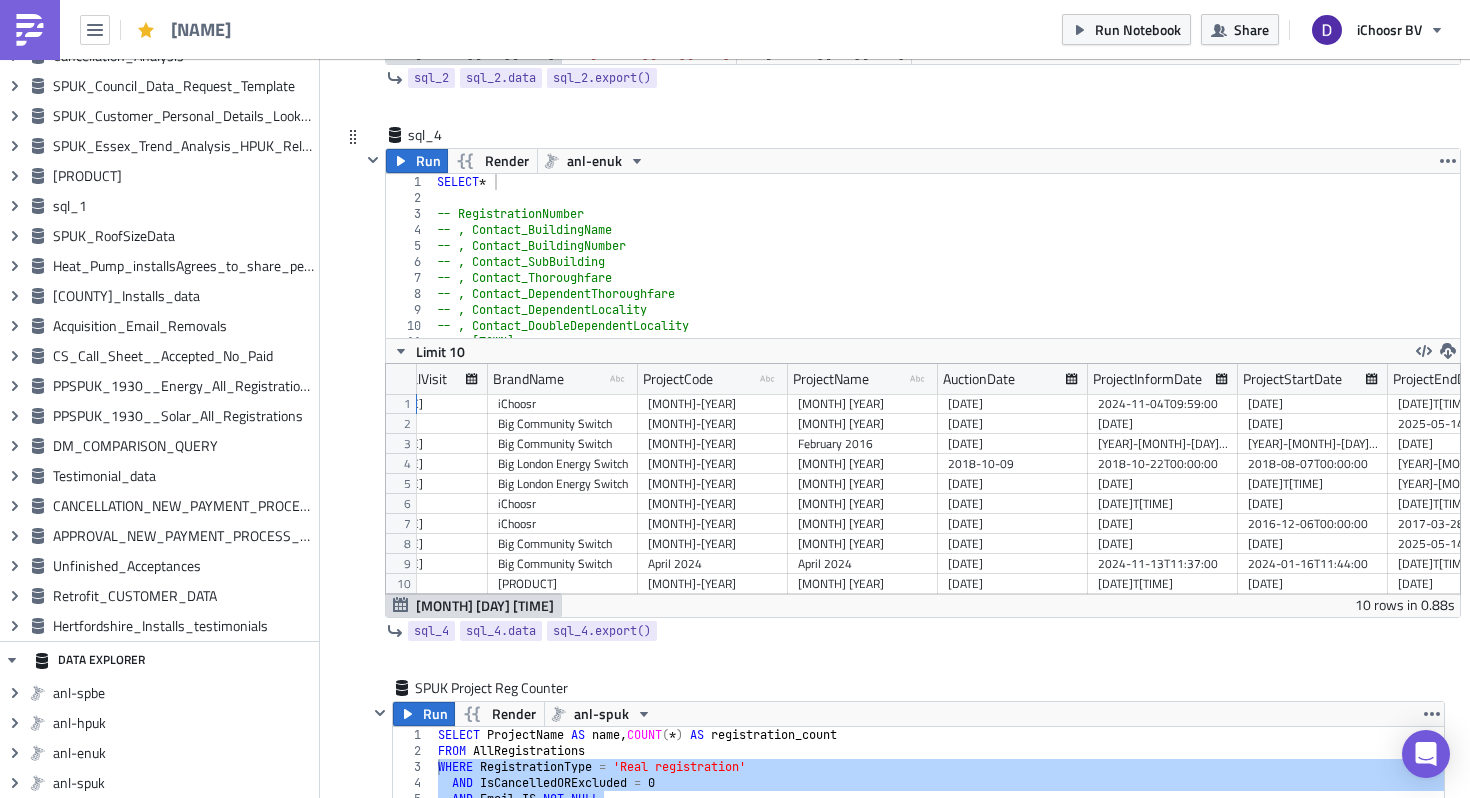 type on "-- RegistrationNumber" 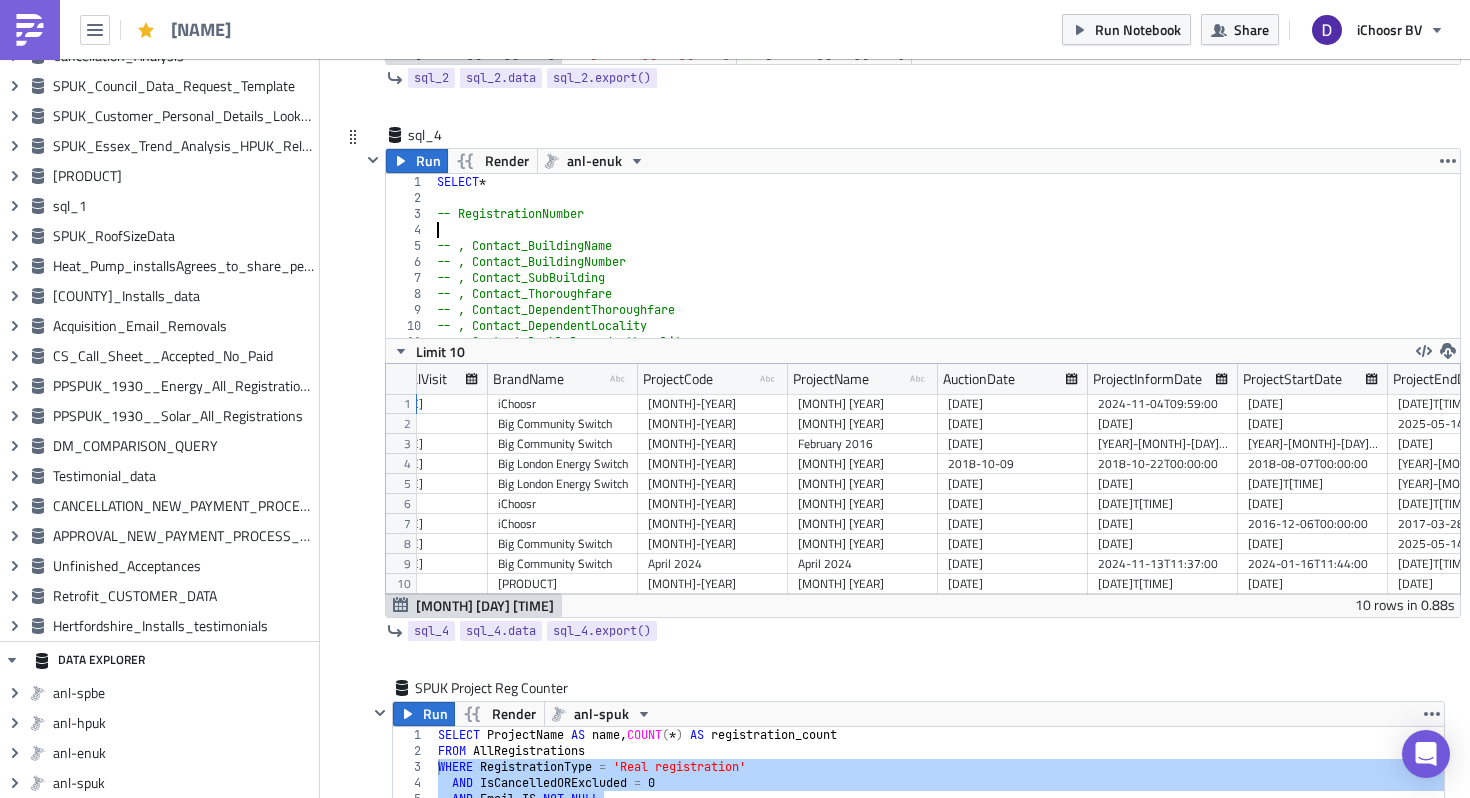 type on "," 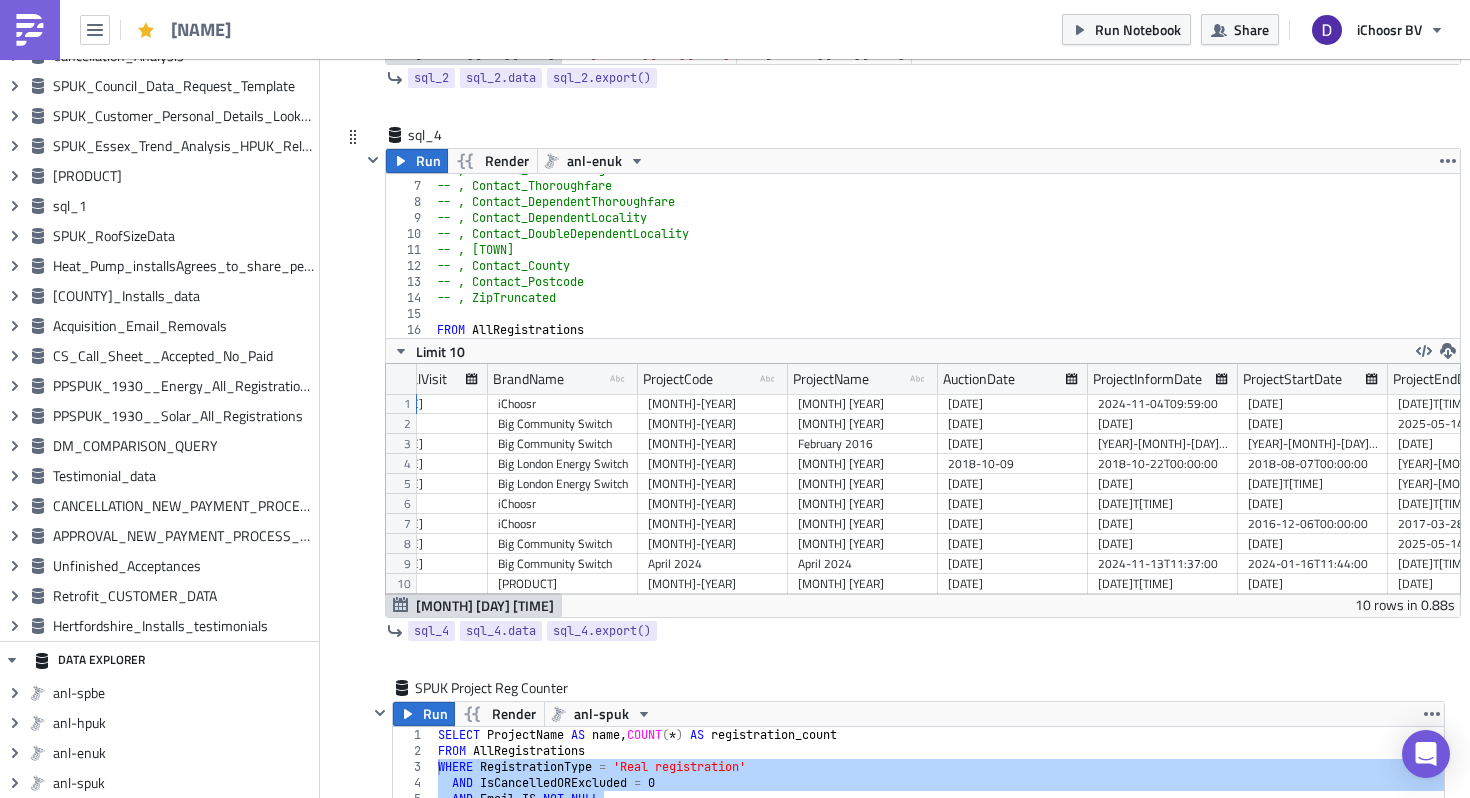 click on "-- , Contact_SubBuilding      -- , Contact_Thoroughfare     -- , Contact_DependentThoroughfare    -- , Contact_DependentLocality    -- , Contact_DoubleDependentLocality      -- , Contact_Town     -- , Contact_County   -- , Contact_Postcode     -- , ZipTruncated FROM   AllRegistrations" at bounding box center (946, 260) 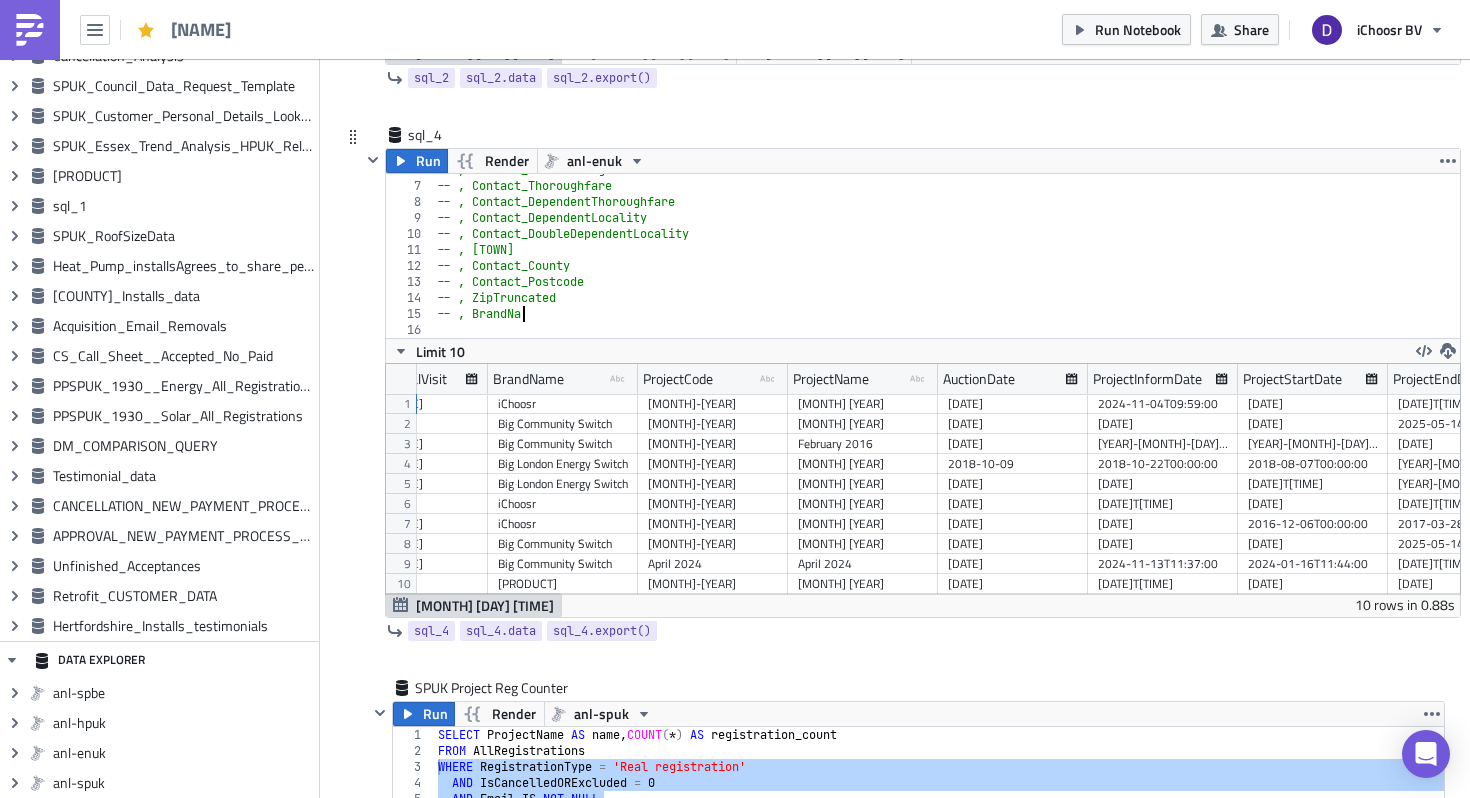 type on "-- , BrandName" 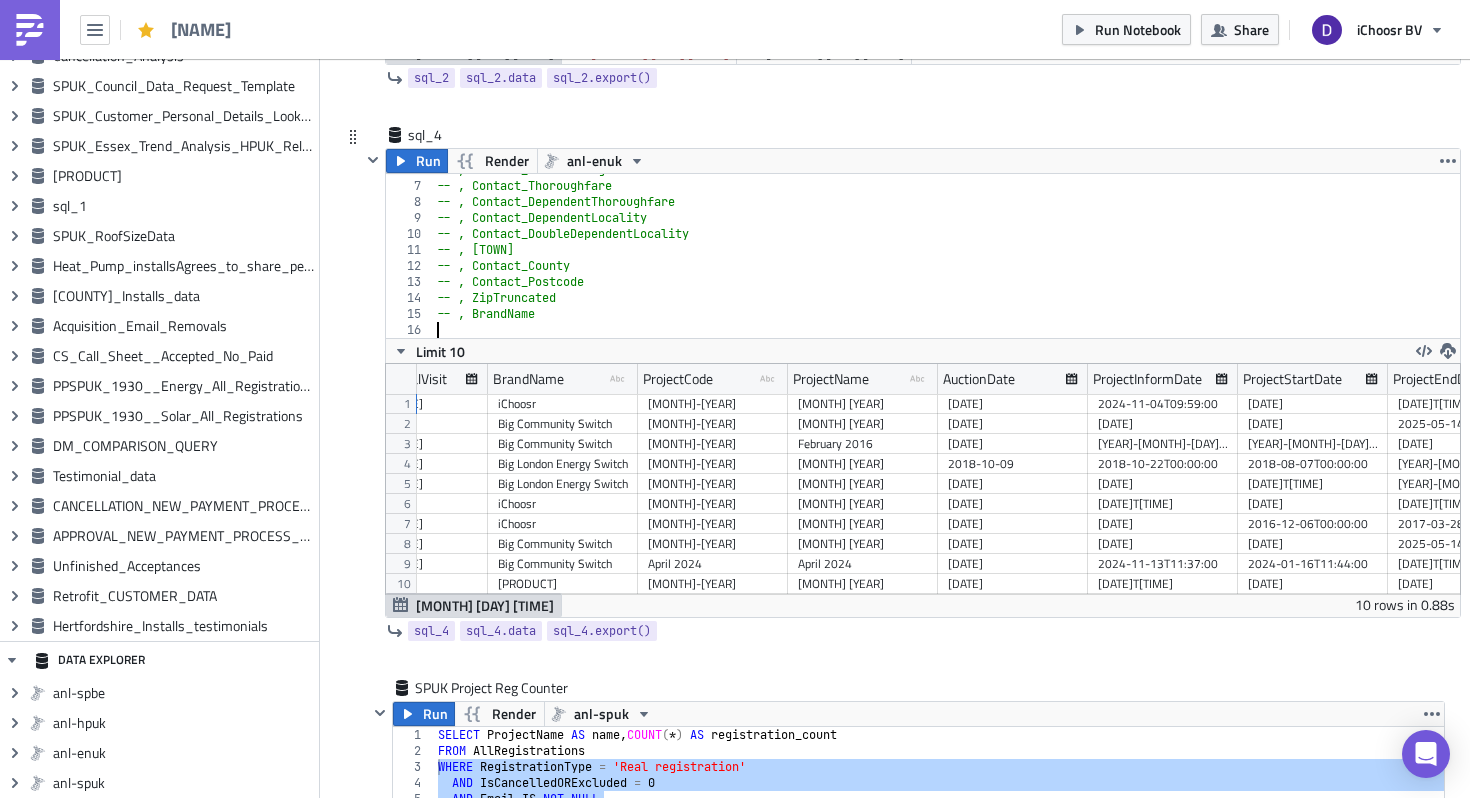 type on "," 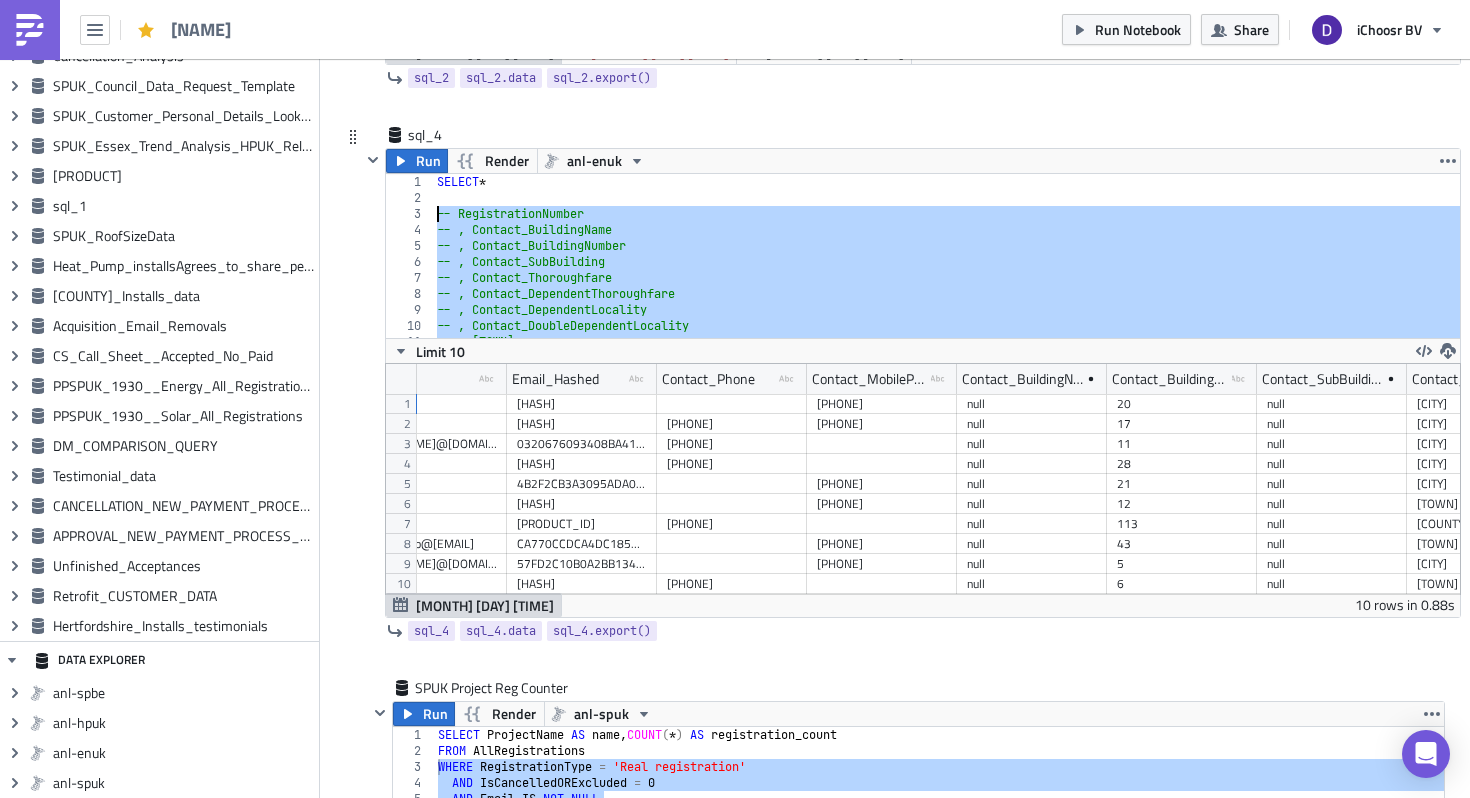 drag, startPoint x: 605, startPoint y: 334, endPoint x: 389, endPoint y: 209, distance: 249.56161 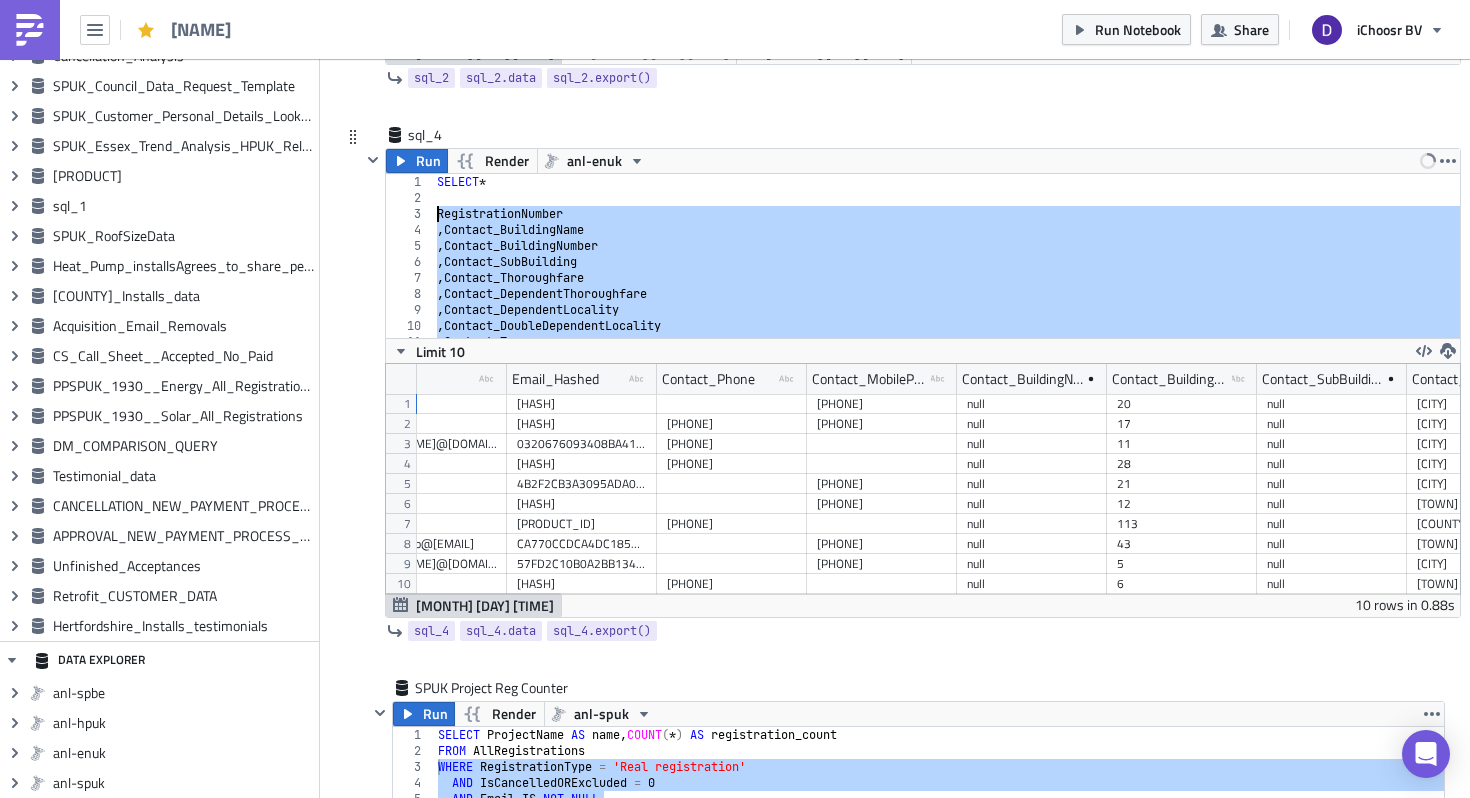 click on "SELECT  * RegistrationNumber ,  Contact_BuildingName    ,  Contact_BuildingNumber      ,  Contact_SubBuilding     ,  Contact_Thoroughfare    ,  Contact_DependentThoroughfare   ,  Contact_DependentLocality   ,  Contact_DoubleDependentLocality     ,  Contact_Town    ,  Contact_County" at bounding box center [946, 272] 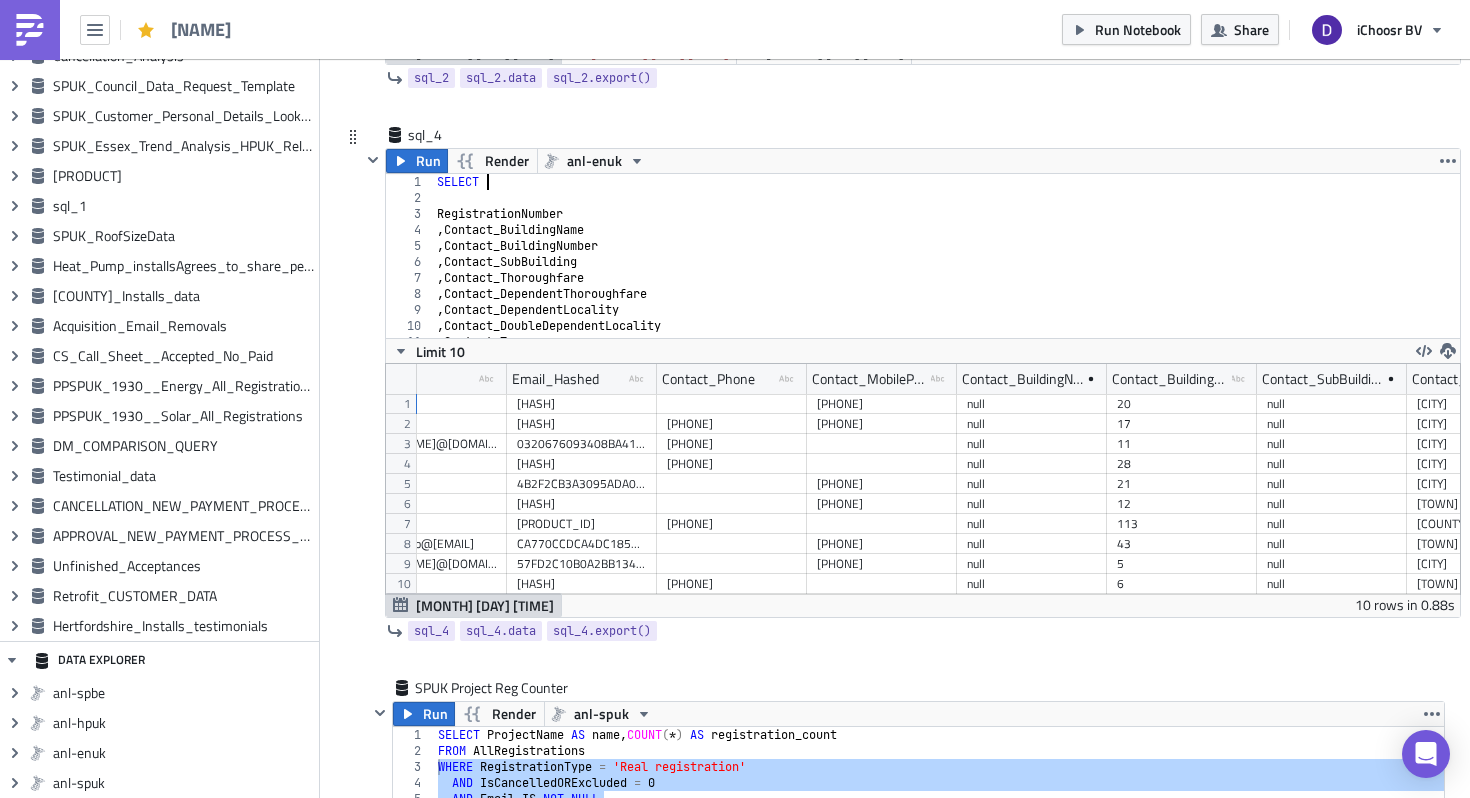 type on "SELECT" 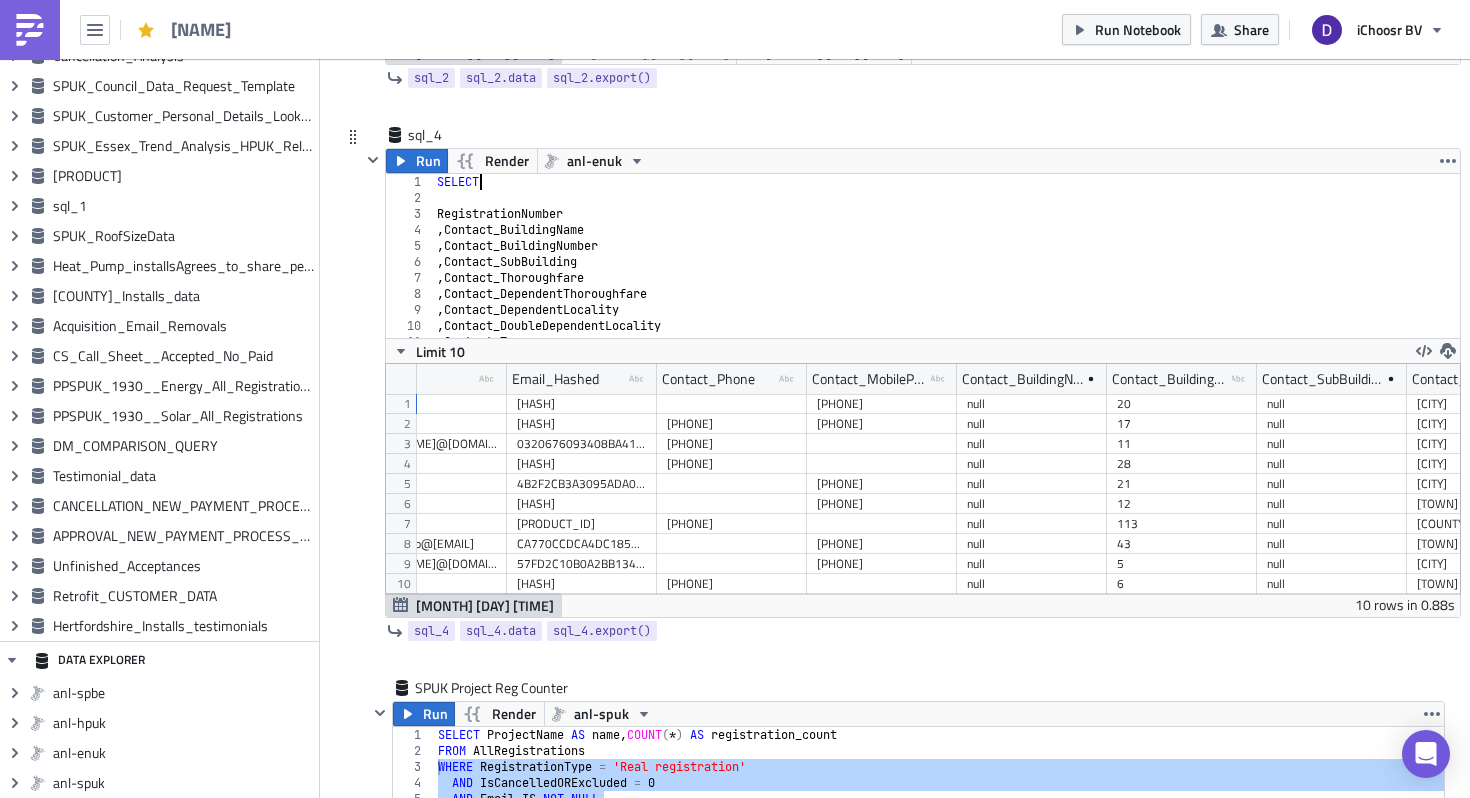 click on "SELECT RegistrationNumber ,  Contact_BuildingName    ,  Contact_BuildingNumber      ,  Contact_SubBuilding     ,  Contact_Thoroughfare    ,  Contact_DependentThoroughfare   ,  Contact_DependentLocality   ,  Contact_DoubleDependentLocality     ,  Contact_Town    ,  Contact_County" at bounding box center [946, 272] 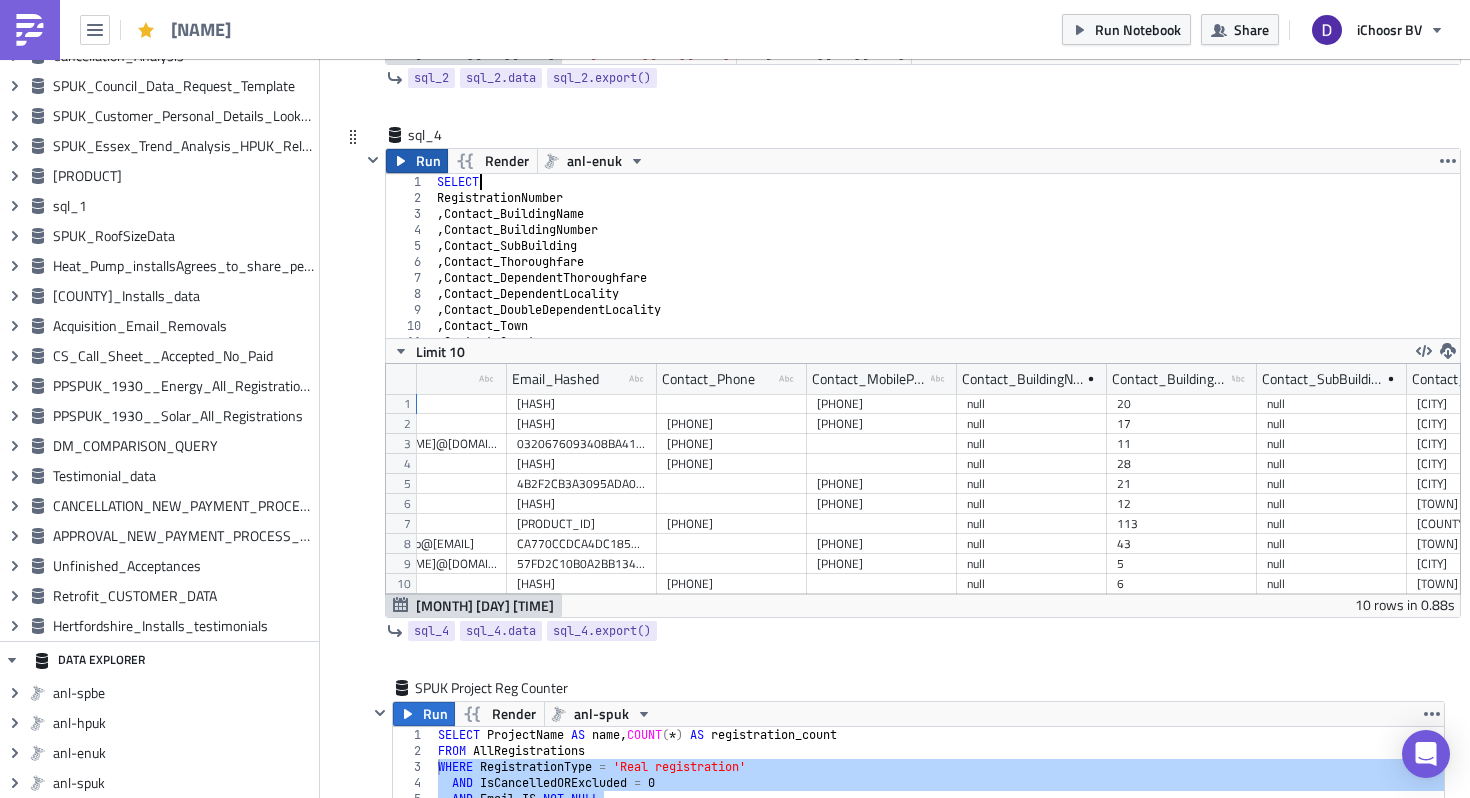 click on "Run" at bounding box center [428, 161] 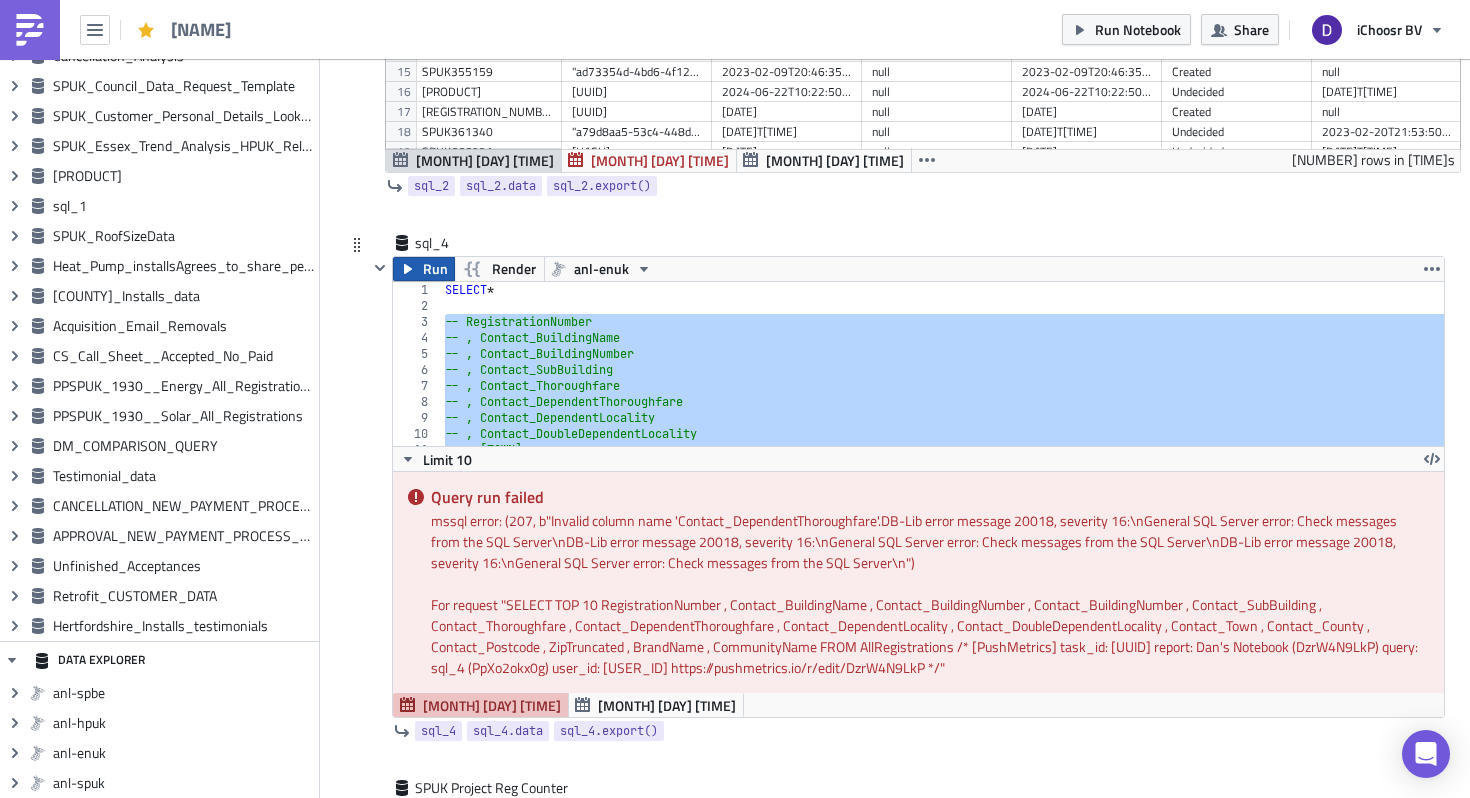 click on "Run" at bounding box center (424, 269) 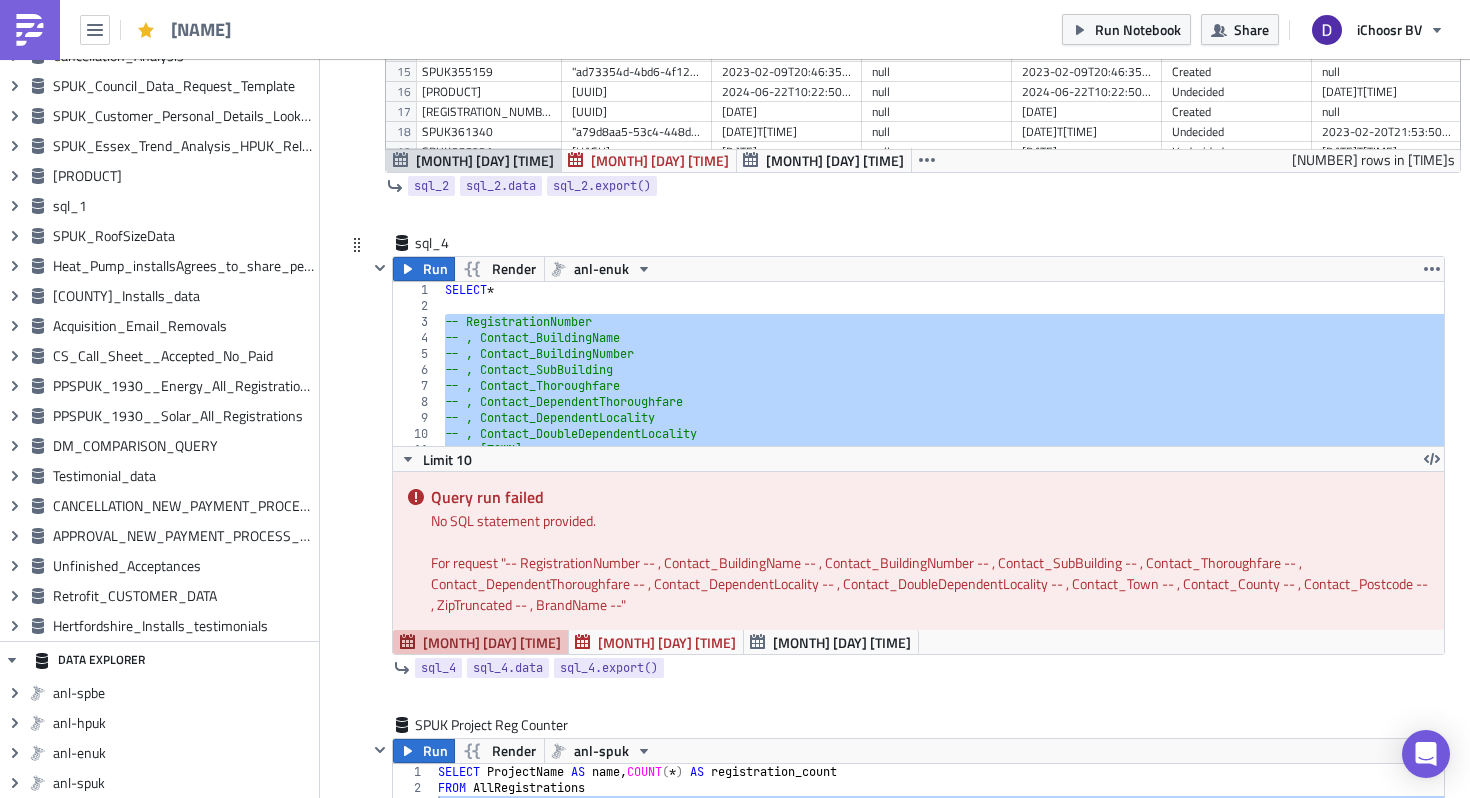 click on "SELECT  * -- RegistrationNumber -- , Contact_BuildingName     -- , Contact_BuildingNumber   -- , Contact_SubBuilding      -- , Contact_Thoroughfare     -- , Contact_DependentThoroughfare    -- , Contact_DependentLocality    -- , Contact_DoubleDependentLocality      -- , Contact_Town     -- , Contact_County" at bounding box center [943, 380] 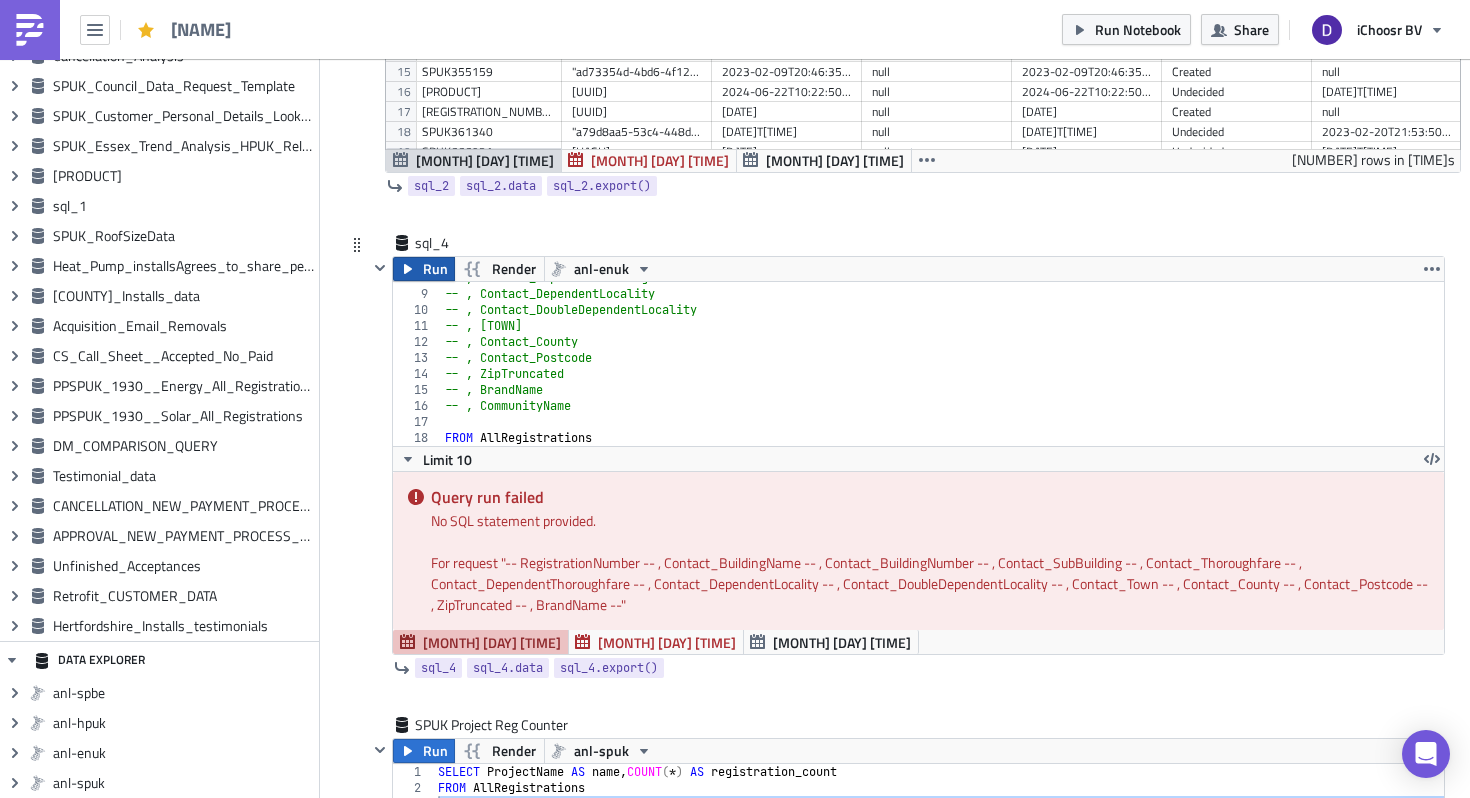 click on "Run" at bounding box center [435, 269] 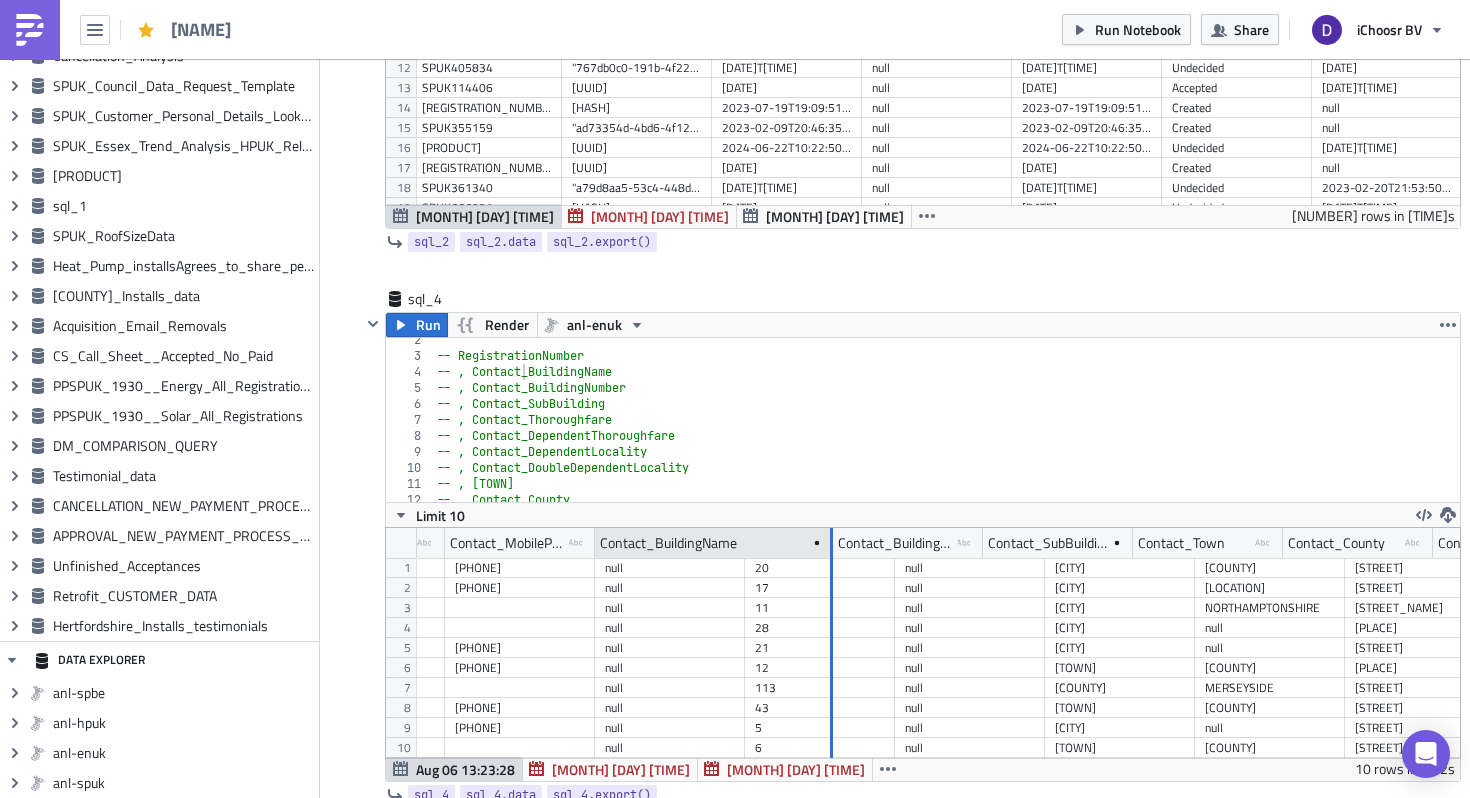 drag, startPoint x: 742, startPoint y: 540, endPoint x: 824, endPoint y: 544, distance: 82.0975 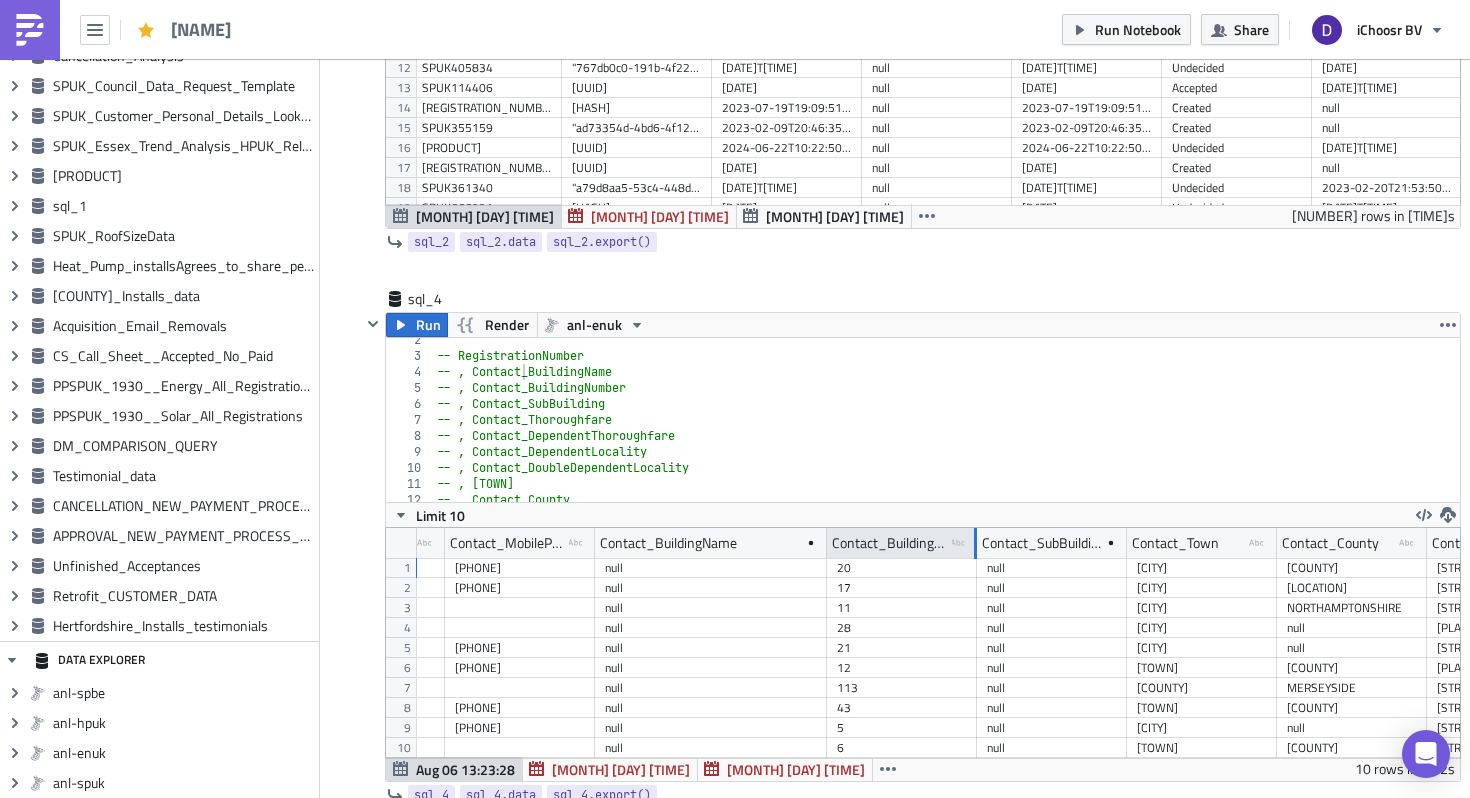 click at bounding box center (975, 543) 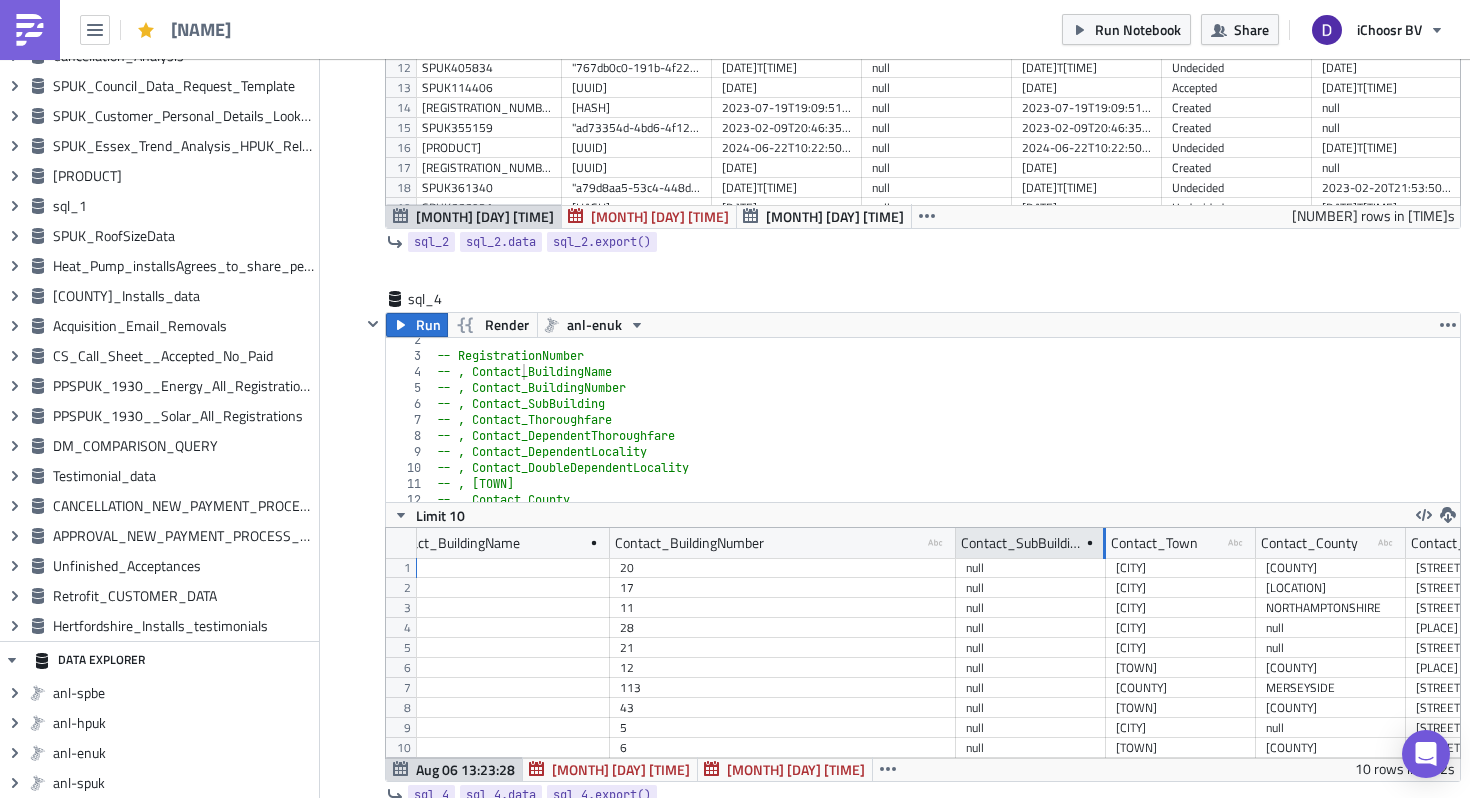 click at bounding box center [1104, 543] 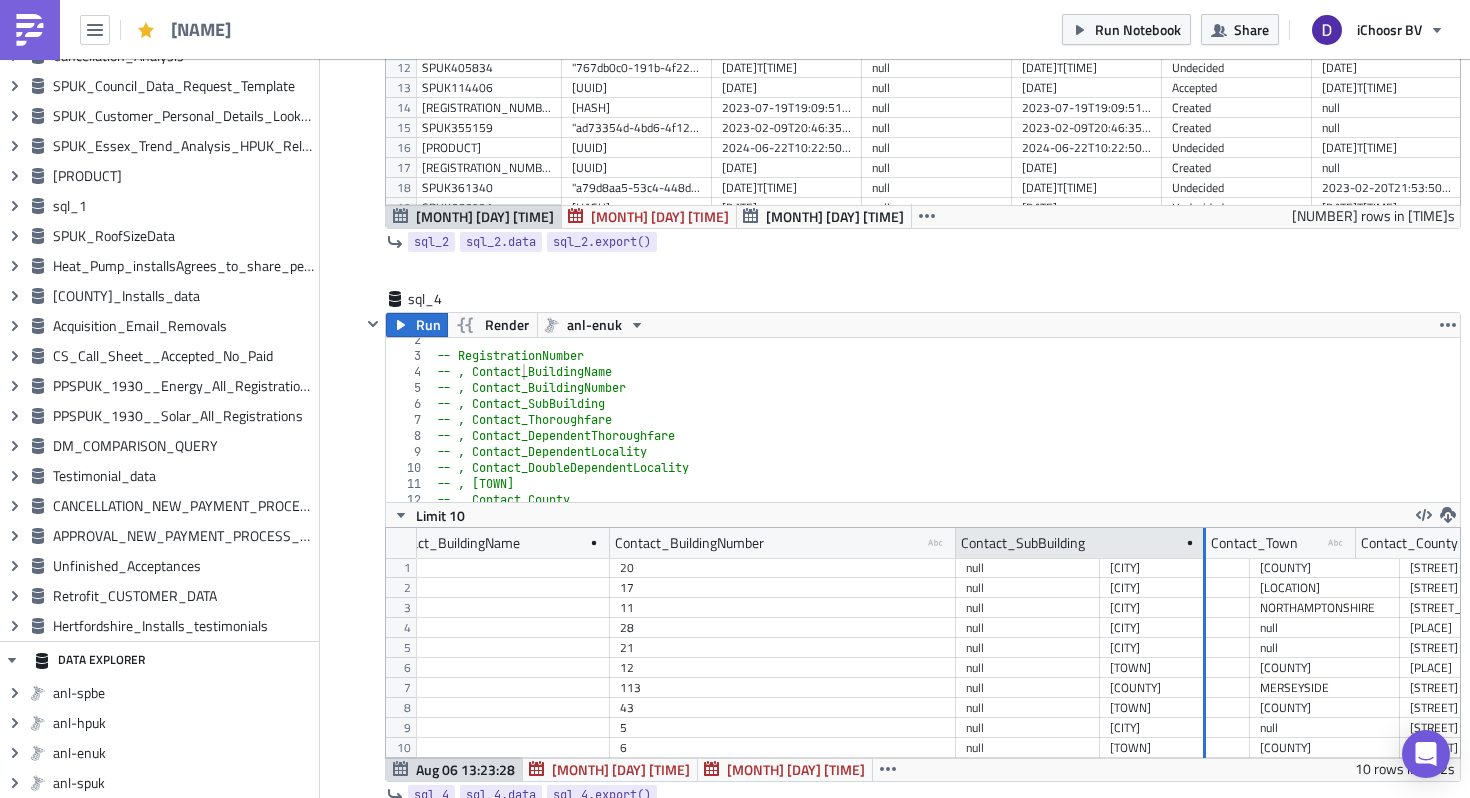 drag, startPoint x: 1097, startPoint y: 537, endPoint x: 1198, endPoint y: 537, distance: 101 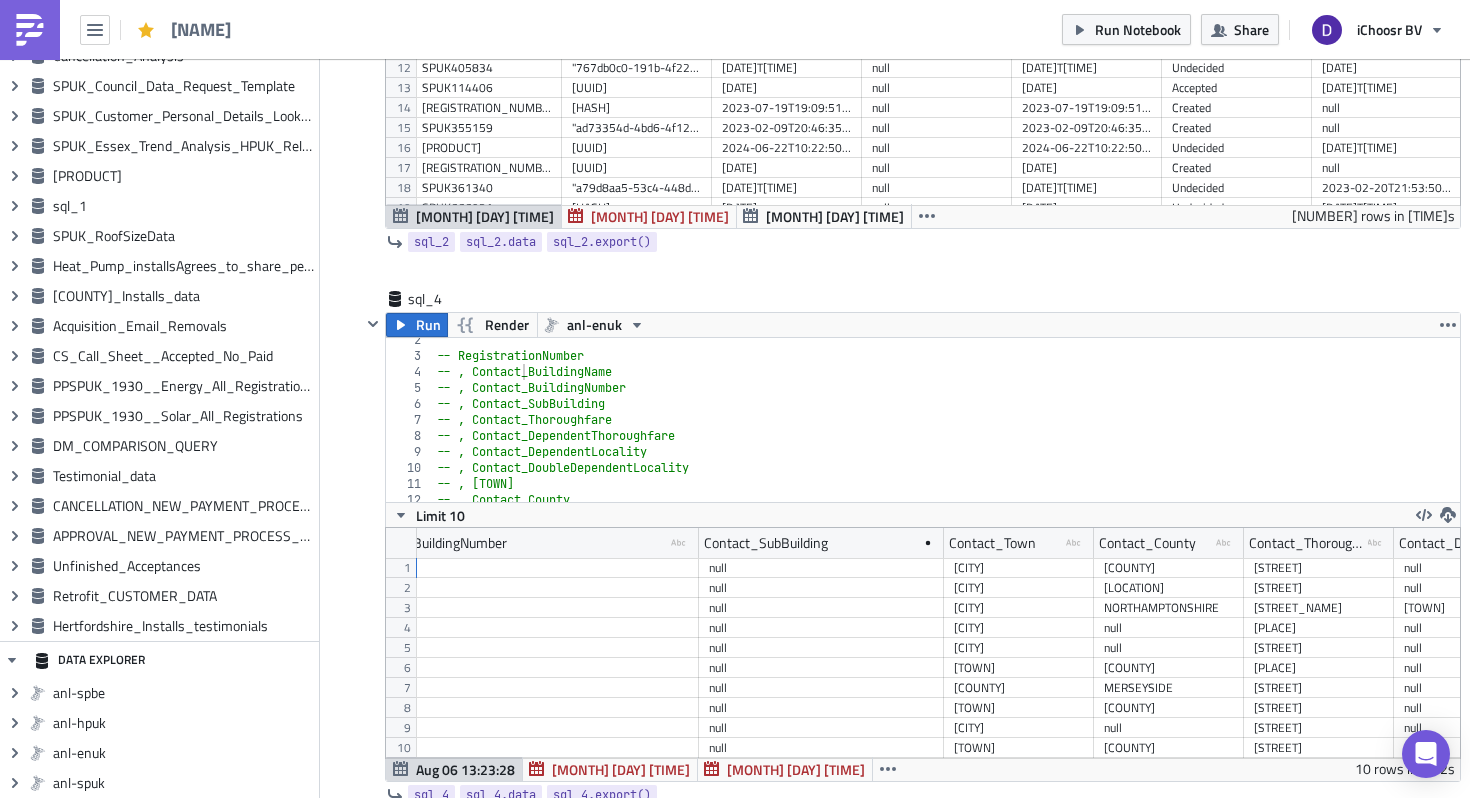 click on "-- RegistrationNumber -- , Contact_BuildingName -- , Contact_BuildingNumber -- , Contact_SubBuilding -- , Contact_Thoroughfare -- , Contact_DependentThoroughfare -- , Contact_DependentLocality -- , Contact_DoubleDependentLocality -- , Contact_Town -- , Contact_County -- , Contact_Postcode" at bounding box center [946, 430] 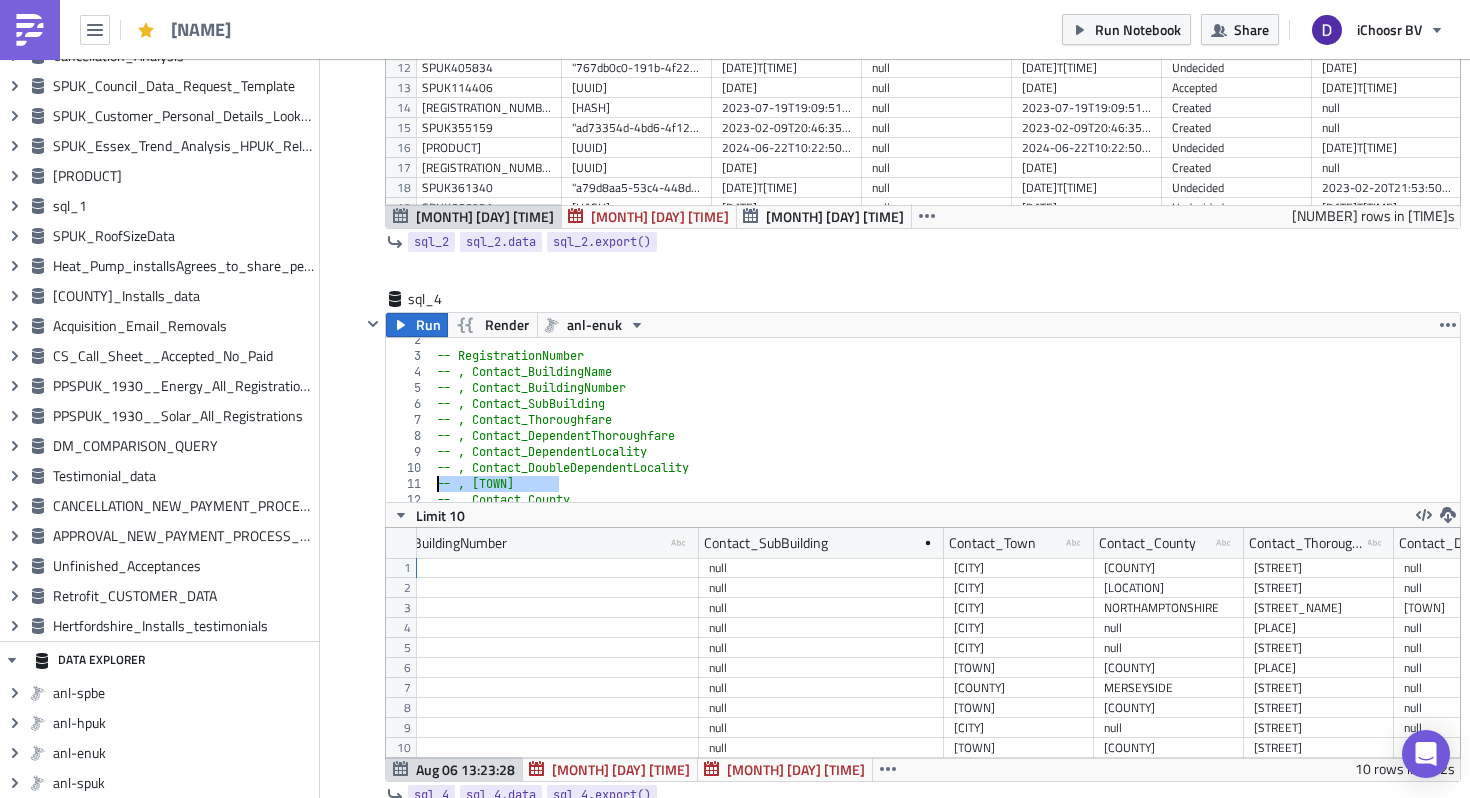 drag, startPoint x: 569, startPoint y: 481, endPoint x: 432, endPoint y: 482, distance: 137.00365 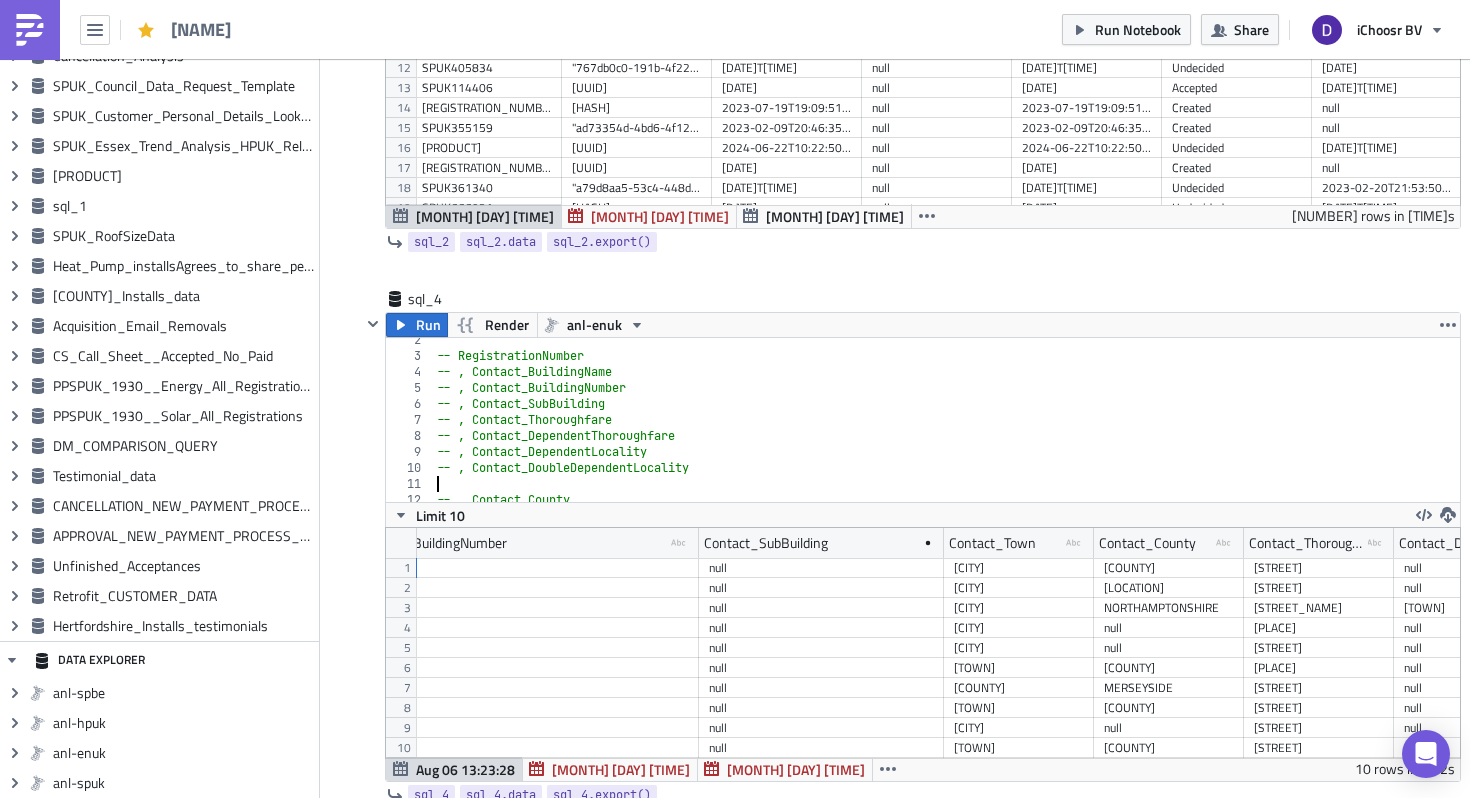 click on "-- RegistrationNumber -- , Contact_BuildingName     -- , Contact_BuildingNumber   -- , Contact_SubBuilding      -- , Contact_Thoroughfare     -- , Contact_DependentThoroughfare    -- , Contact_DependentLocality    -- , Contact_DoubleDependentLocality           -- , Contact_County   -- , Contact_Postcode" at bounding box center (946, 430) 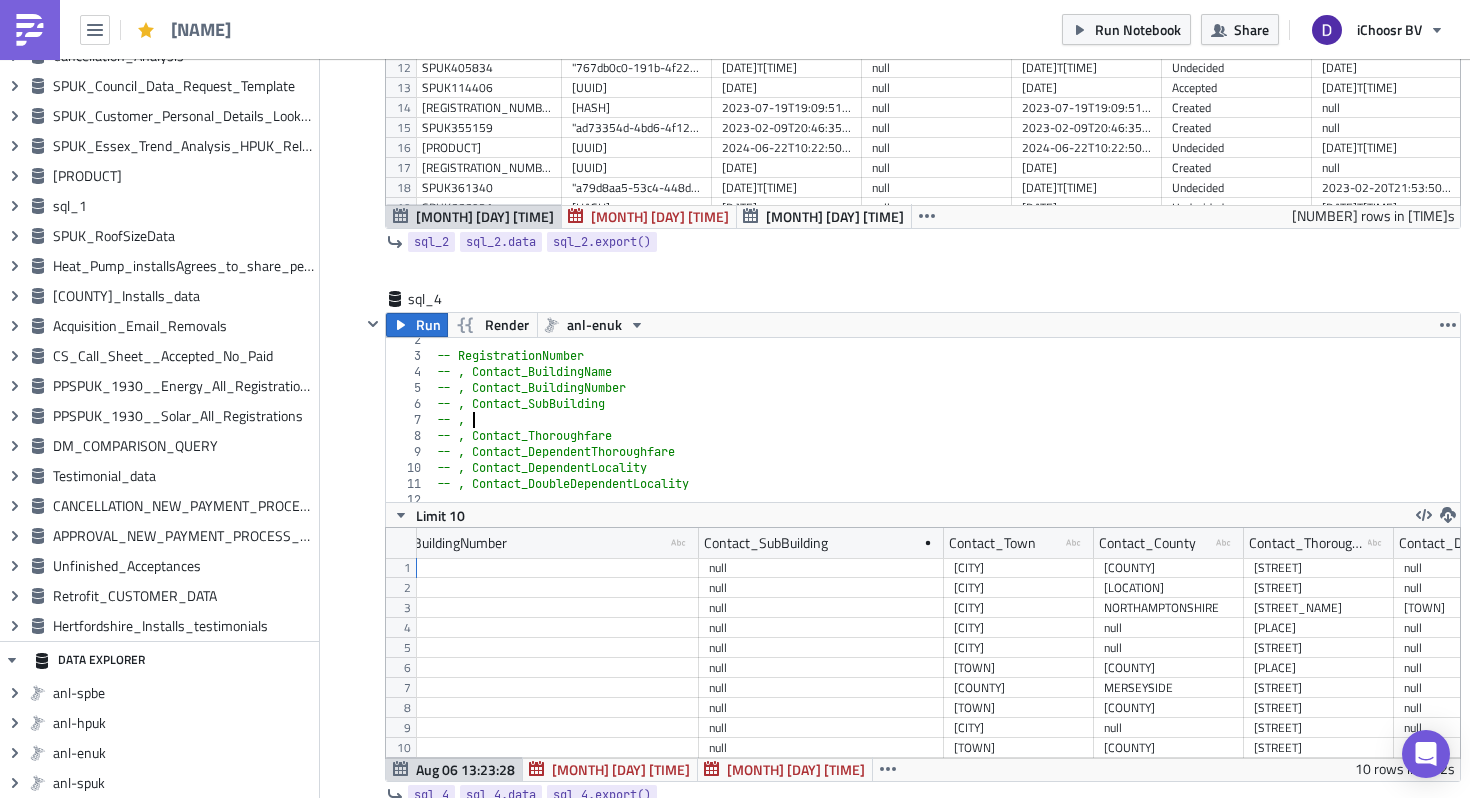 paste on "-- , [TOWN]" 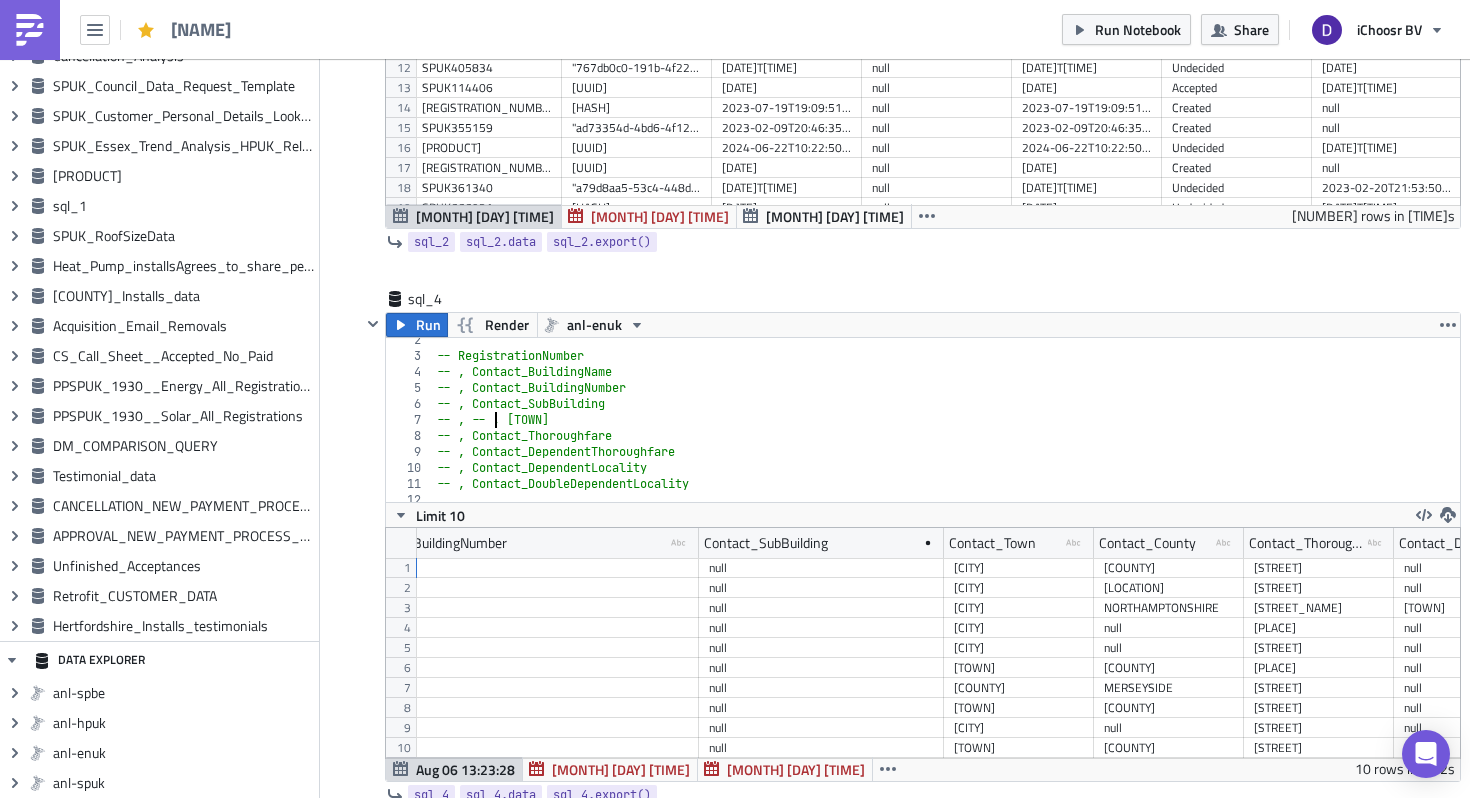 click on "-- RegistrationNumber -- , Contact_BuildingName     -- , Contact_BuildingNumber   -- , Contact_SubBuilding -- , -- , Contact_Town -- , Contact_Thoroughfare     -- , Contact_DependentThoroughfare    -- , Contact_DependentLocality    -- , Contact_DoubleDependentLocality           -- , Contact_County" at bounding box center (946, 430) 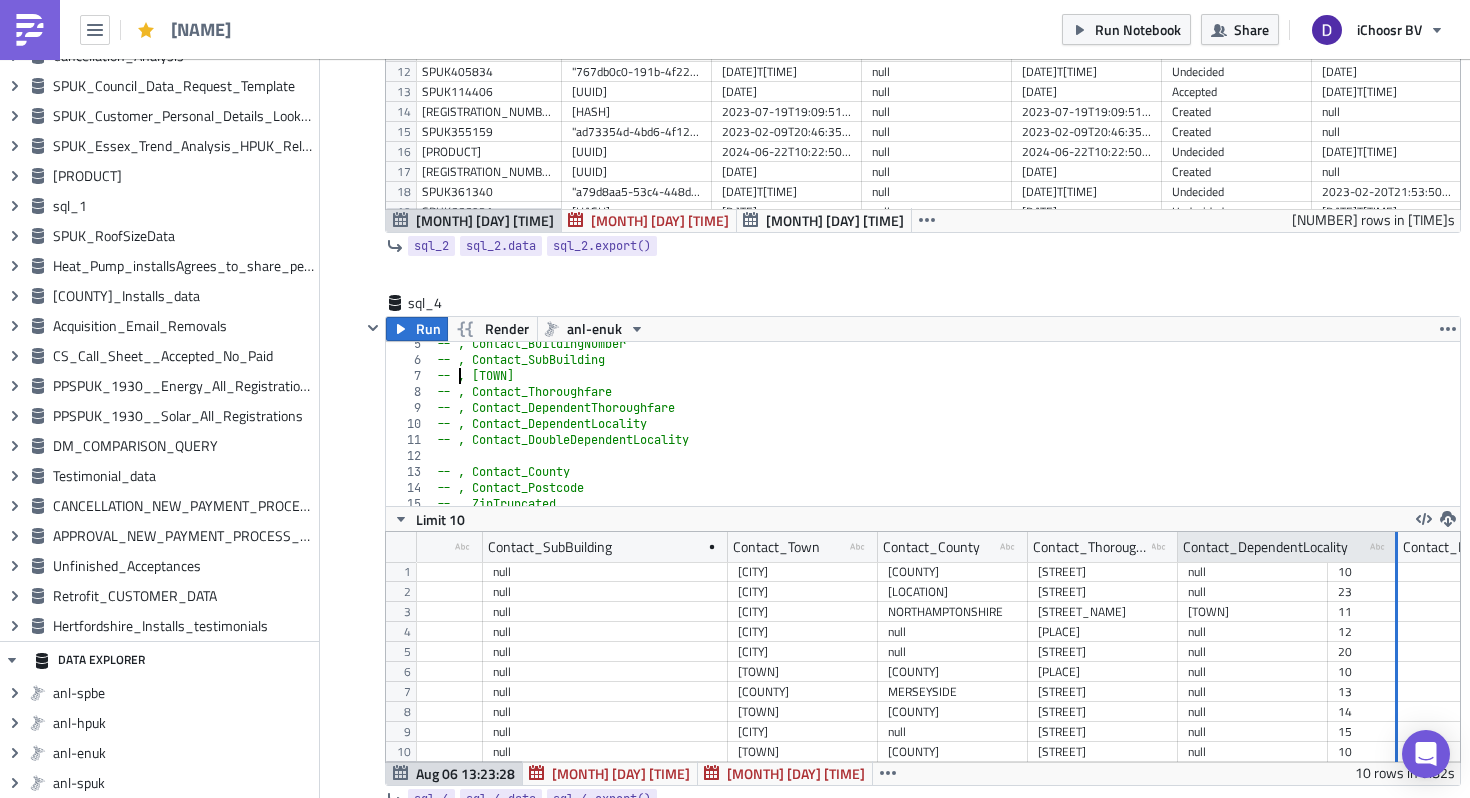 drag, startPoint x: 1325, startPoint y: 545, endPoint x: 1395, endPoint y: 551, distance: 70.256676 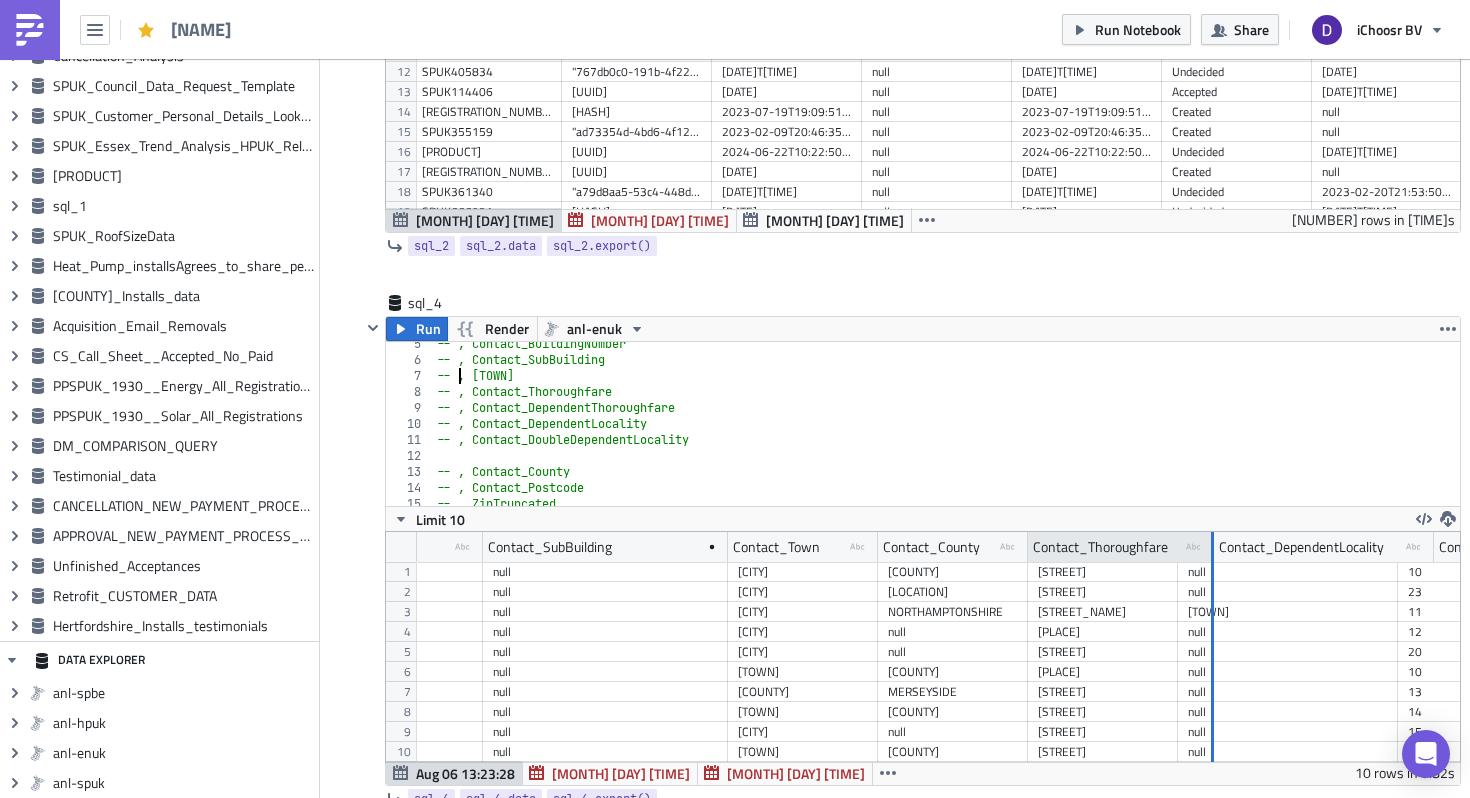 drag, startPoint x: 1175, startPoint y: 539, endPoint x: 1221, endPoint y: 543, distance: 46.173584 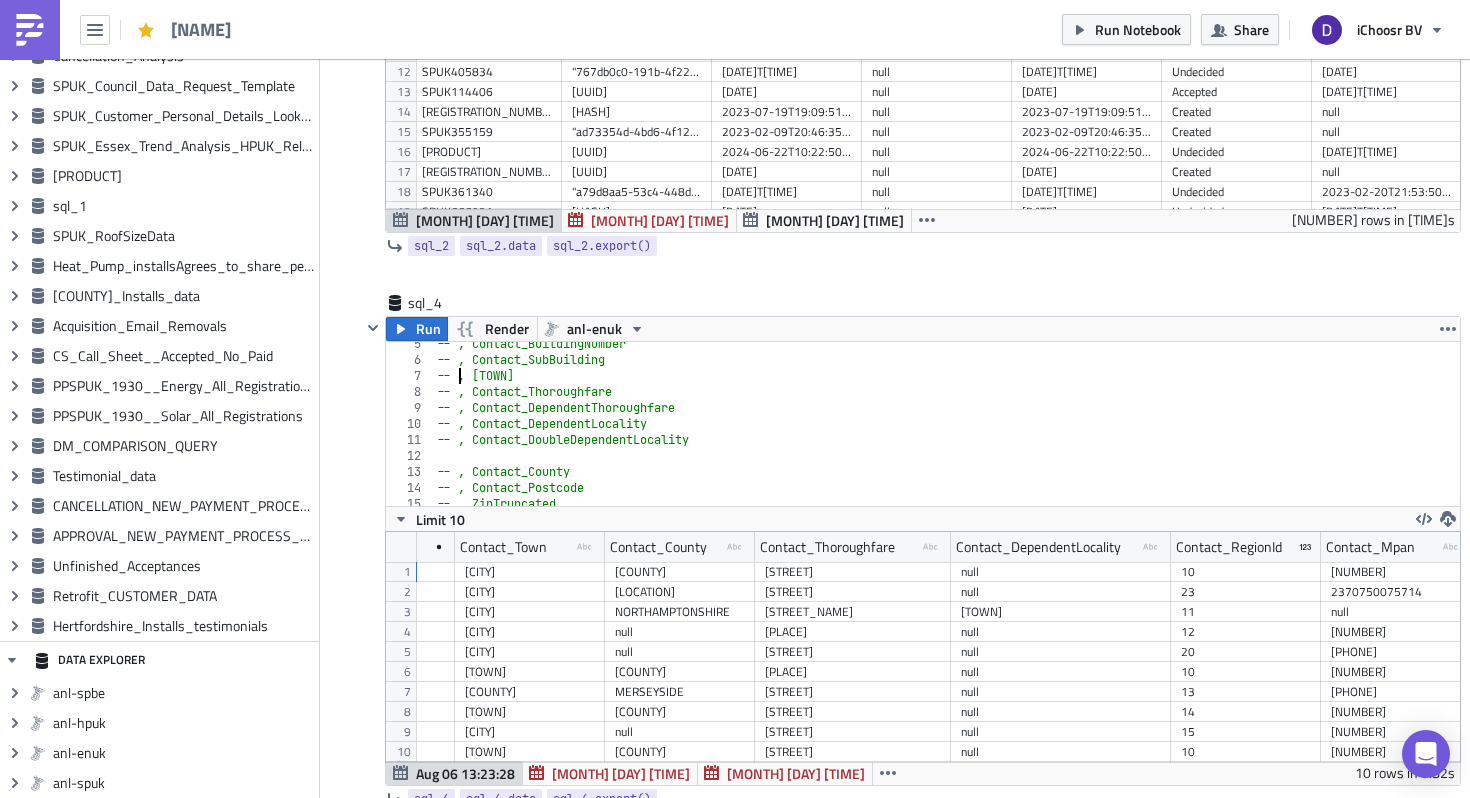 click on "-- , Contact_BuildingNumber   -- , Contact_SubBuilding -- , Contact_Town -- , Contact_Thoroughfare     -- , Contact_DependentThoroughfare    -- , Contact_DependentLocality    -- , Contact_DoubleDependentLocality           -- , Contact_County   -- , Contact_Postcode     -- , ZipTruncated -- , BrandName" at bounding box center [946, 434] 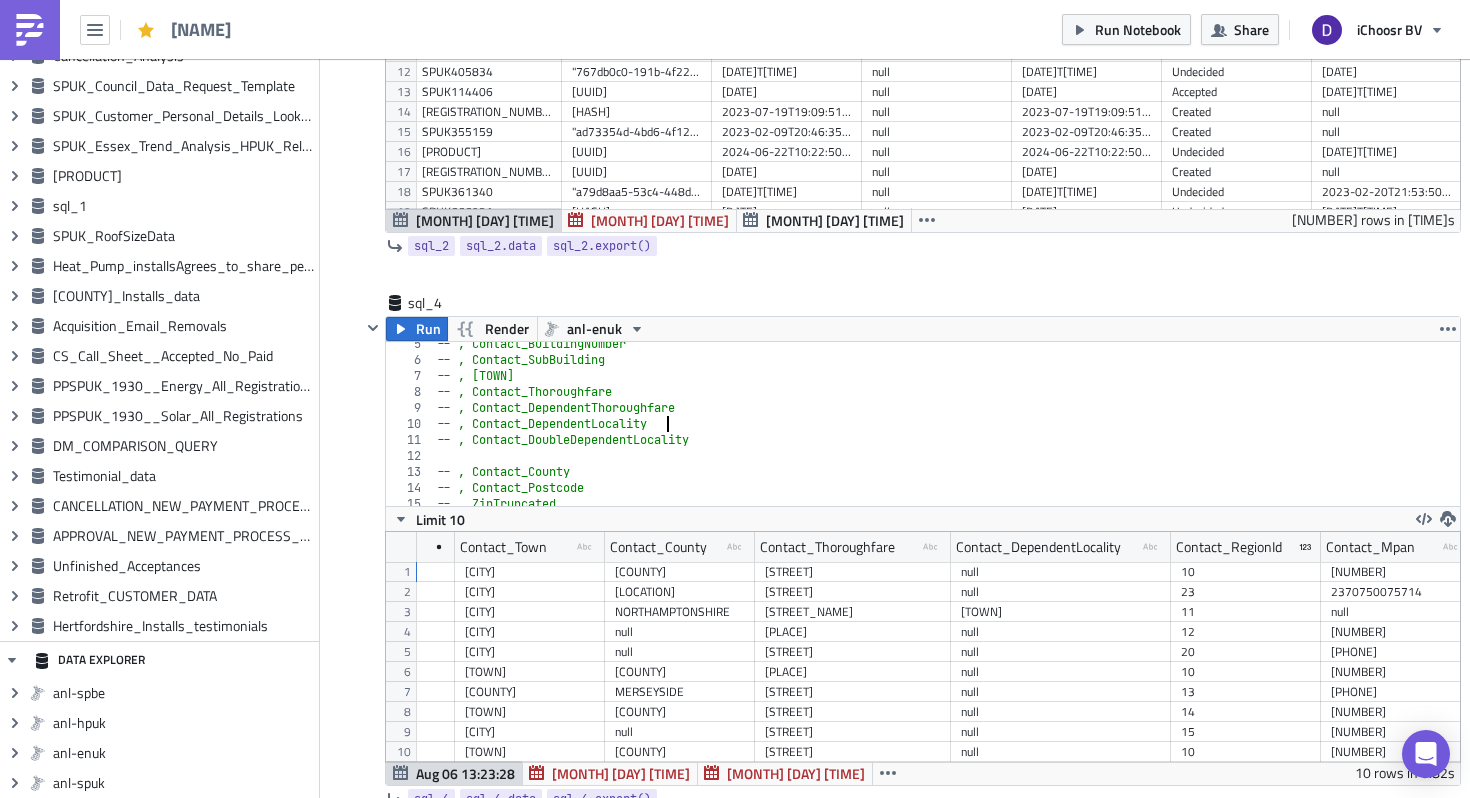click on "-- , Contact_BuildingNumber   -- , Contact_SubBuilding -- , Contact_Town -- , Contact_Thoroughfare     -- , Contact_DependentThoroughfare    -- , Contact_DependentLocality    -- , Contact_DoubleDependentLocality           -- , Contact_County   -- , Contact_Postcode     -- , ZipTruncated -- , BrandName" at bounding box center [946, 434] 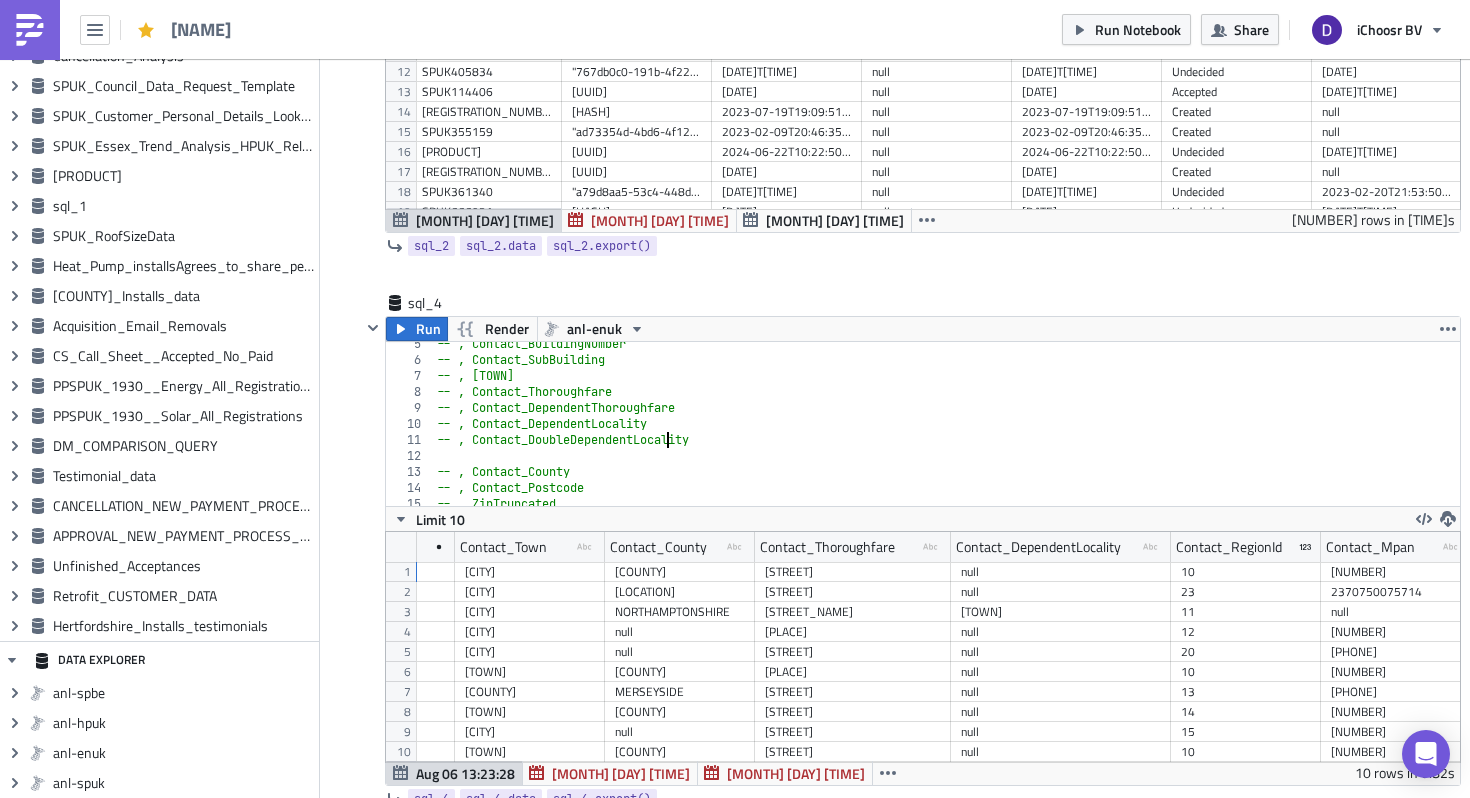 type on "-- , Contact_DoubleDependentLocality" 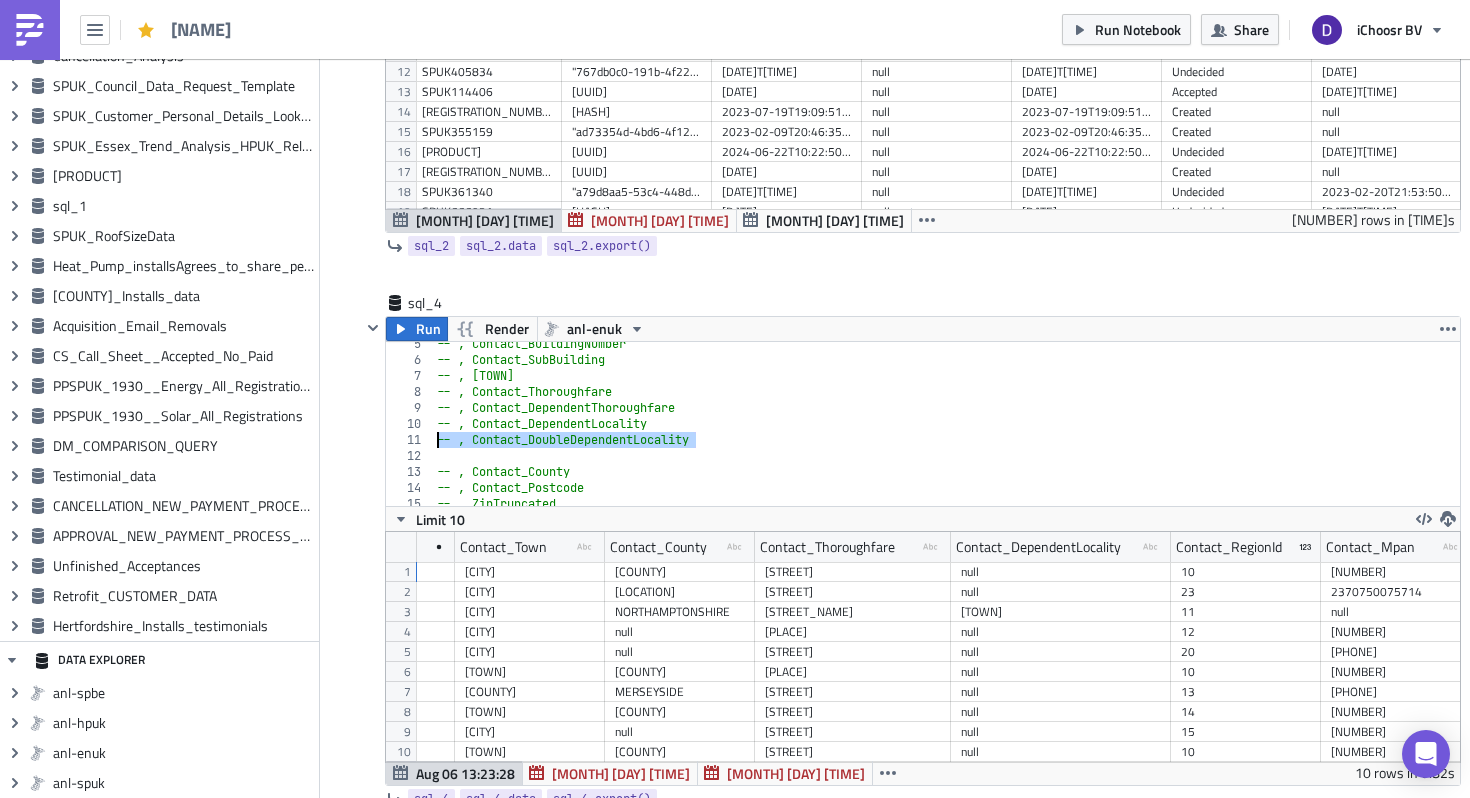 drag, startPoint x: 701, startPoint y: 441, endPoint x: 403, endPoint y: 443, distance: 298.0067 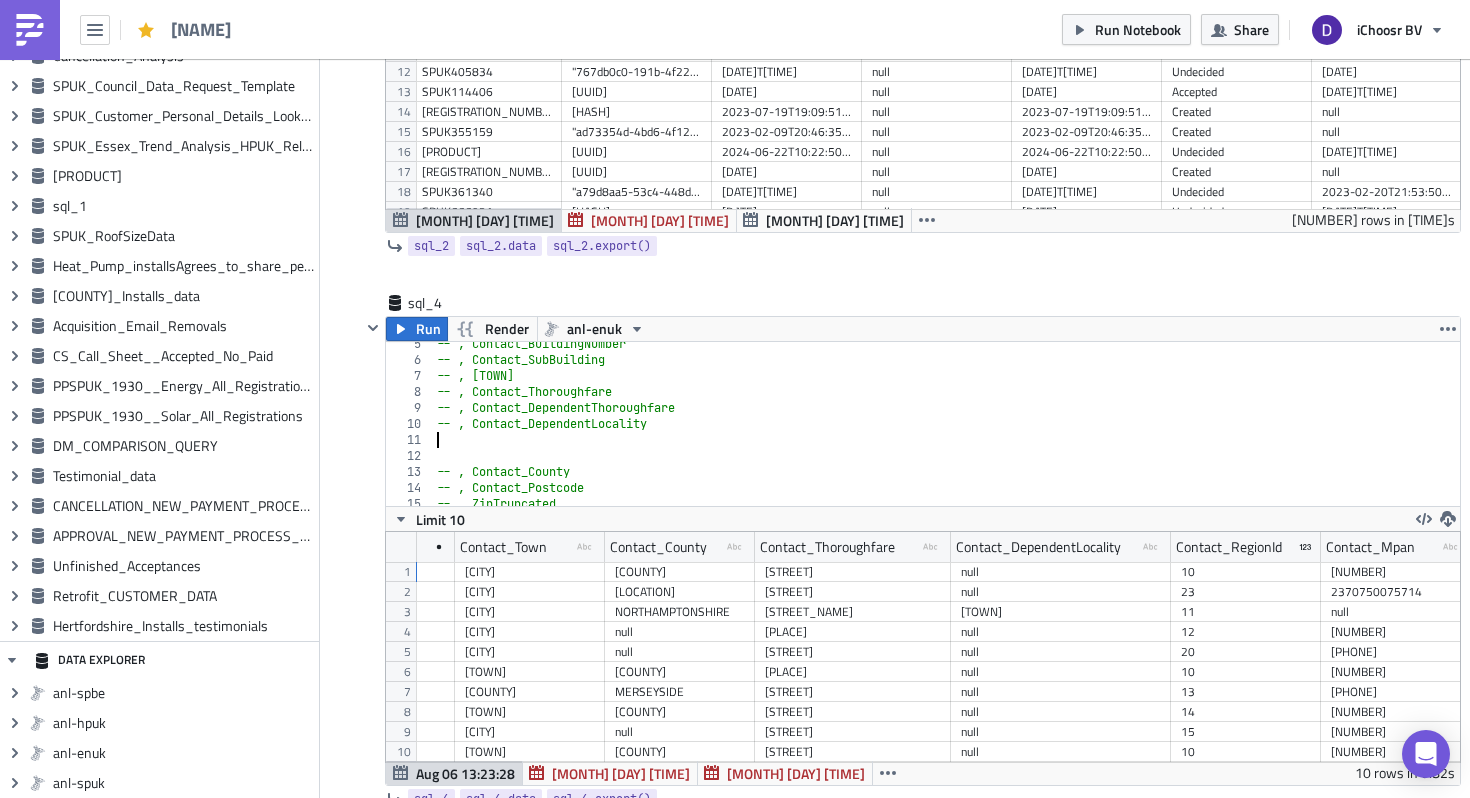type on "-- , Contact_DependentLocality" 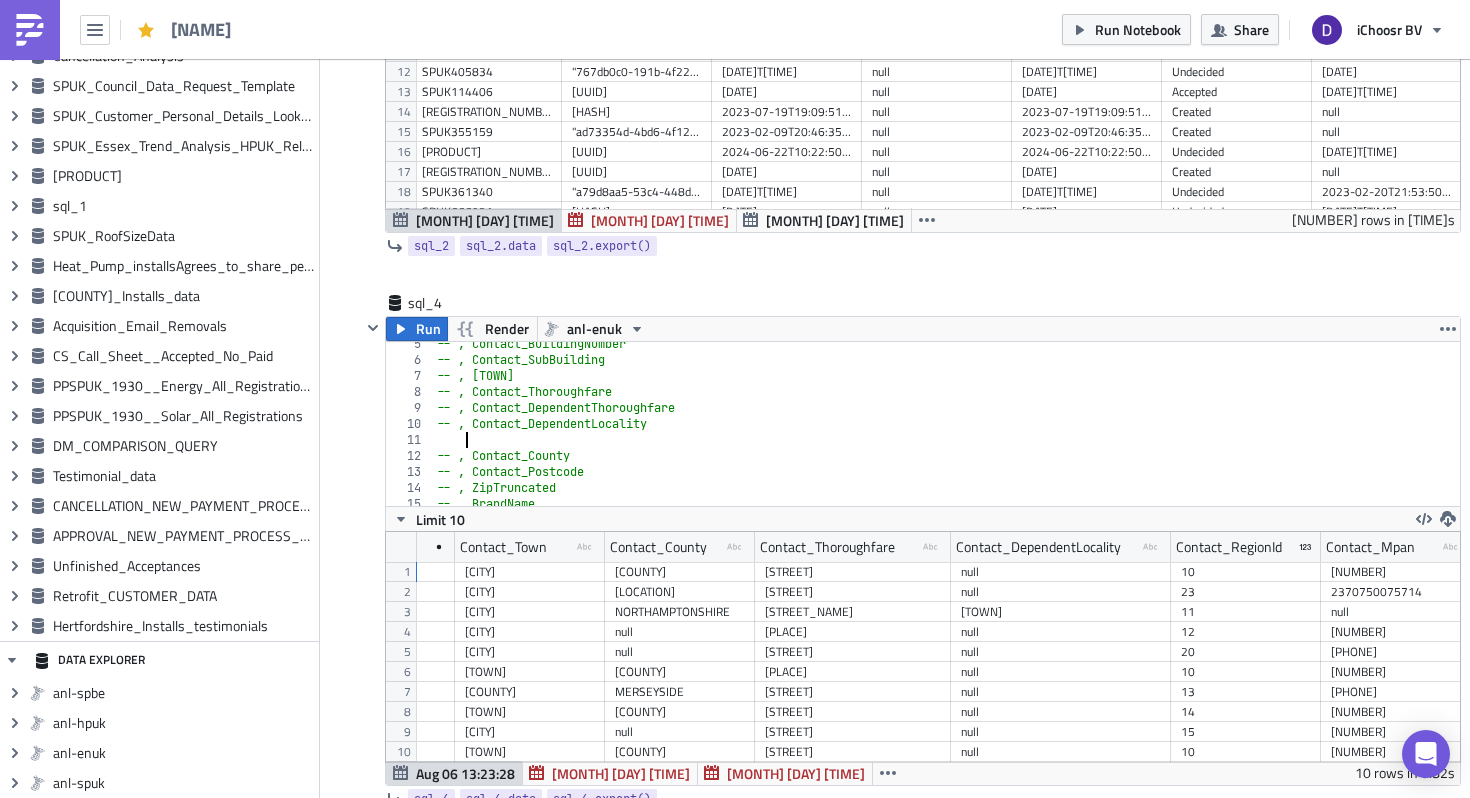 click on "-- , Contact_BuildingNumber   -- , Contact_SubBuilding -- , Contact_Town -- , Contact_Thoroughfare     -- , Contact_DependentThoroughfare    -- , Contact_DependentLocality    -- , Contact_DoubleDependentLocality           -- , Contact_County   -- , Contact_Postcode     -- , ZipTruncated -- , BrandName     ההההההההההההההההההההההההההההההההההההההההההההההההההההההההההההההההההההההההההההההההההההההההההההההההההההההההההההההההההההההההההההההההההההההההההההההההההההההההההההההההההההההההההההההההההההההההההההההההההההההההההההההההההההההההההההההההההההההההההההההההההההההההההההההההה" at bounding box center [946, 434] 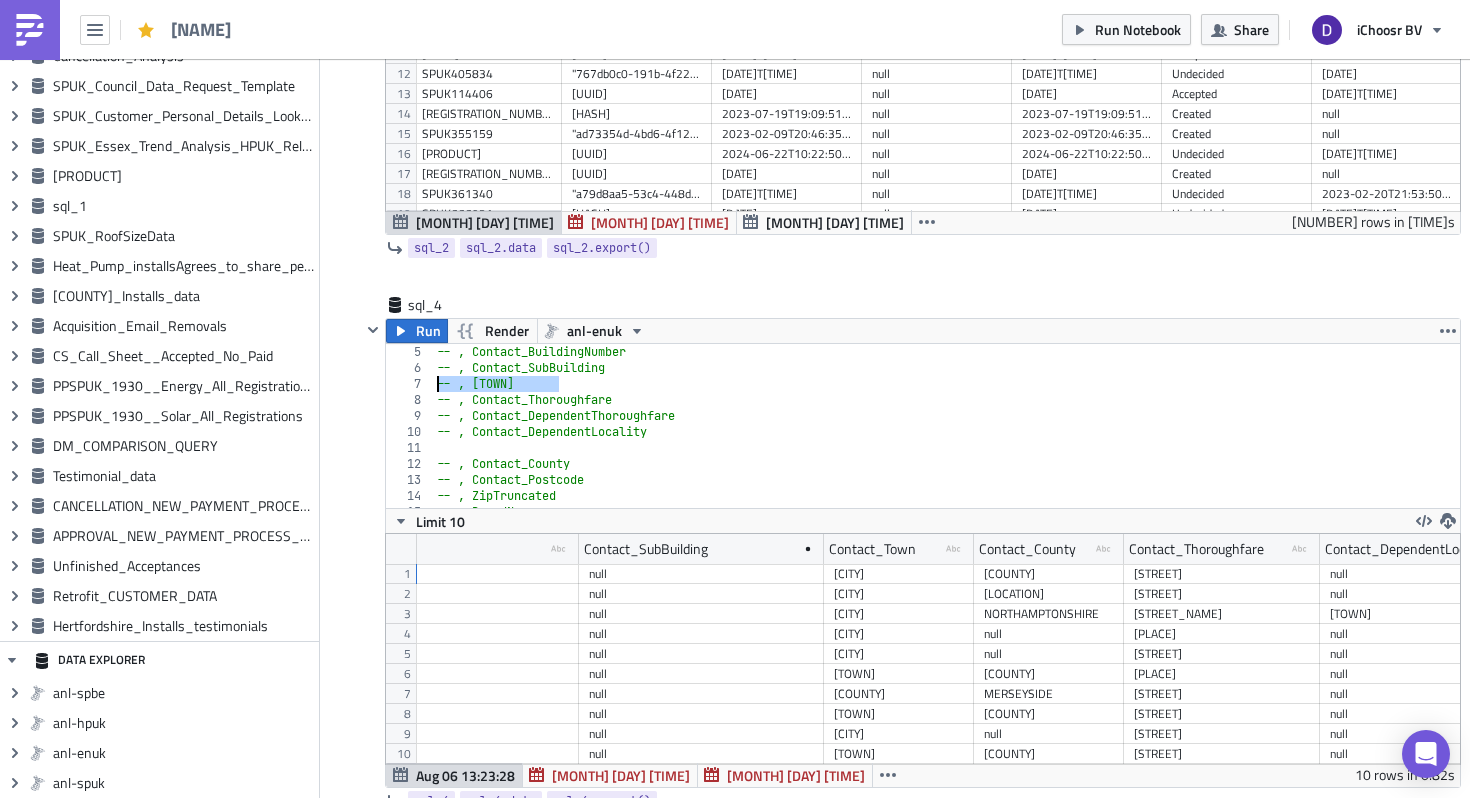 drag, startPoint x: 563, startPoint y: 386, endPoint x: 427, endPoint y: 386, distance: 136 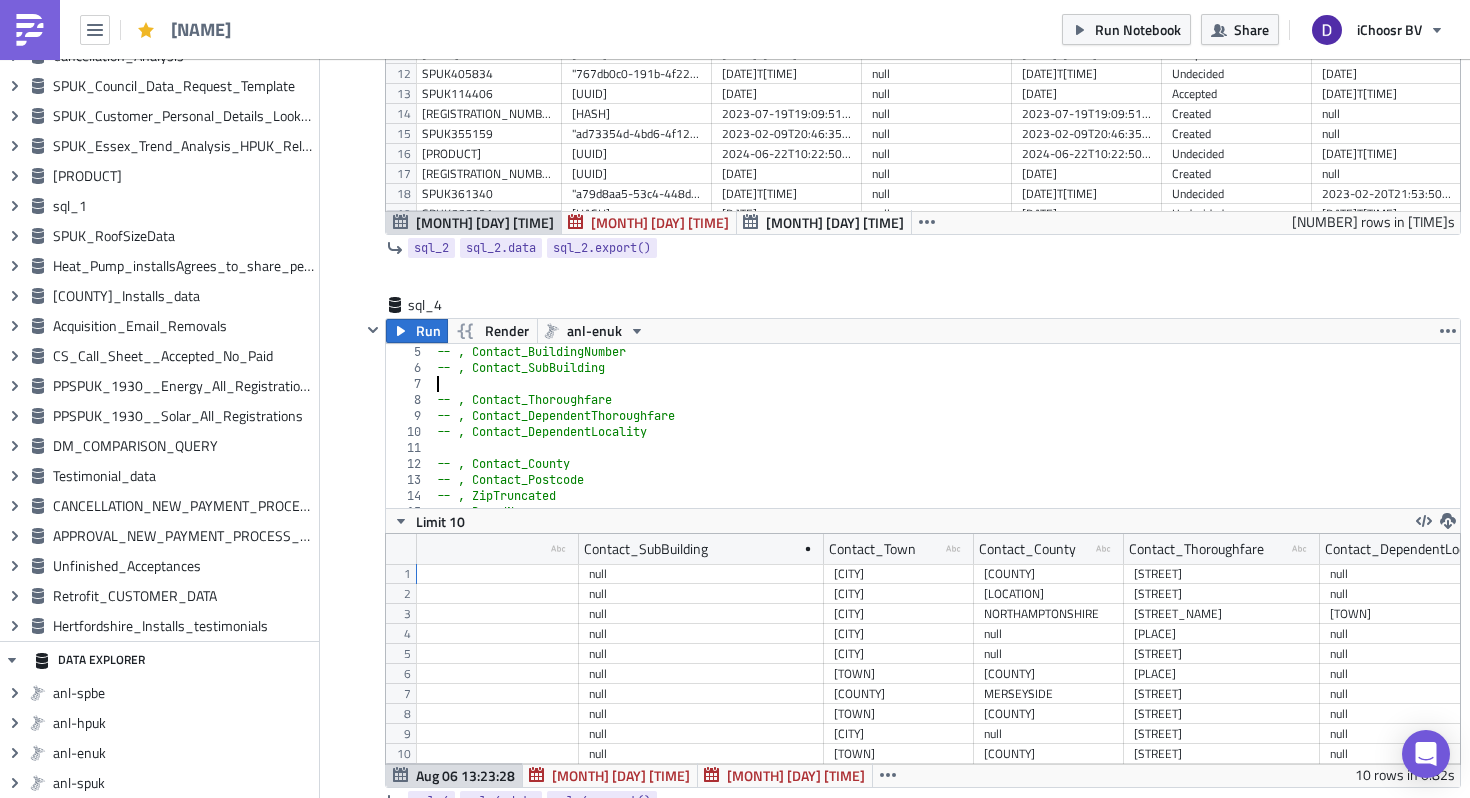 type on "-- , Contact_SubBuilding" 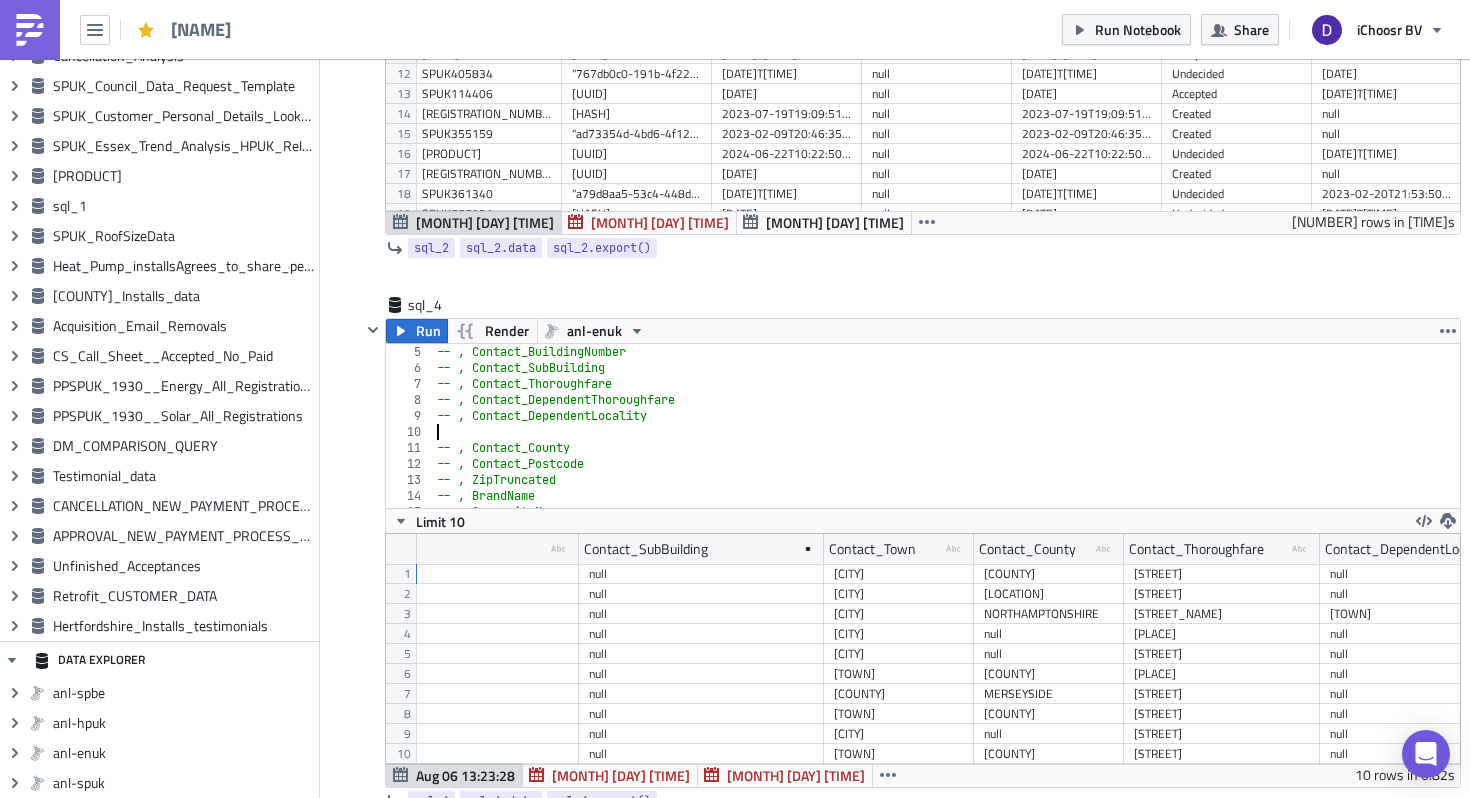 click on "-- , Contact_BuildingNumber   -- , Contact_SubBuilding -- , Contact_Thoroughfare     -- , Contact_DependentThoroughfare    -- , Contact_DependentLocality         -- , Contact_County   -- , Contact_Postcode     -- , ZipTruncated -- , BrandName -- , CommunityName" at bounding box center [946, 442] 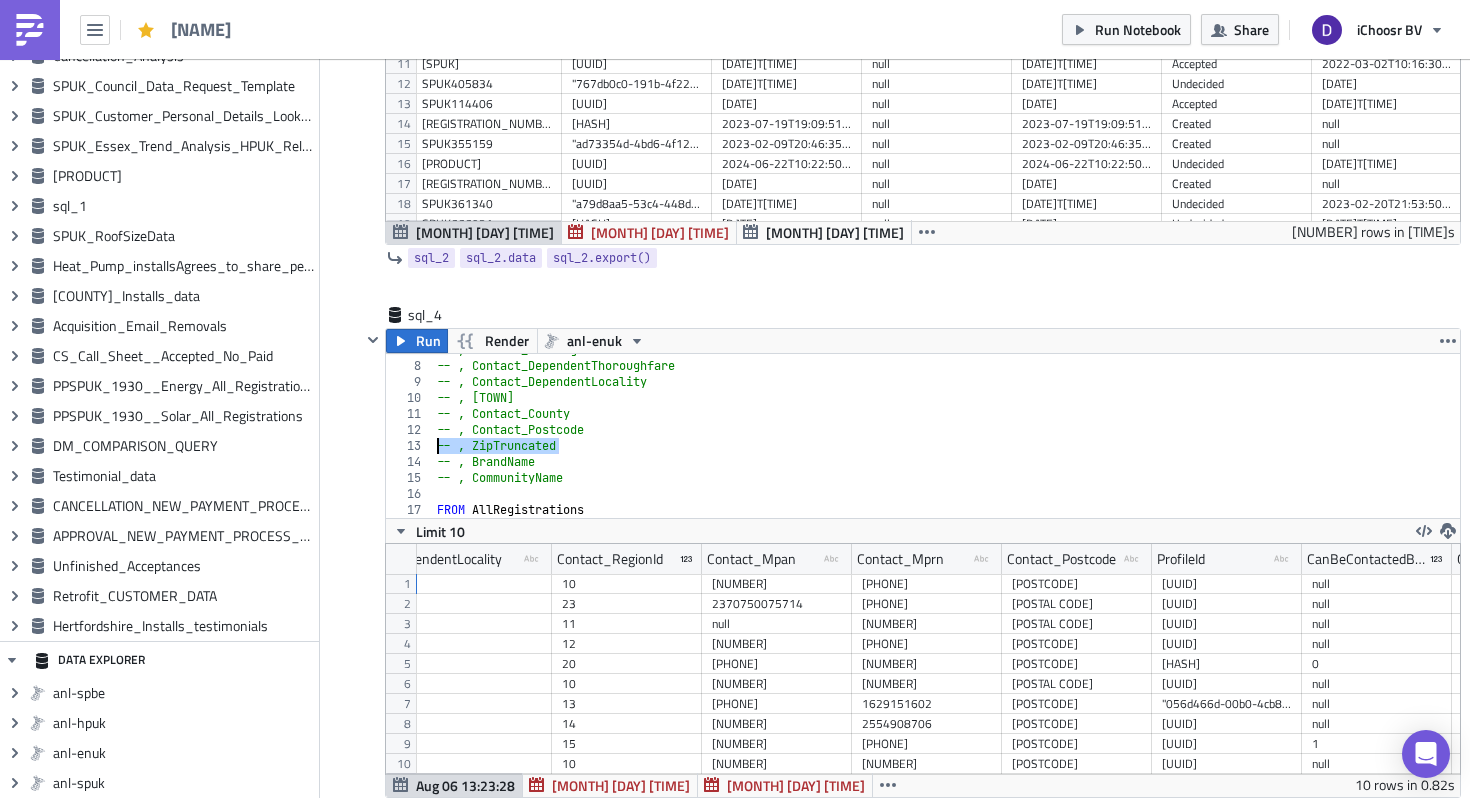 drag, startPoint x: 572, startPoint y: 440, endPoint x: 414, endPoint y: 447, distance: 158.15498 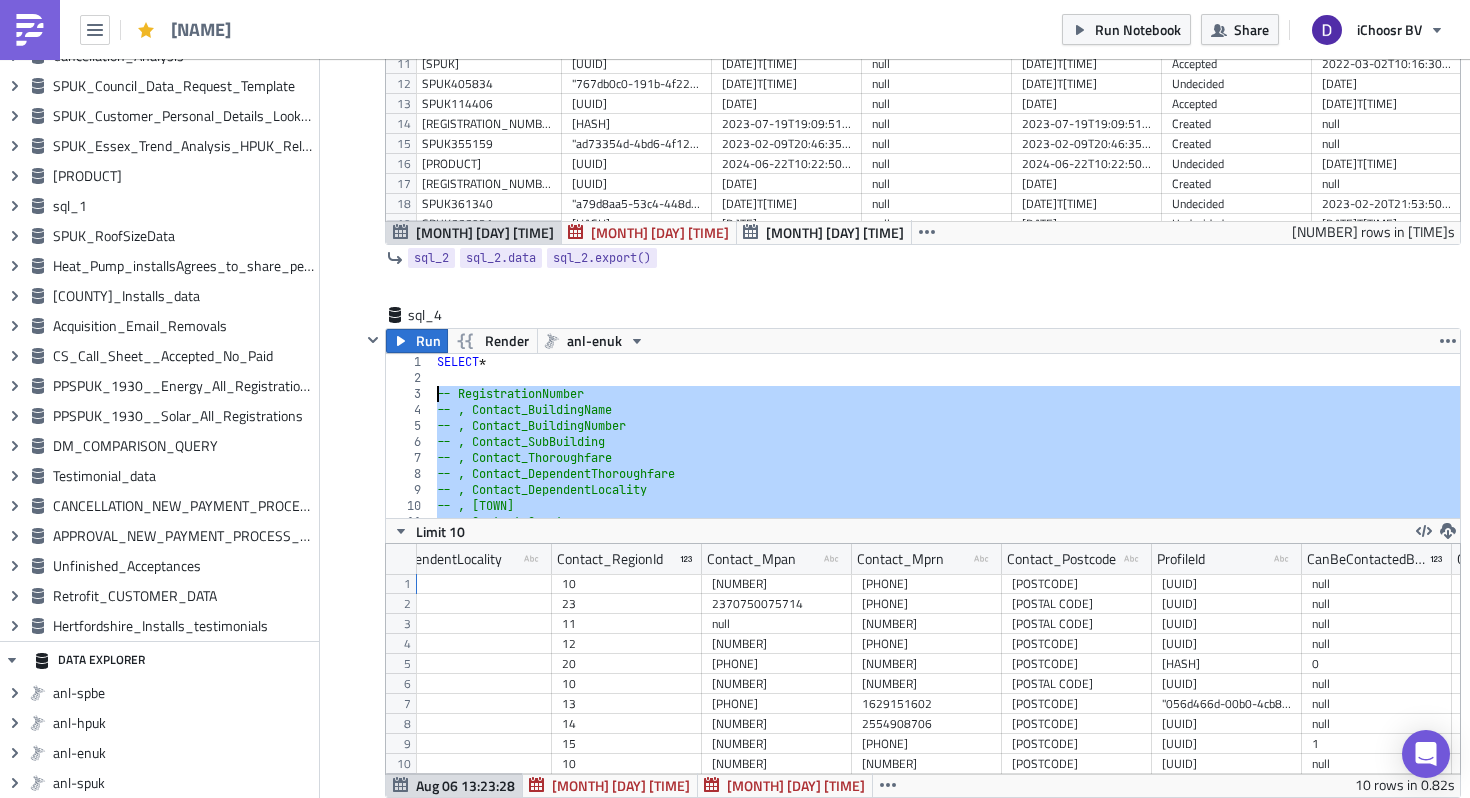 drag, startPoint x: 573, startPoint y: 479, endPoint x: 379, endPoint y: 396, distance: 211.00948 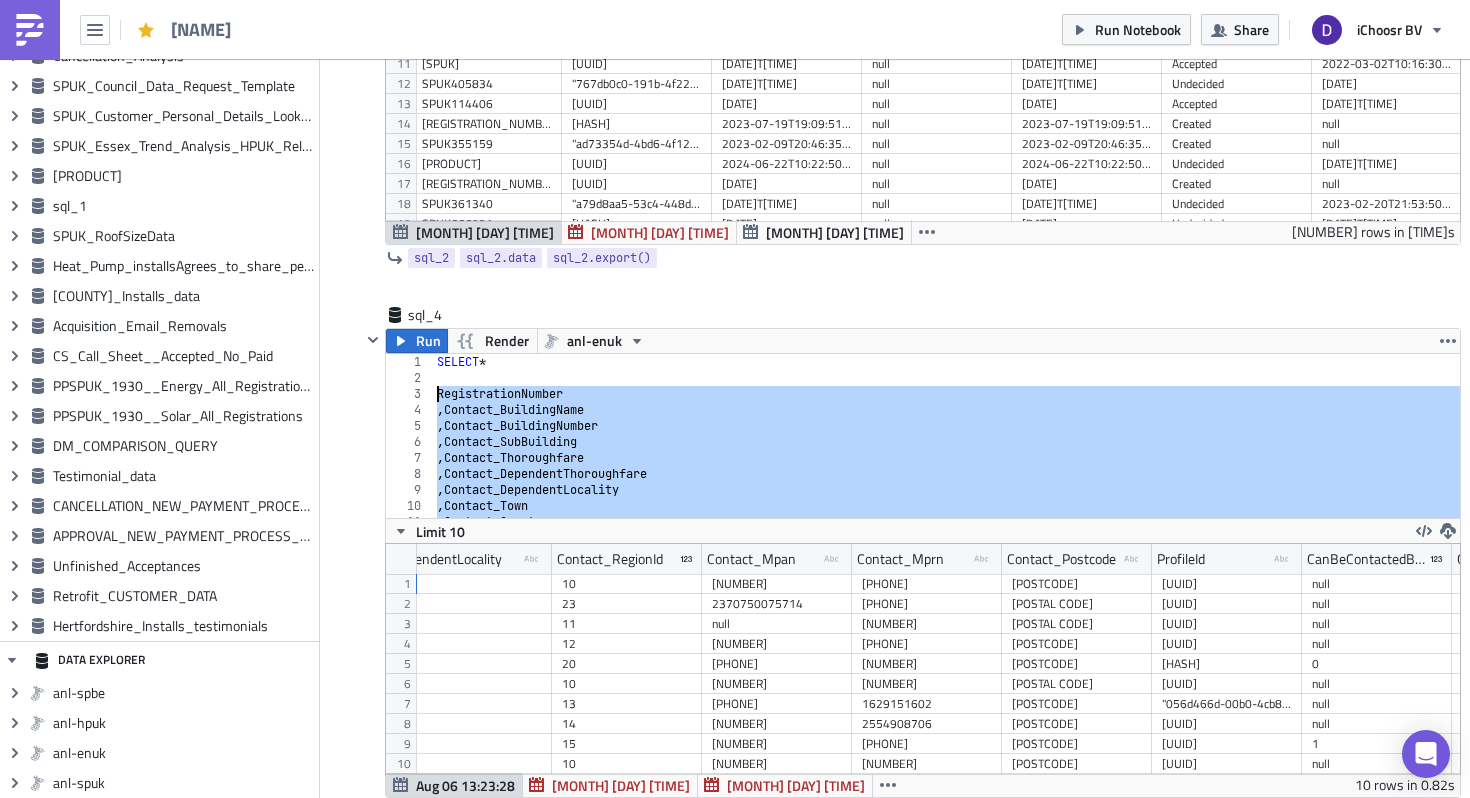 click on "SELECT * RegistrationNumber , Contact_BuildingName , Contact_BuildingNumber , Contact_SubBuilding , Contact_Thoroughfare , Contact_DependentThoroughfare , Contact_DependentLocality , Contact_Town , Contact_County , Contact_Postcode" at bounding box center [946, 452] 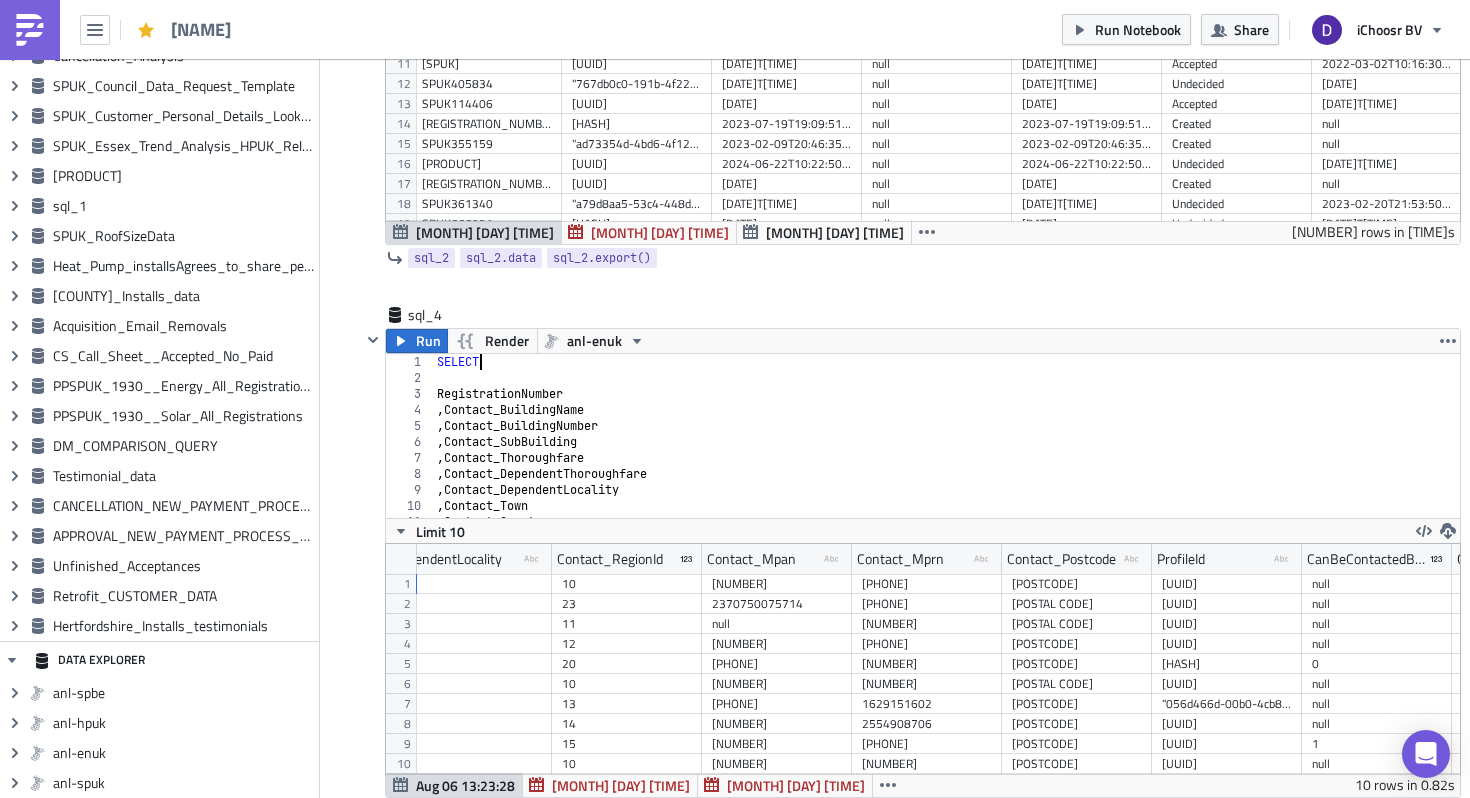 type on "SELECT" 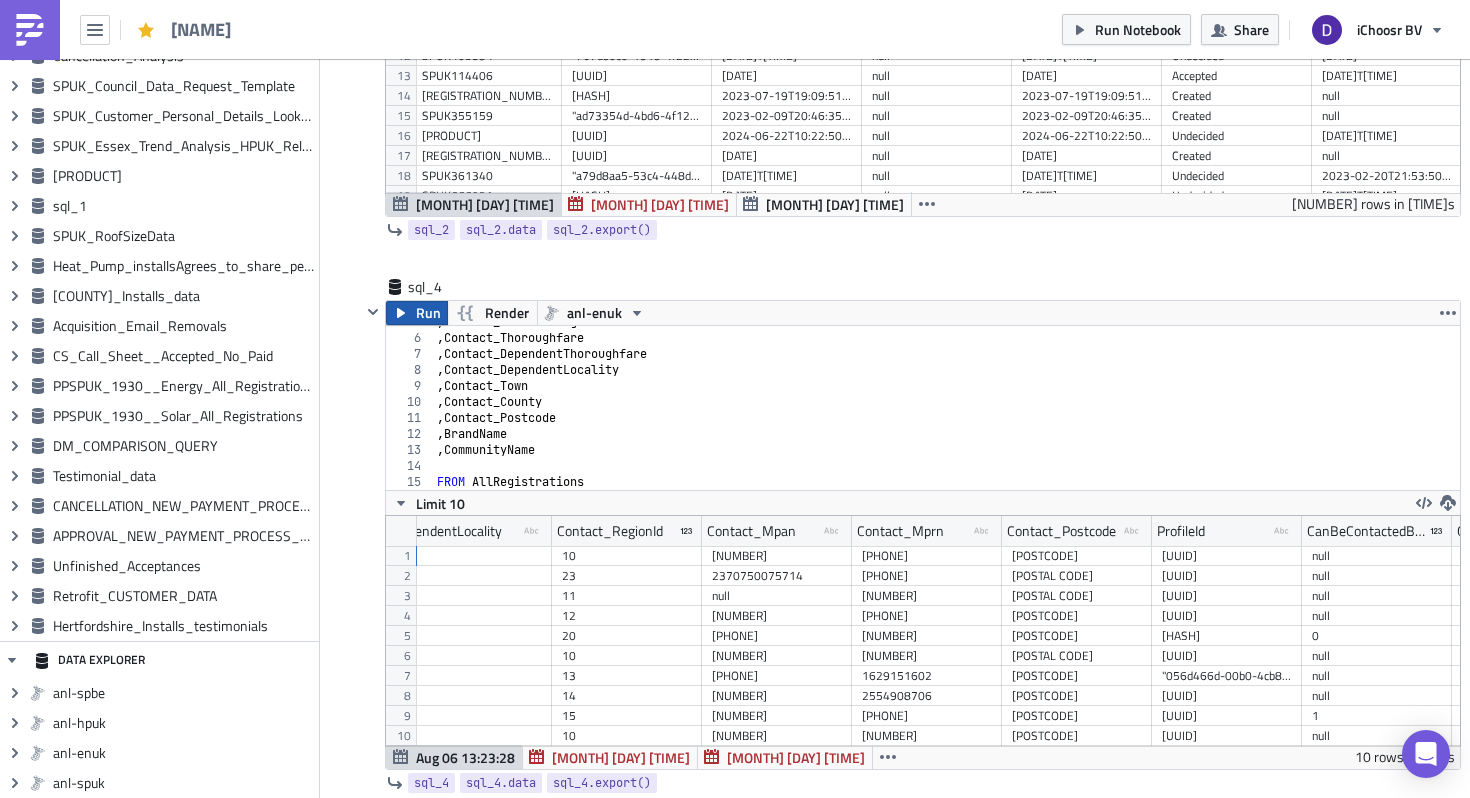 click on "Run" at bounding box center (428, 313) 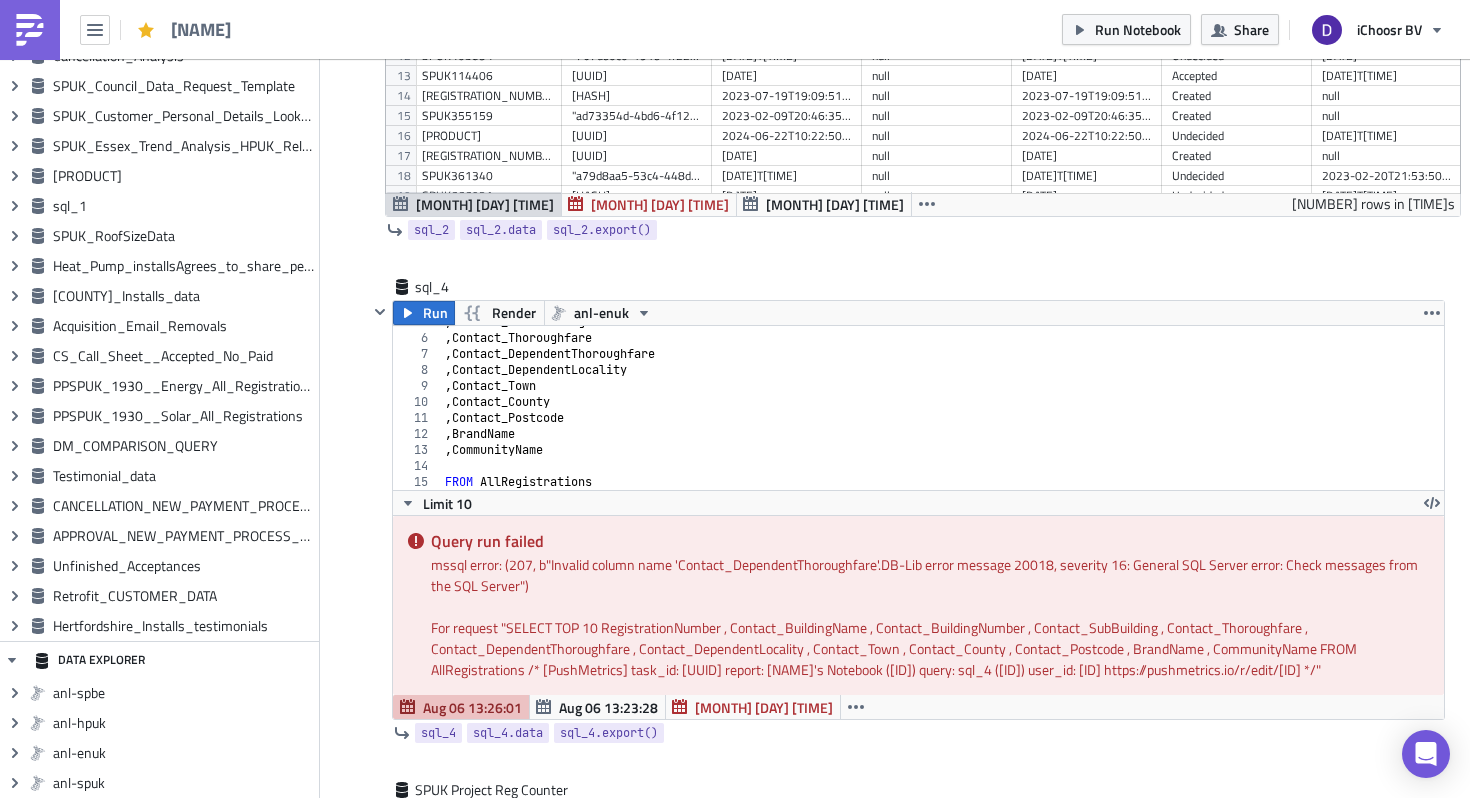 click on "7" at bounding box center [417, 354] 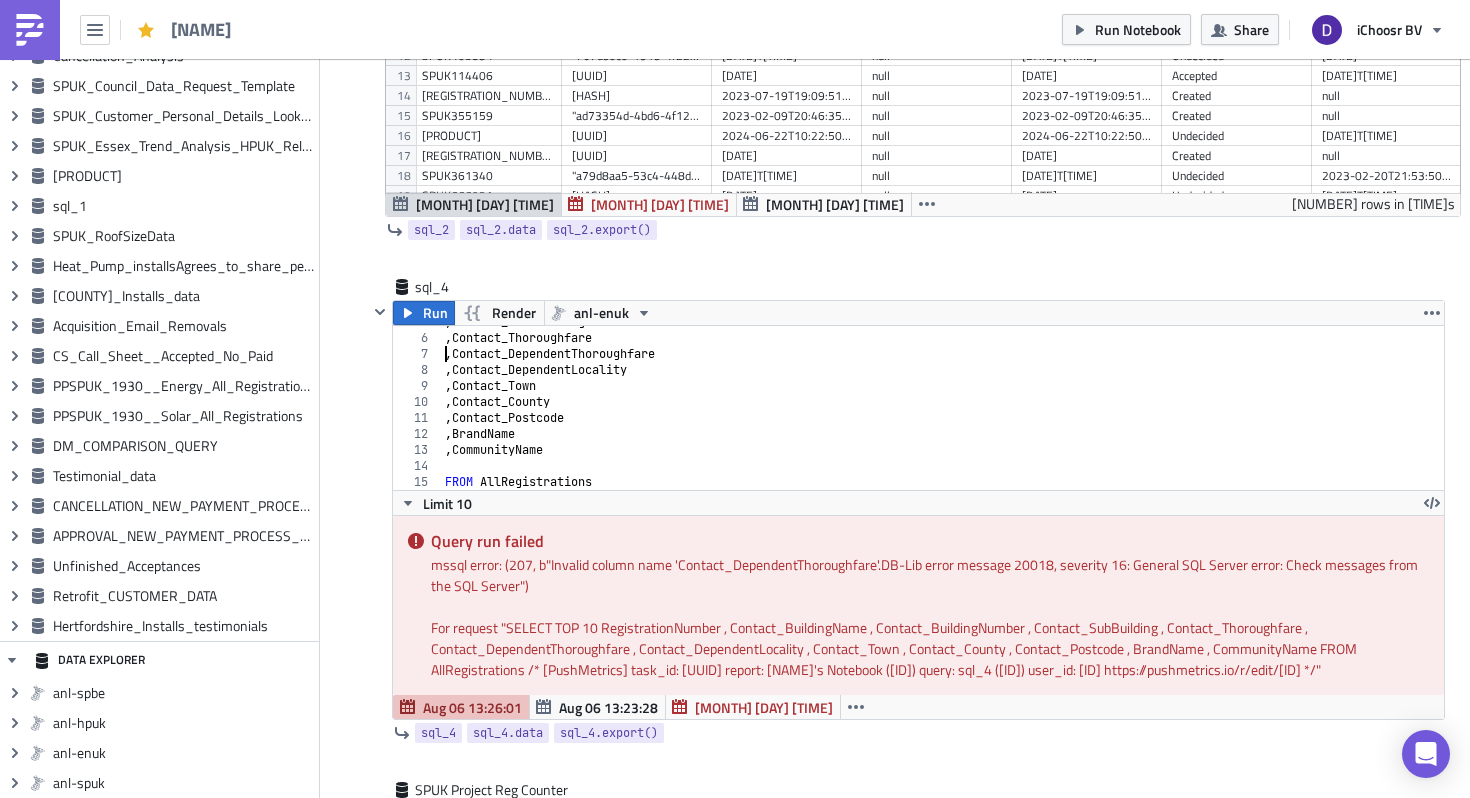 click on ",  [SUBBUILDING] ,  [STREET]    ,  [STREET]   ,  [DEPENDENT_LOCALITY]   ,  [TOWN]    ,  [COUNTY]      ,  [POSTCODE] ,  [BRAND_NAME] ,  [COMMUNITY_NAME] FROM   AllRegistrations" at bounding box center (943, 412) 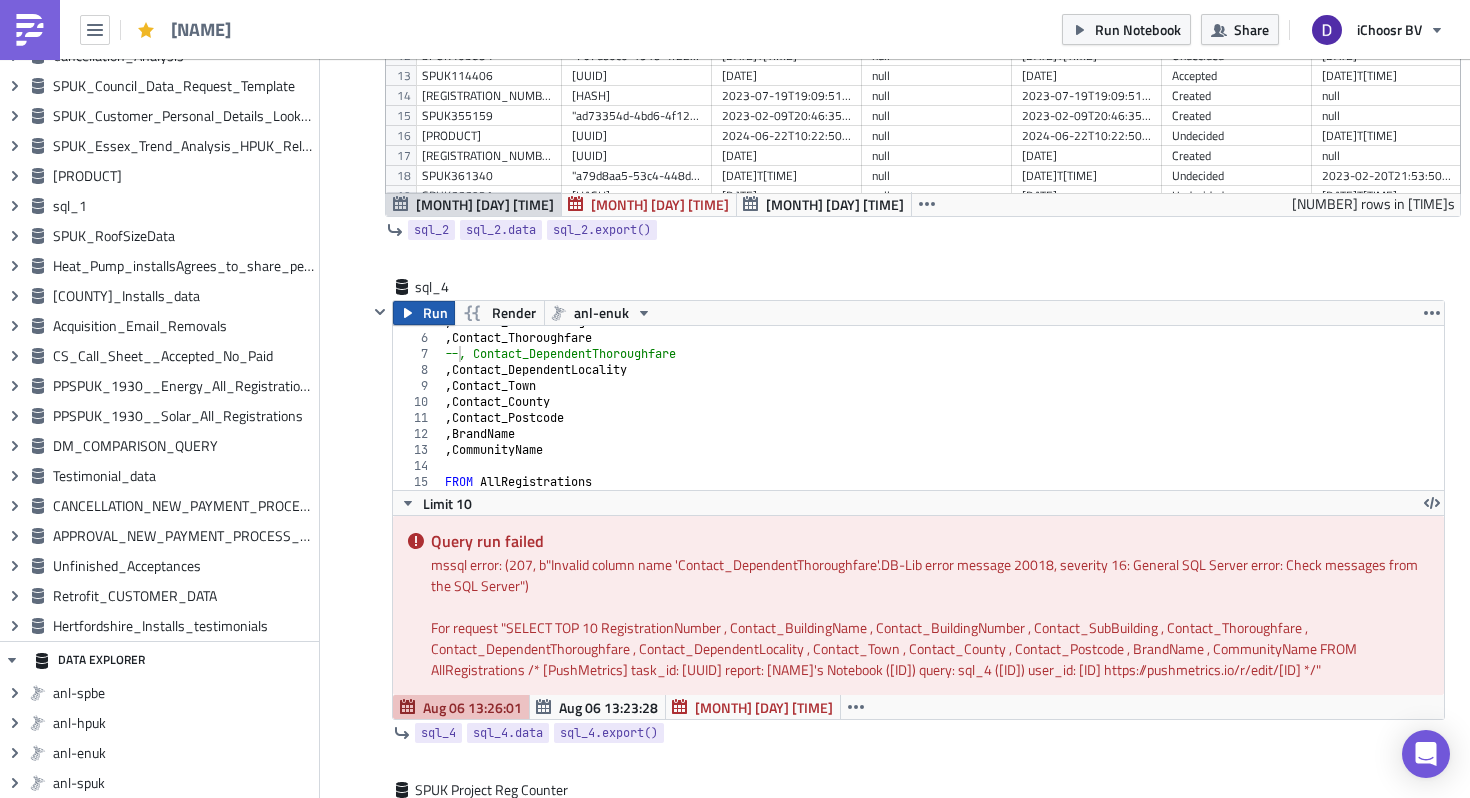 click on "Run" at bounding box center [424, 313] 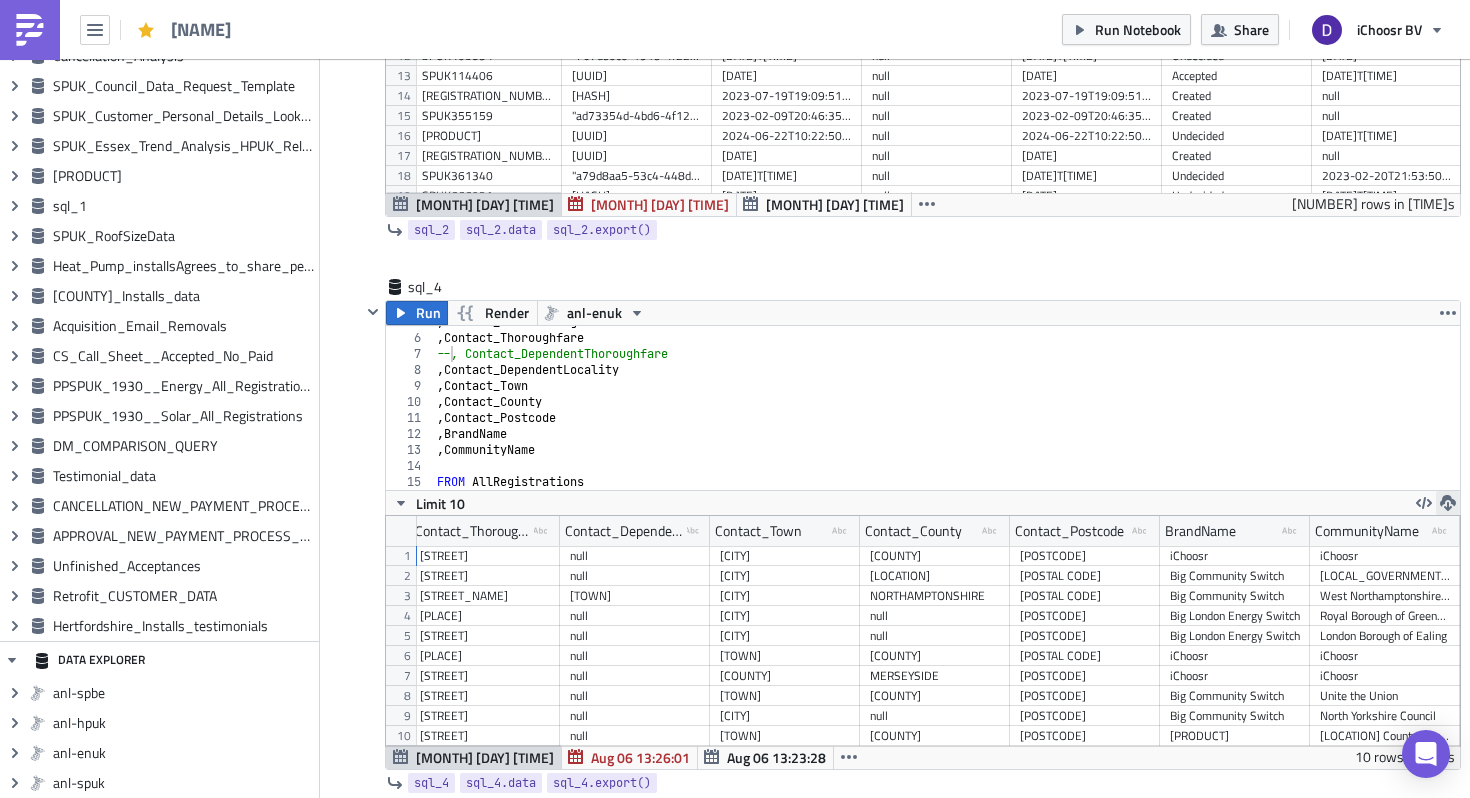 click at bounding box center (1448, 503) 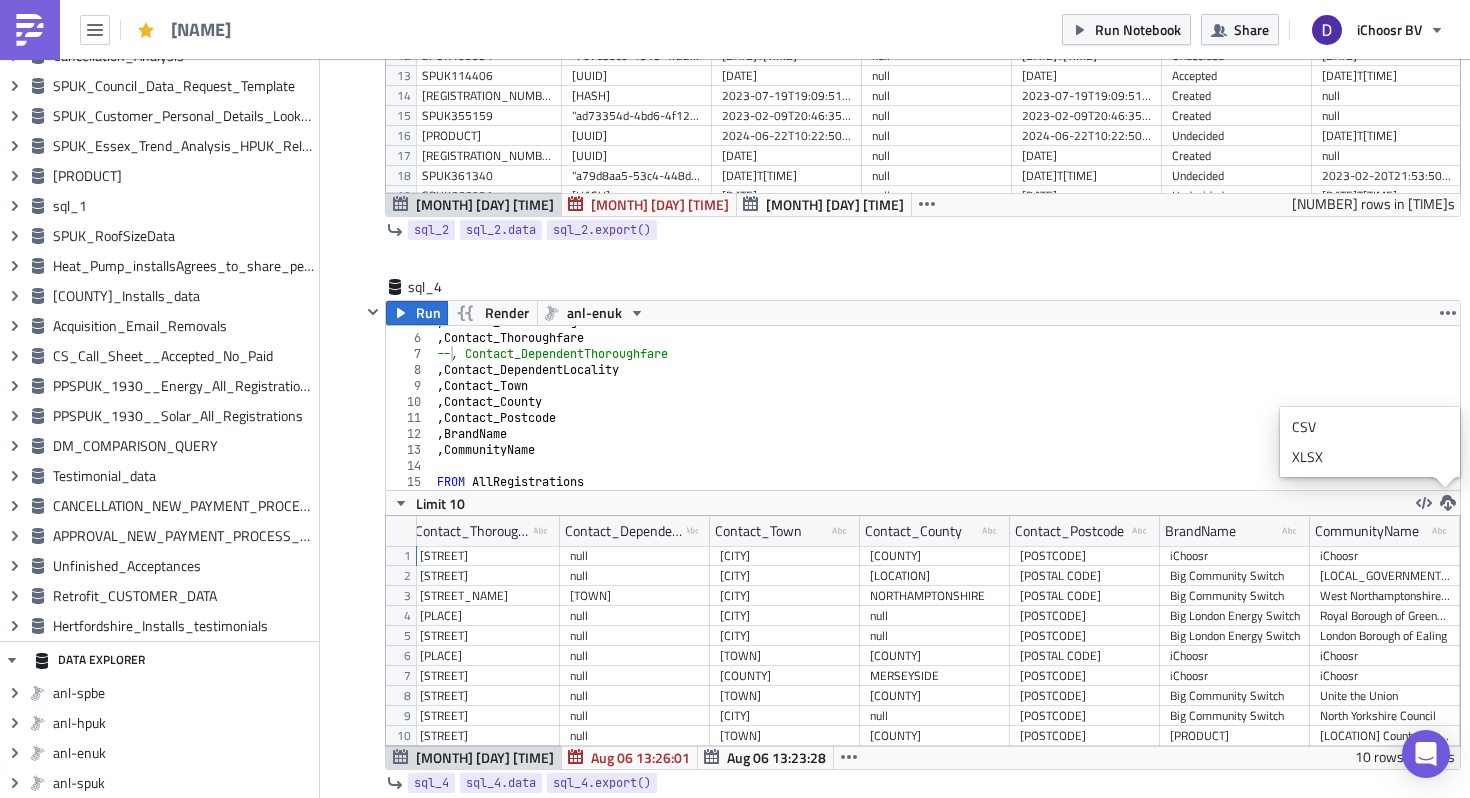 click on "[POSTCODE]" at bounding box center (1085, 636) 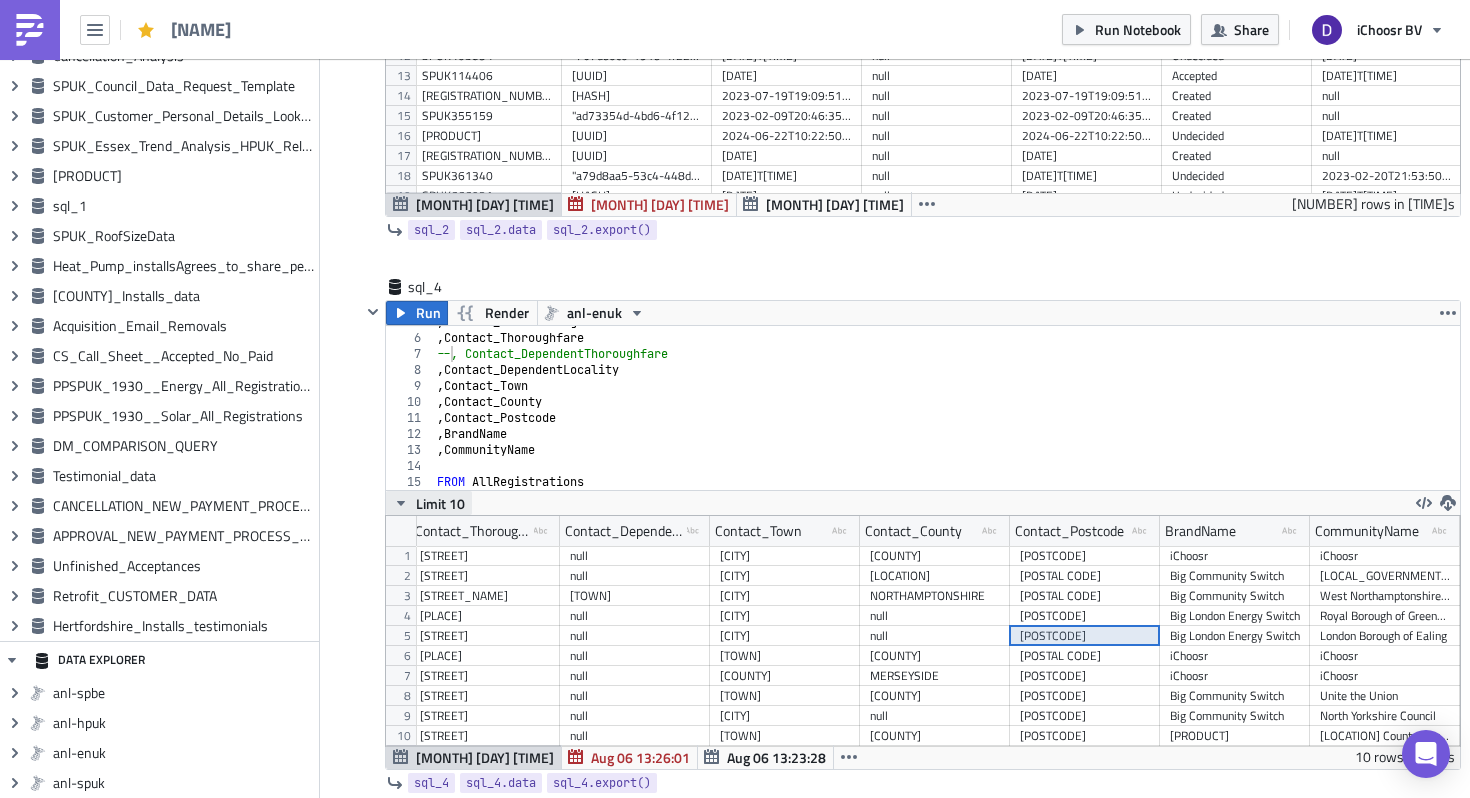click 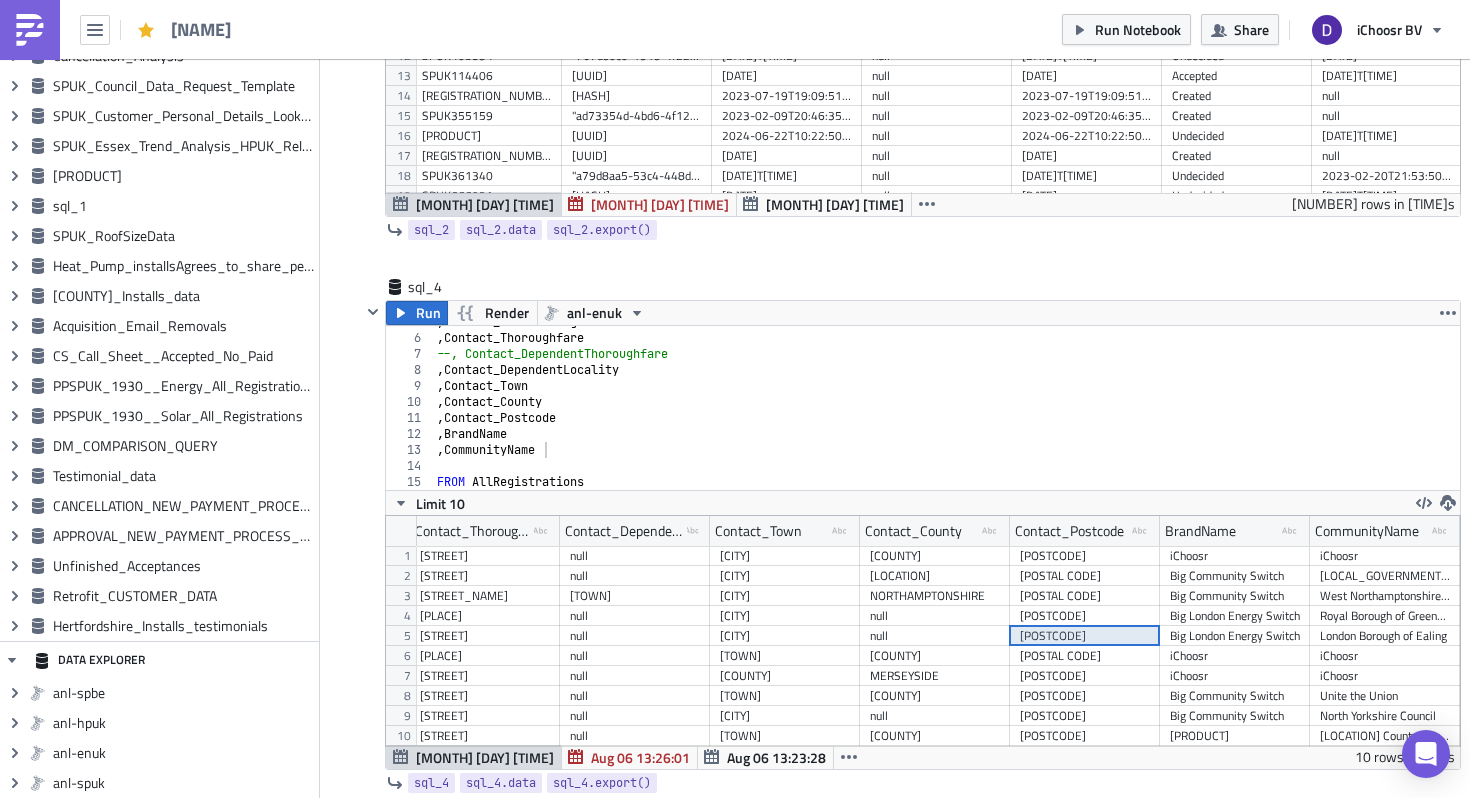 click on ",  Contact_SubBuilding ,  Contact_Thoroughfare    --, Contact_DependentThoroughfare     ,  Contact_DependentLocality   ,  Contact_Town    ,  Contact_County      ,  Contact_Postcode ,  BrandName ,  CommunityName FROM   AllRegistrations" at bounding box center [946, 412] 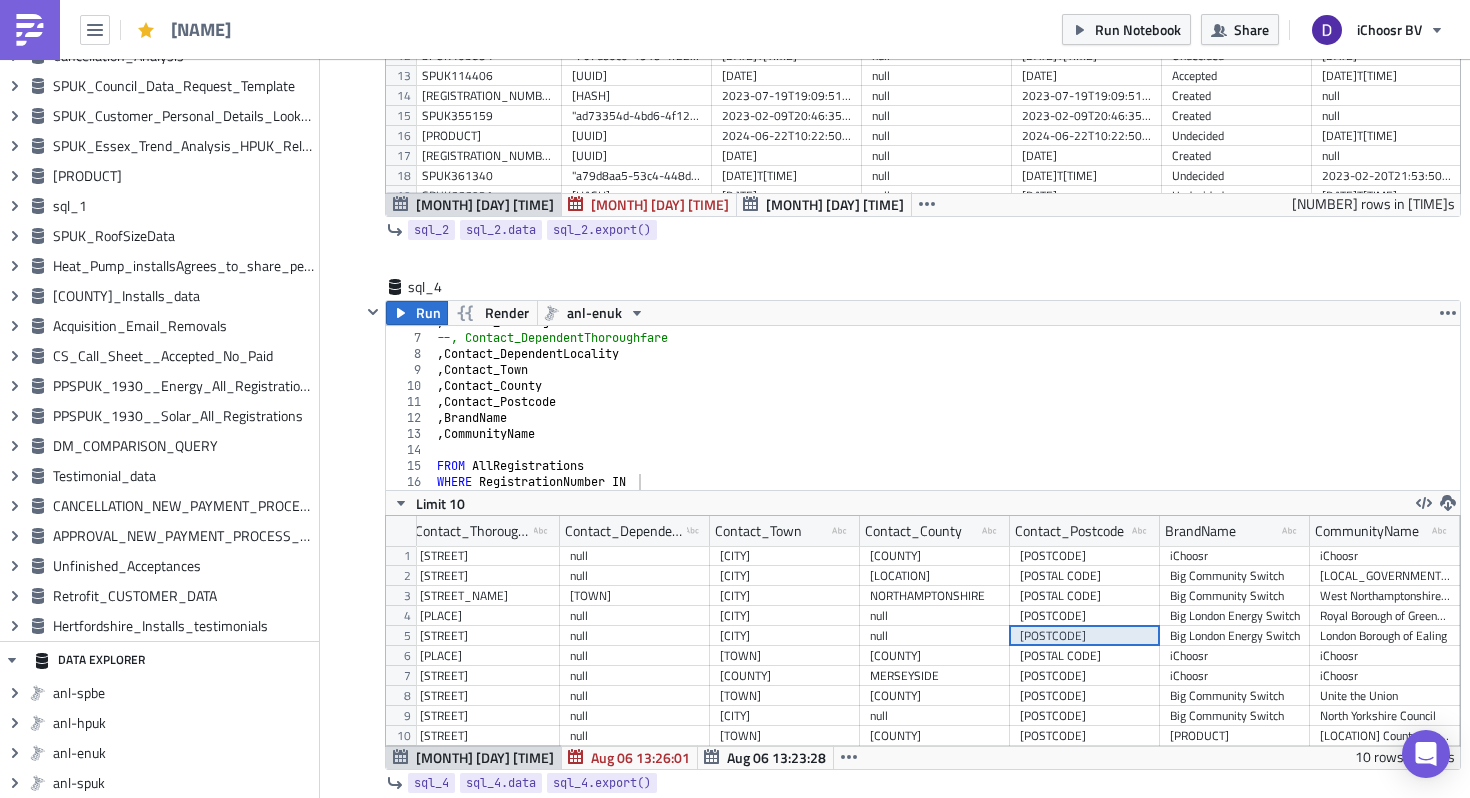 scroll, scrollTop: 1, scrollLeft: 18, axis: both 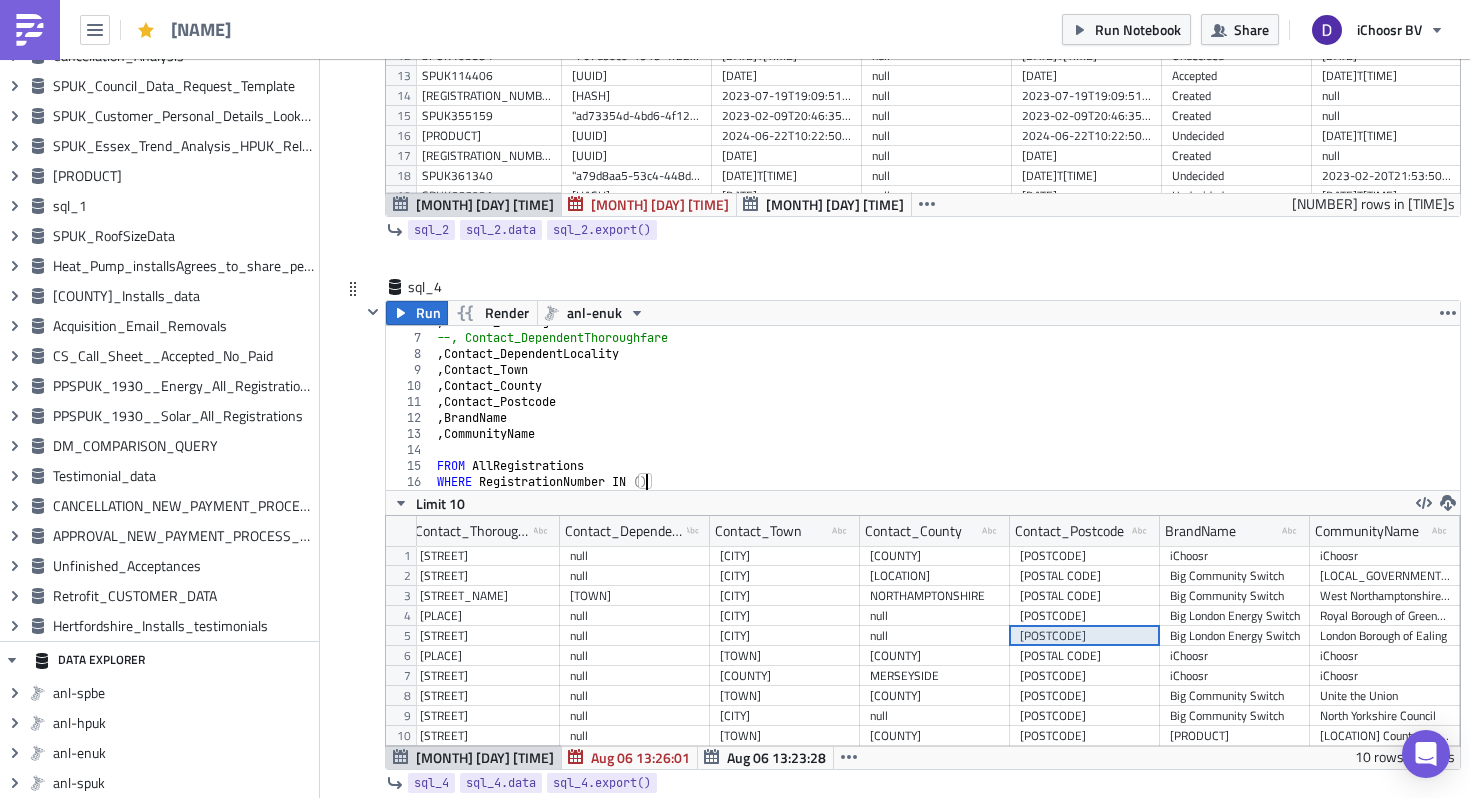 paste on "'[PRODUCT_ID]'," 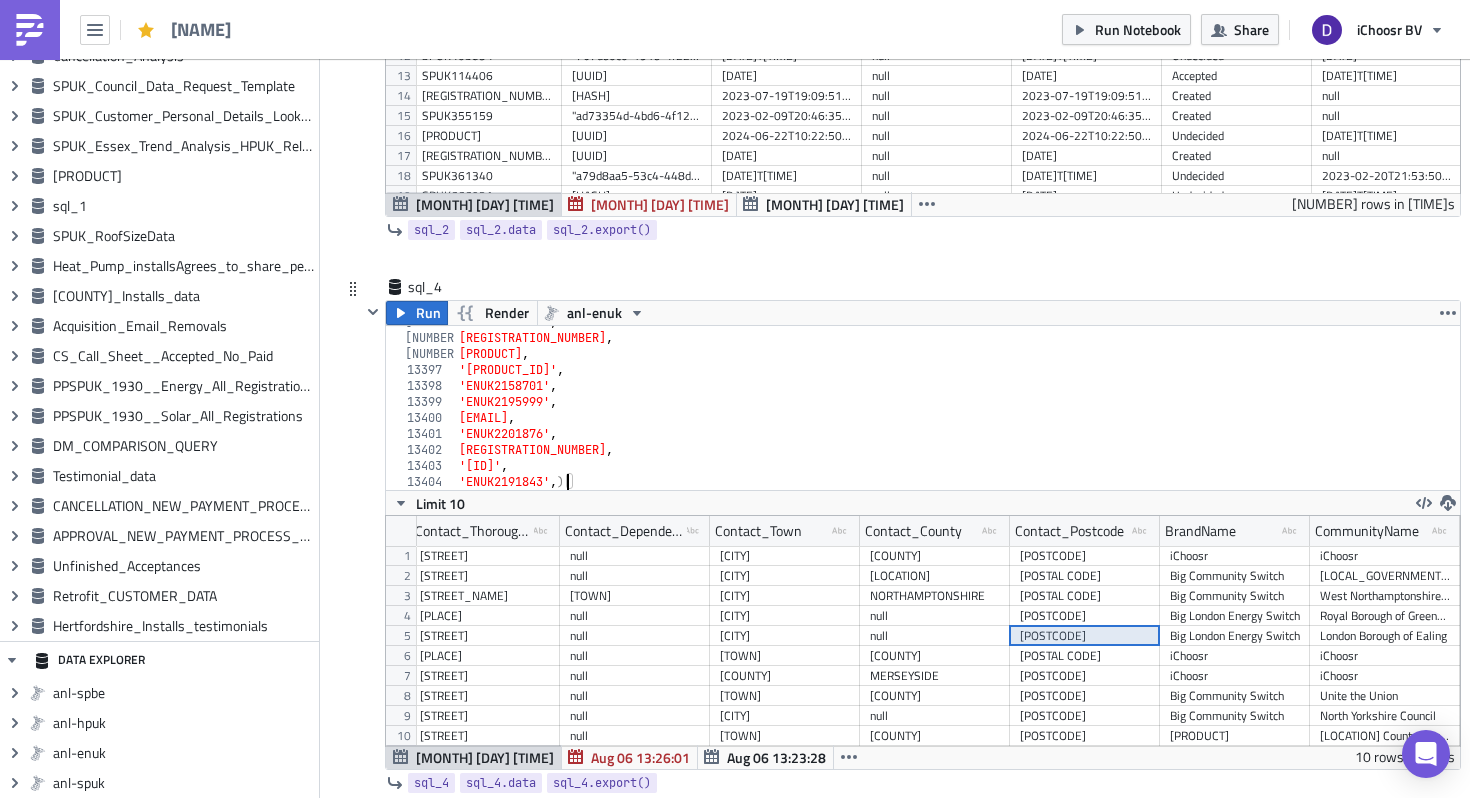 scroll, scrollTop: 32604, scrollLeft: 0, axis: vertical 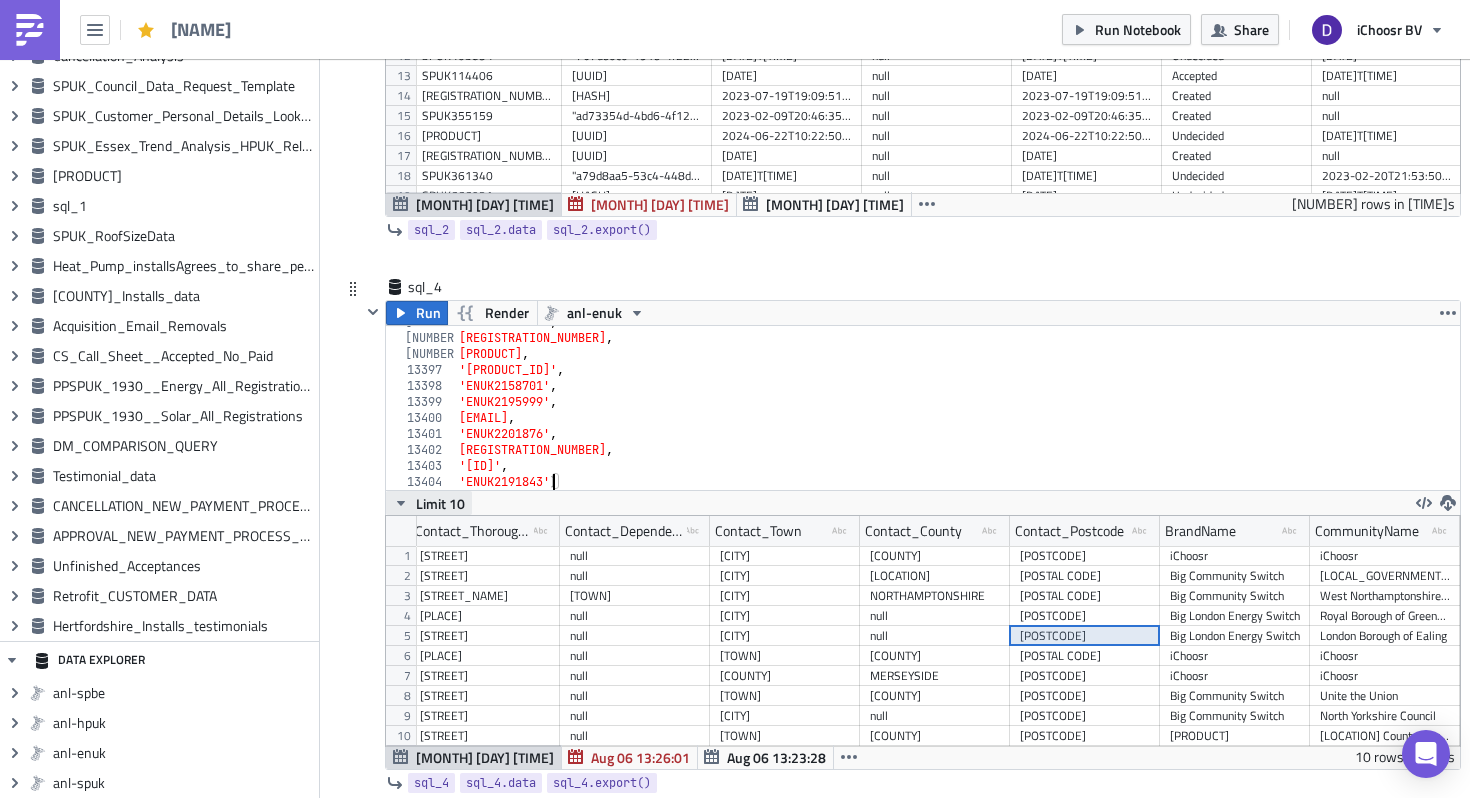 click on "Limit 10" at bounding box center (429, 503) 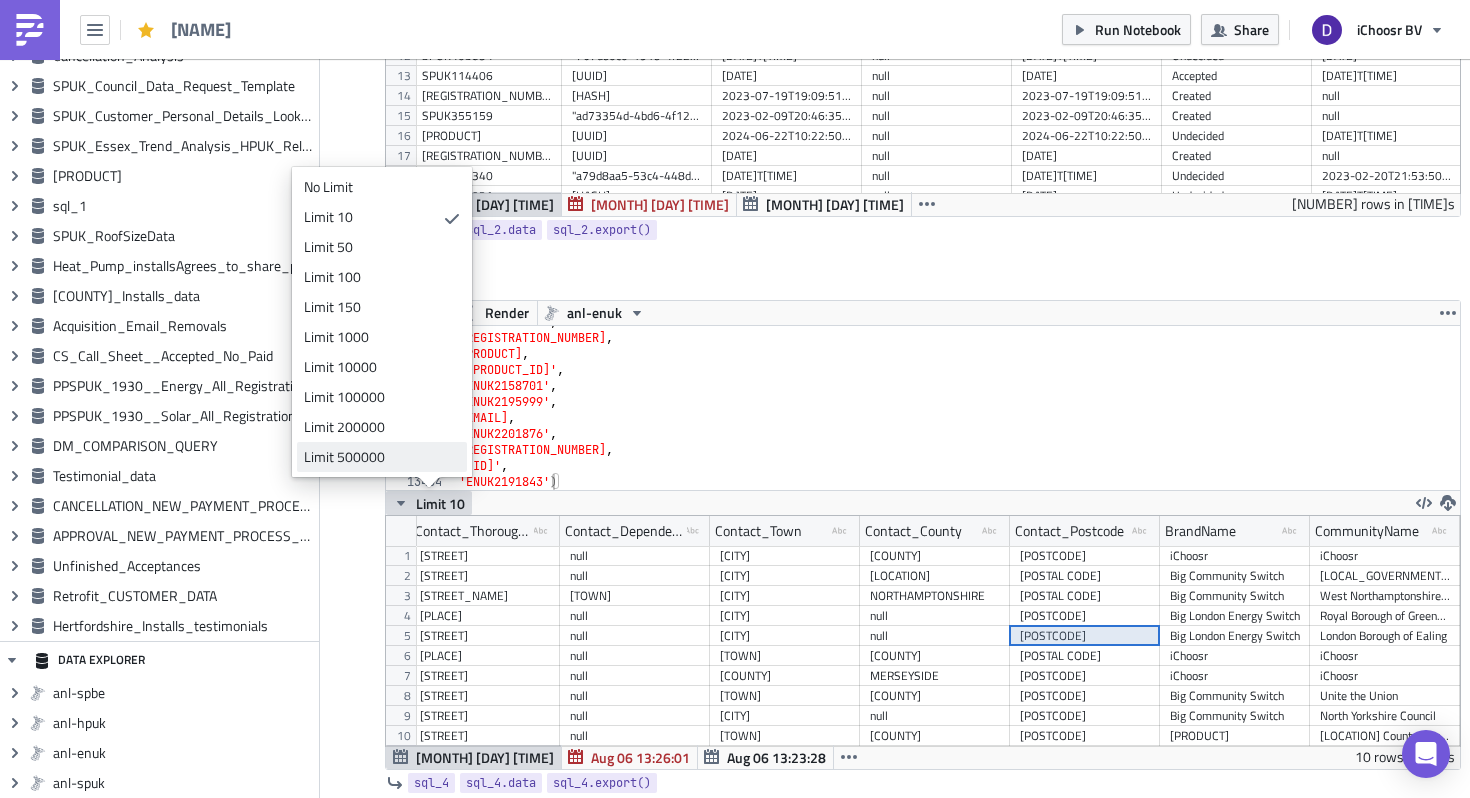 click on "Limit 500000" at bounding box center (378, 457) 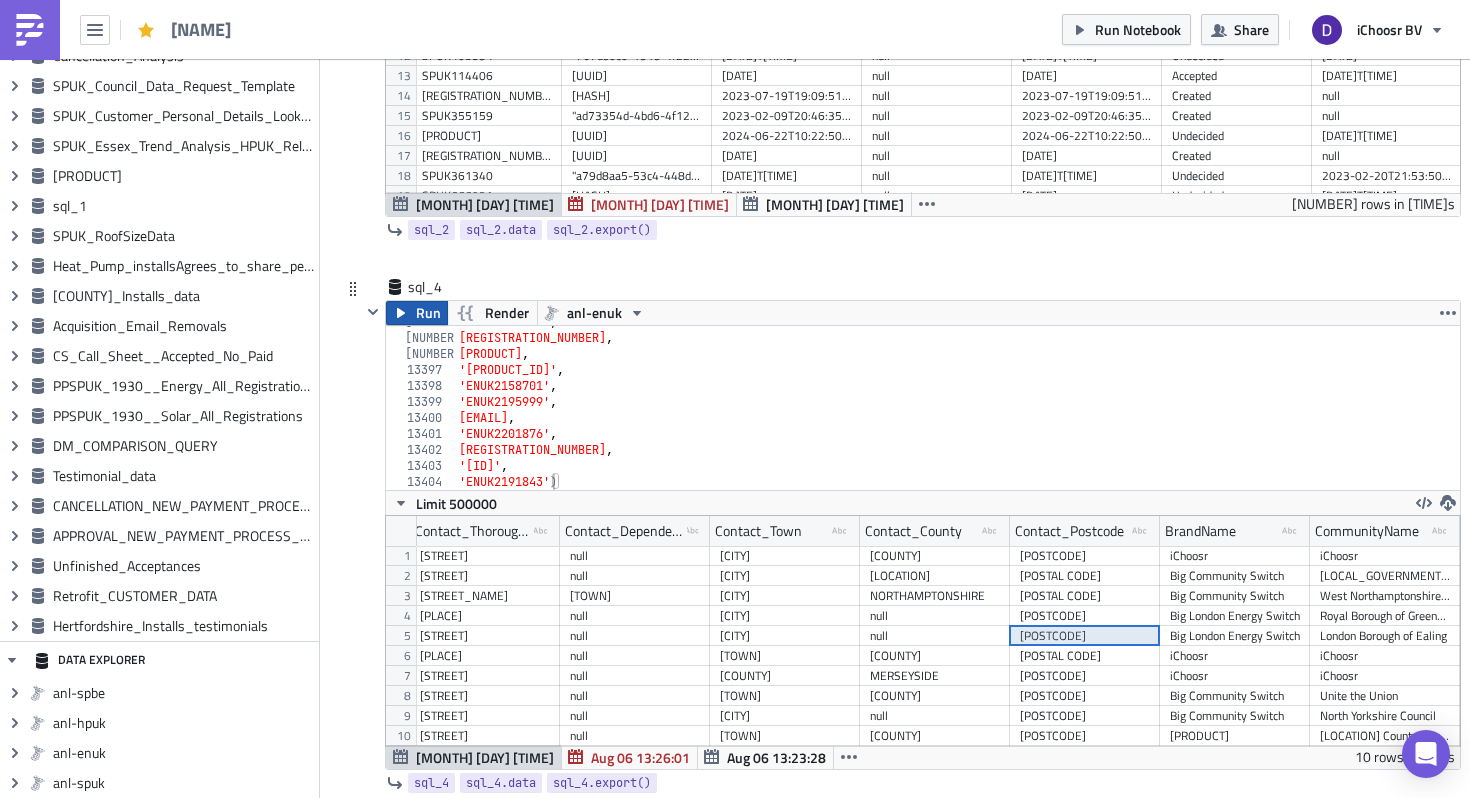 click on "Run" at bounding box center [428, 313] 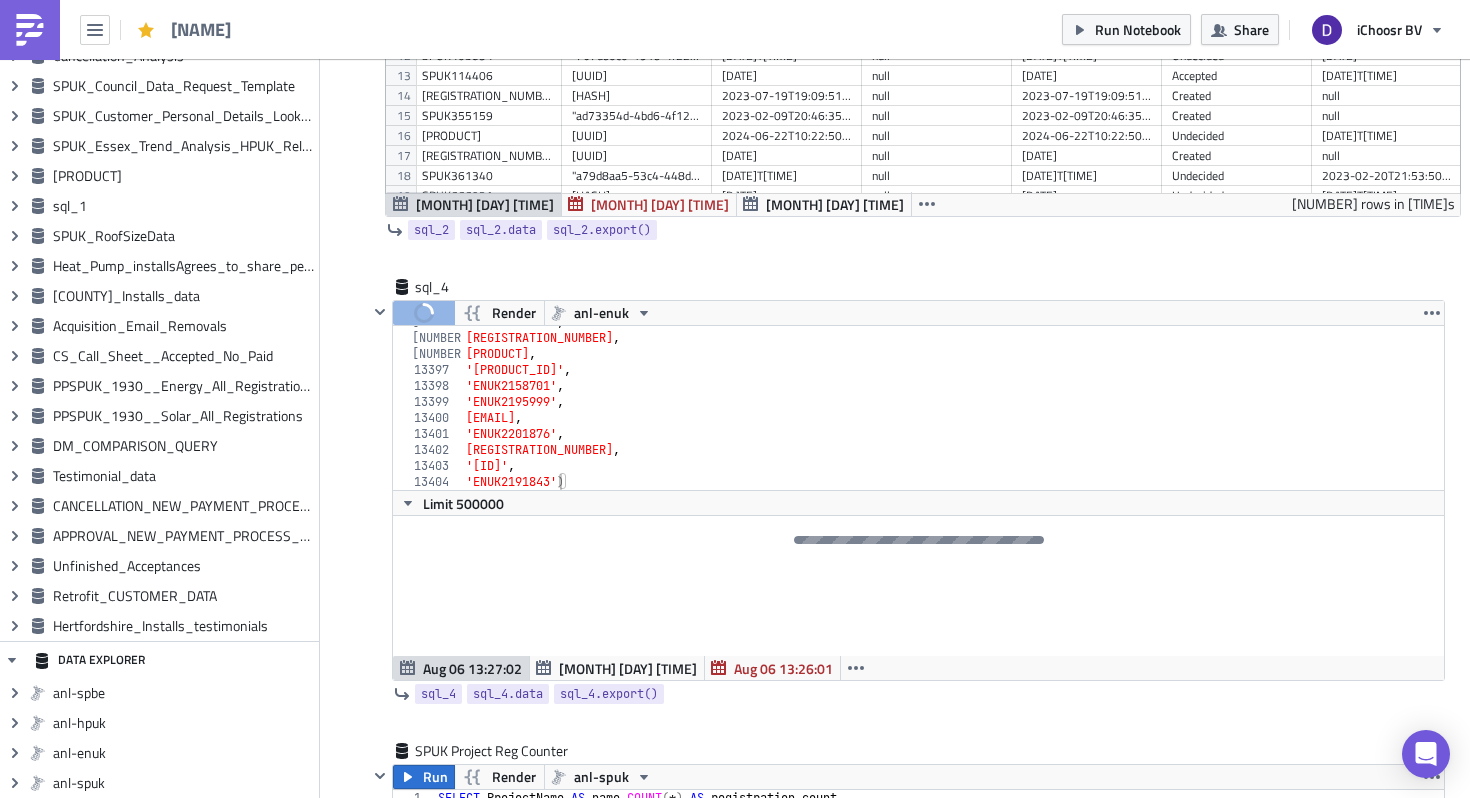 scroll, scrollTop: 915, scrollLeft: 0, axis: vertical 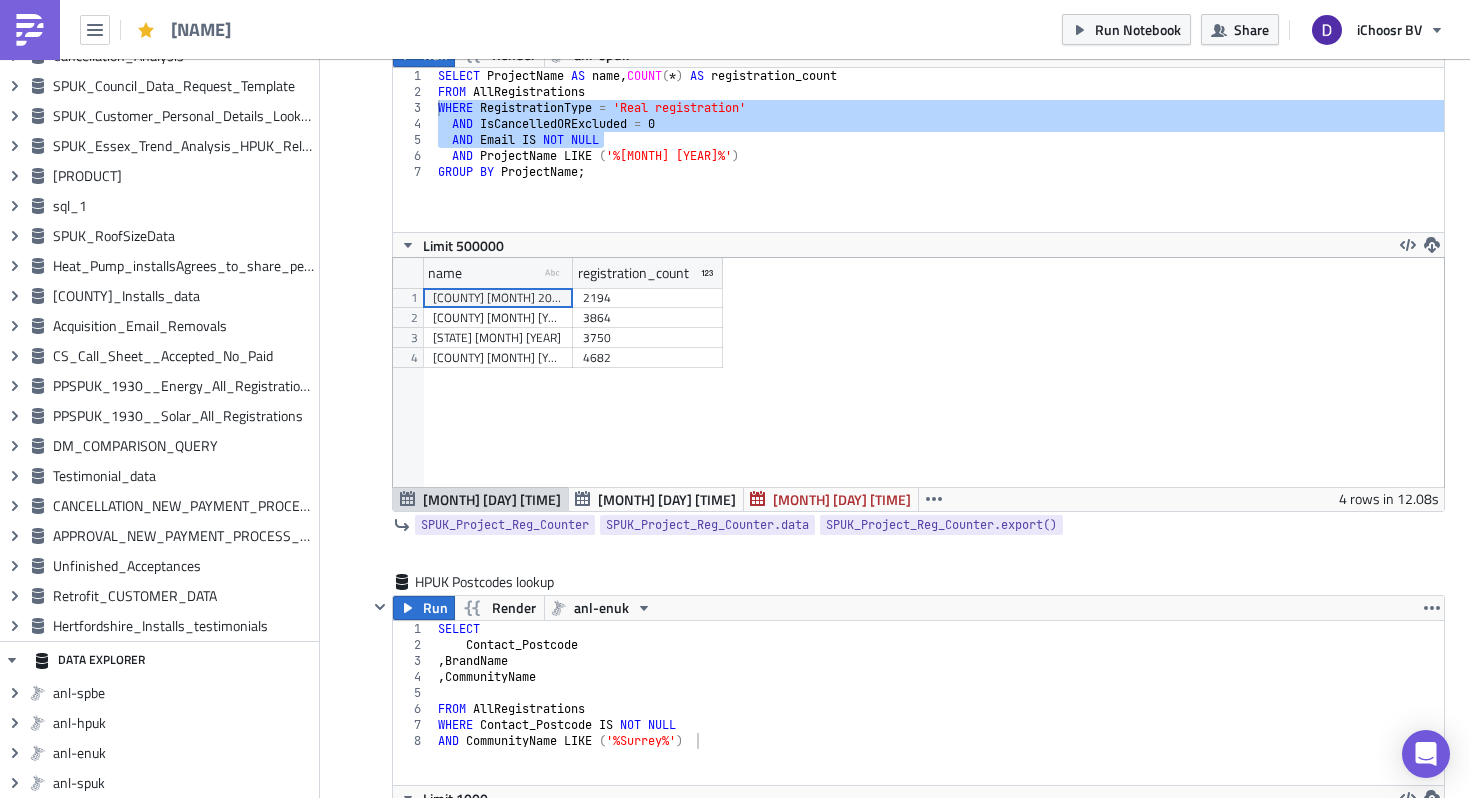 click on "[COUNTY] [MONTH] [YEAR]" at bounding box center (895, 295) 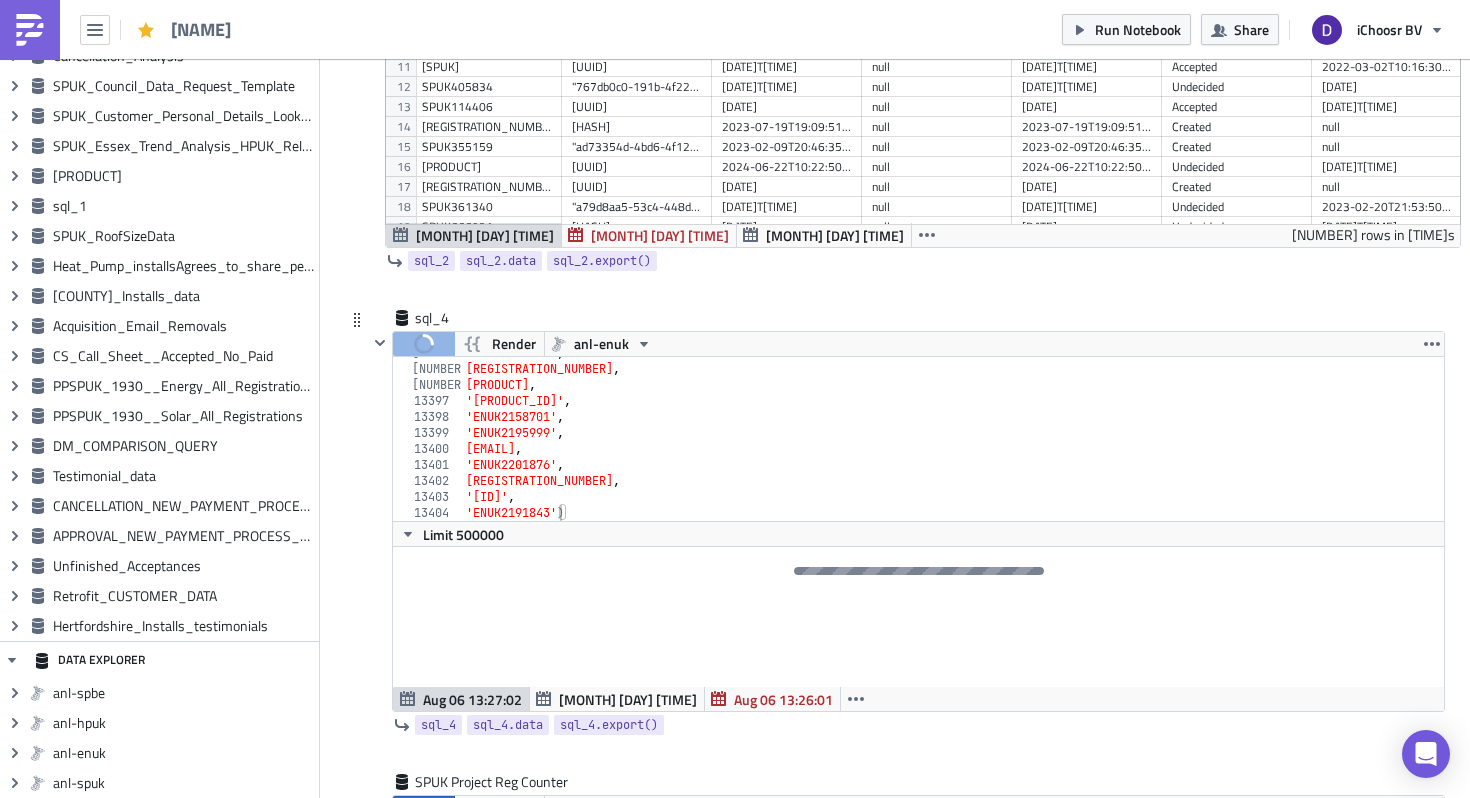 type on "'ENUK2184675'," 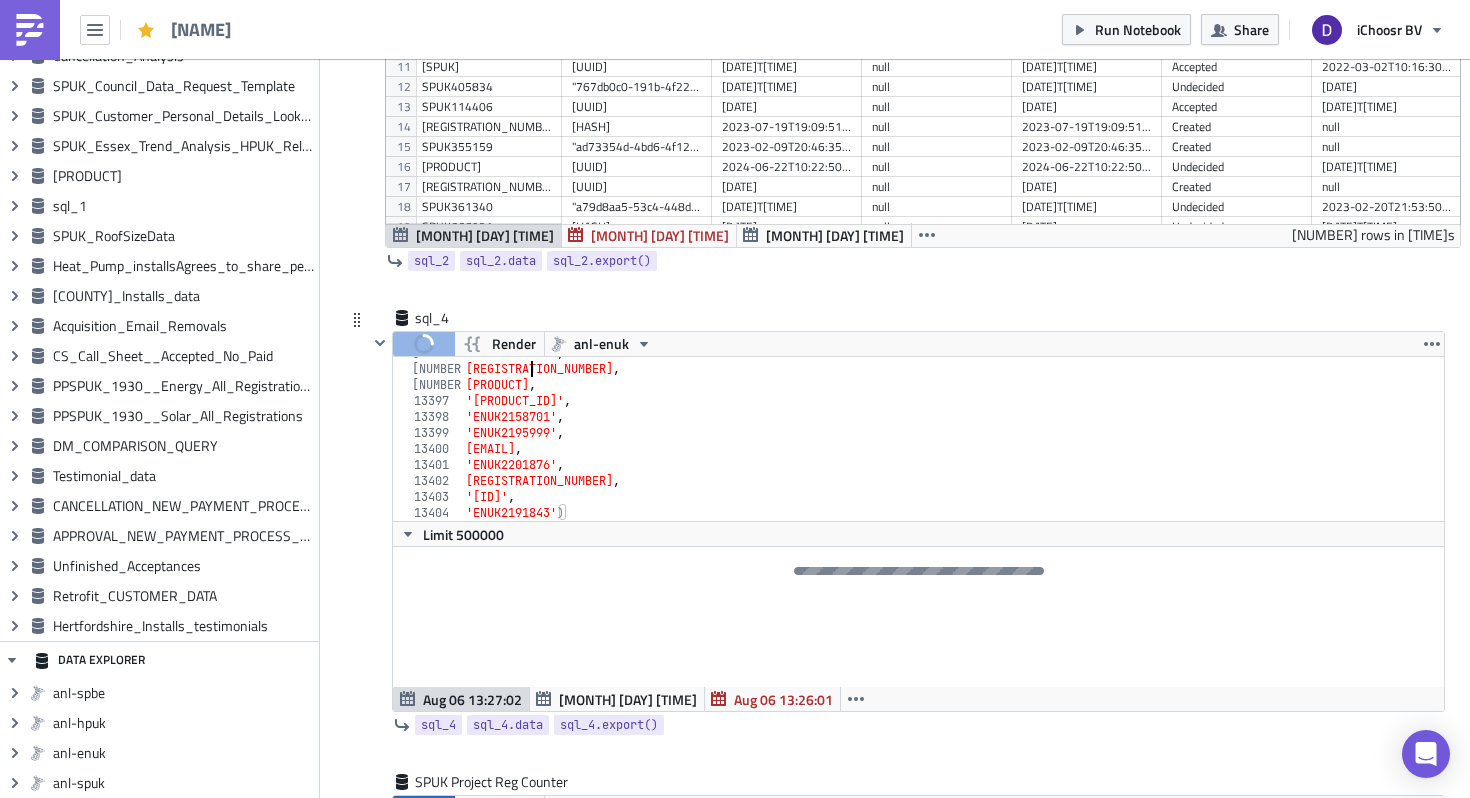 click on "'ENUK2188069' ,  'ENUK2184675' ,  'ENUK2201347' ,  'ENUK2188441' ,  'ENUK2158701' ,  'ENUK2195999' ,  'ENUK2141511' ,  'ENUK2201876' ,  'ENUK2144993' ,  'ENUK2141708' ,  'ENUK2191843' )" at bounding box center [953, 443] 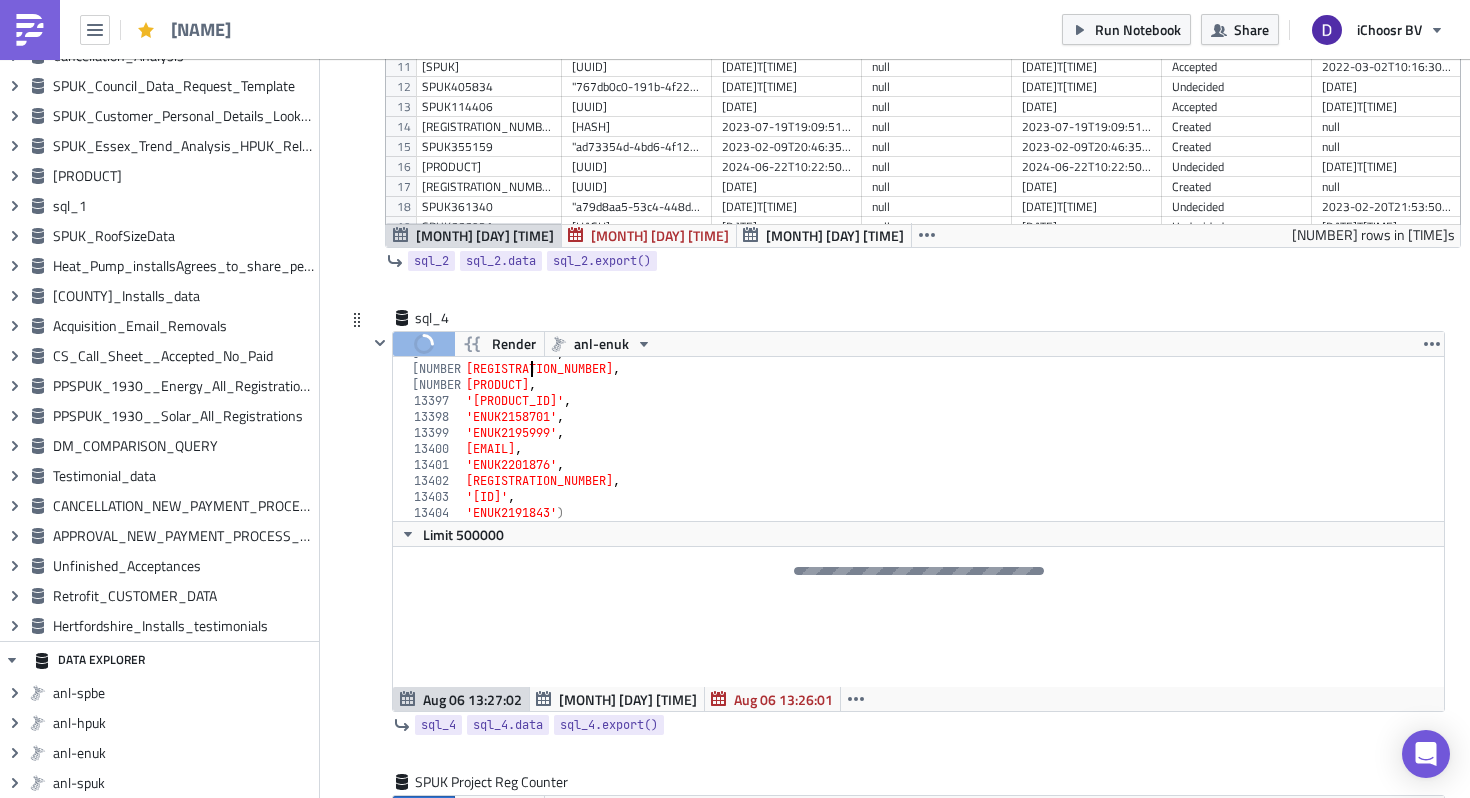 scroll, scrollTop: 496, scrollLeft: 0, axis: vertical 